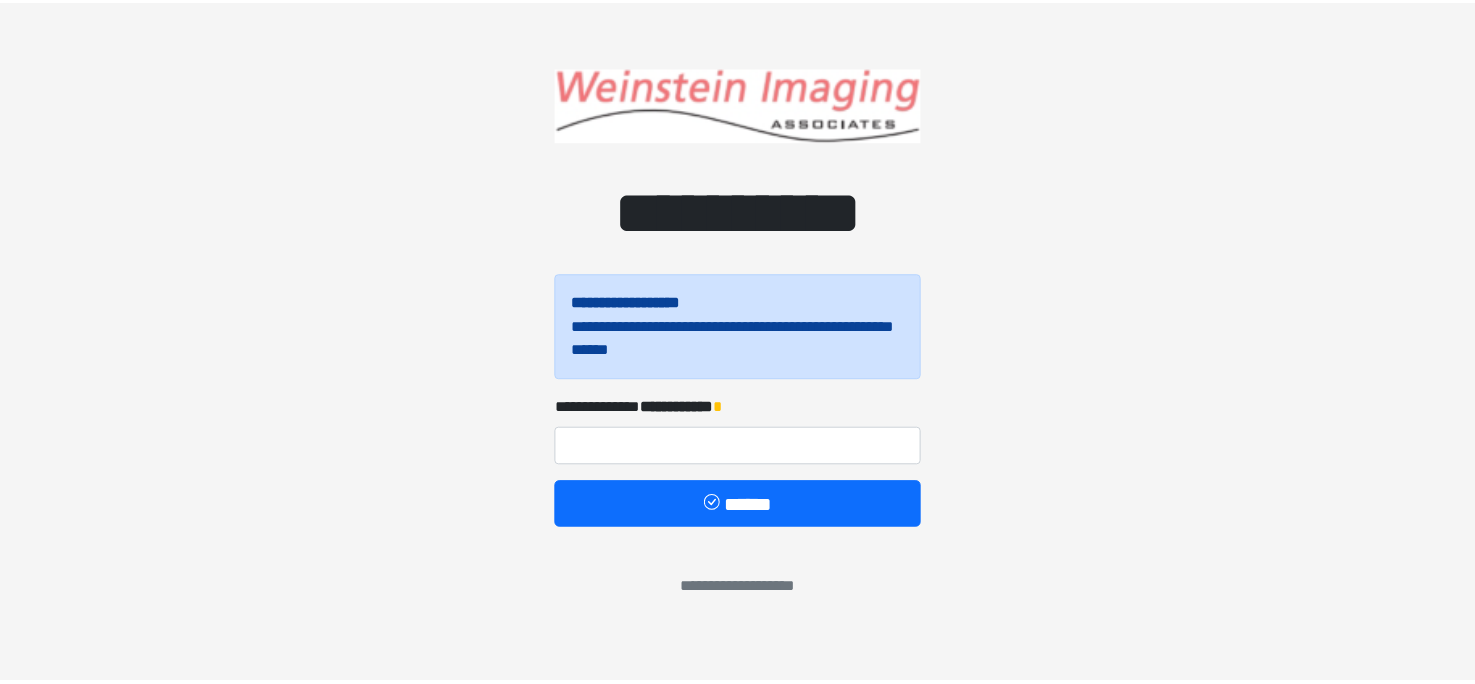 scroll, scrollTop: 0, scrollLeft: 0, axis: both 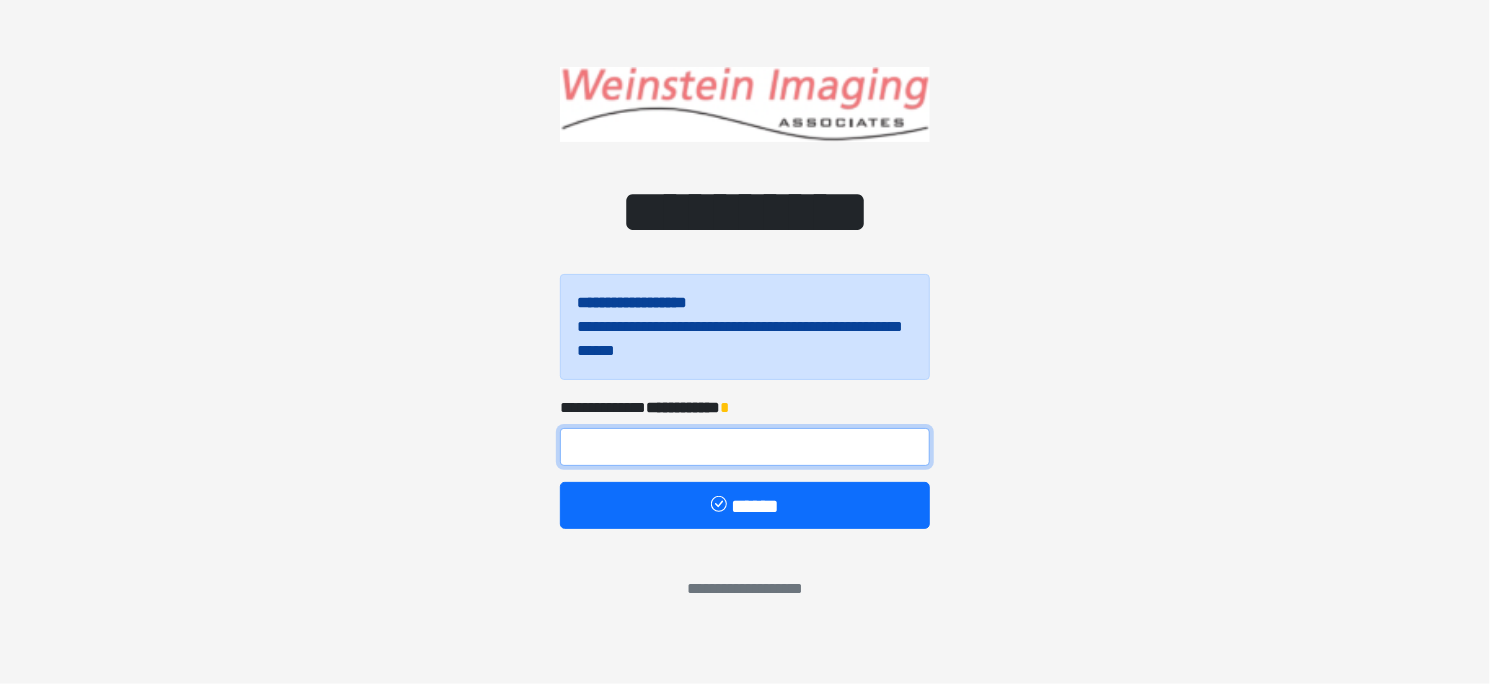 click at bounding box center [745, 447] 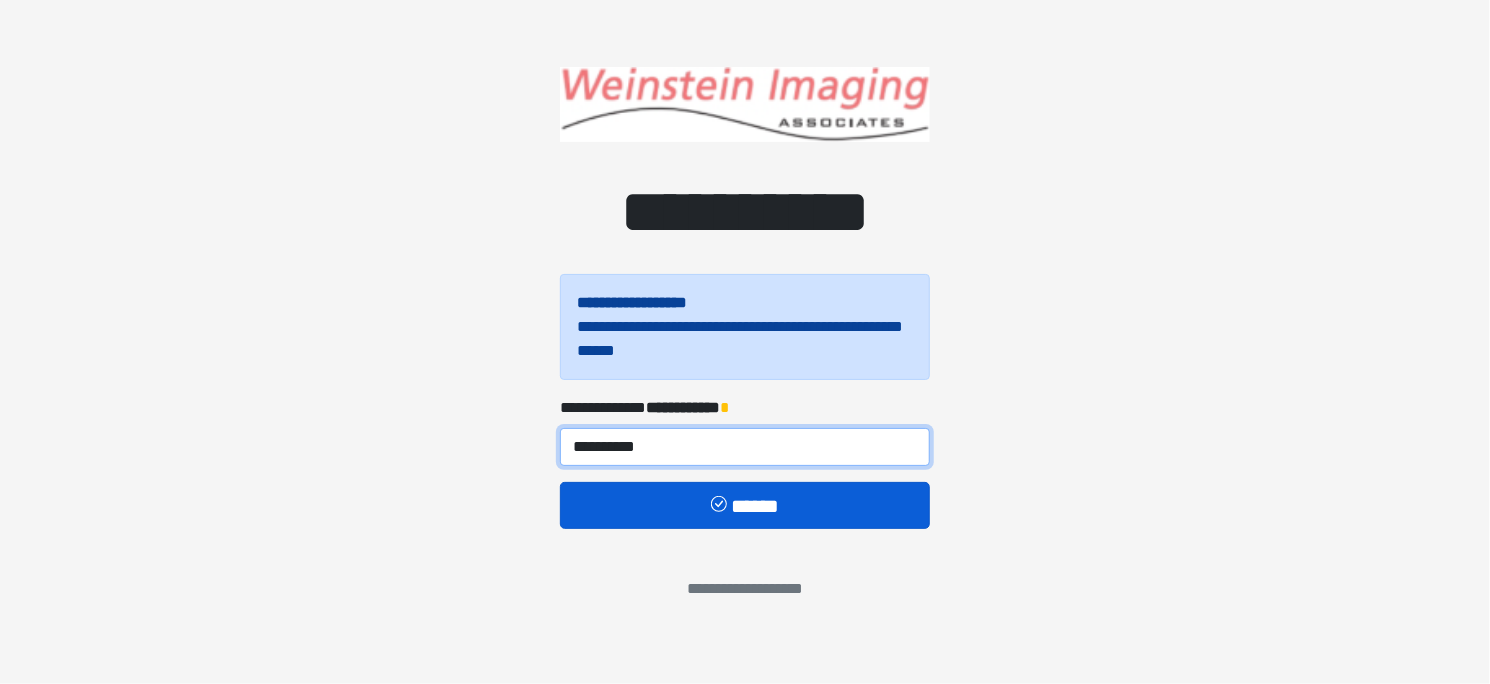 type on "**********" 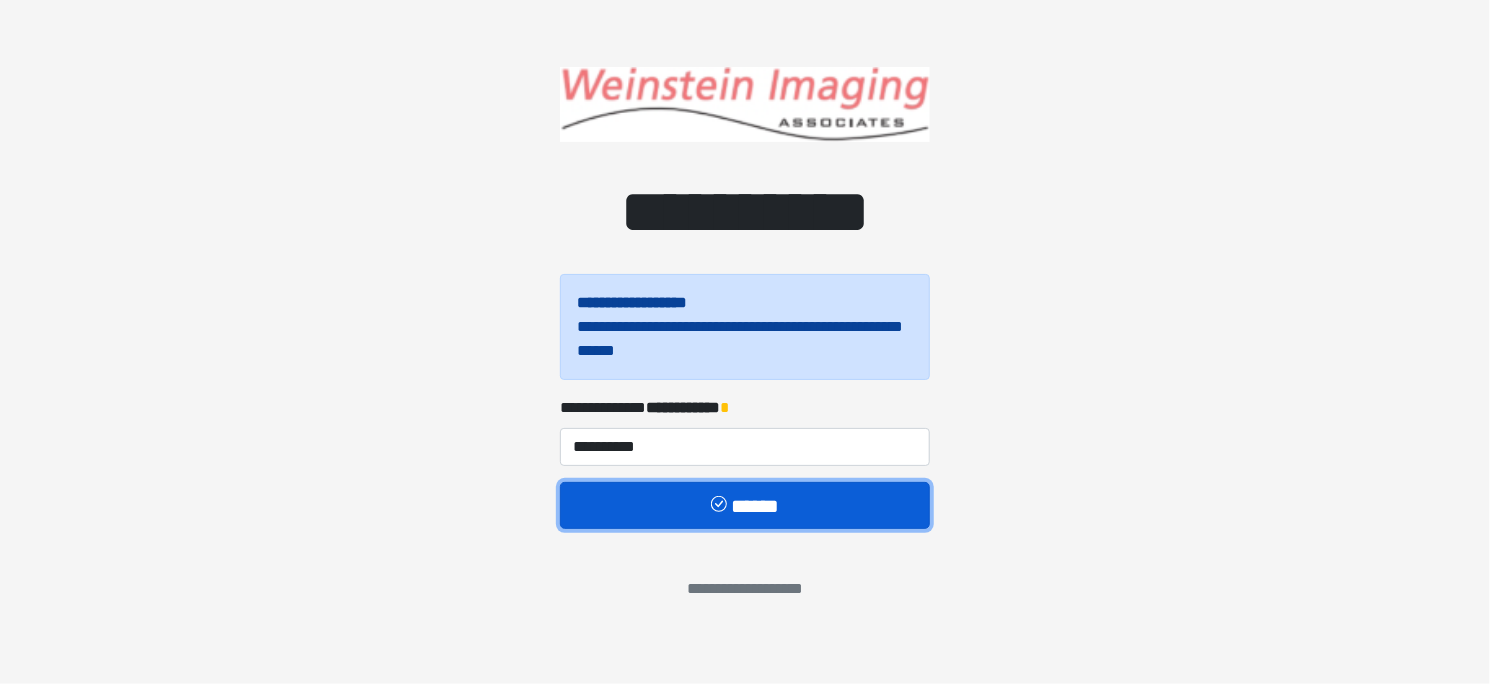 click on "******" at bounding box center [745, 506] 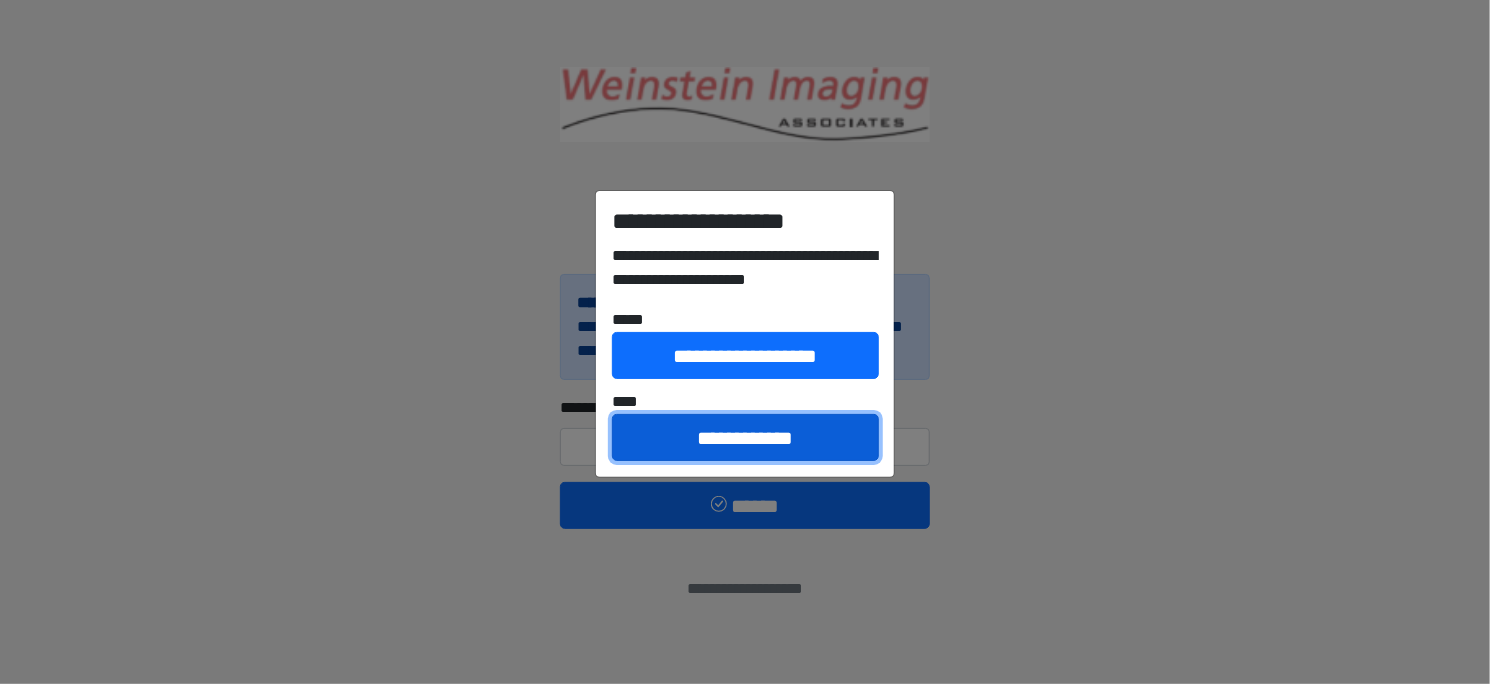 click on "**********" at bounding box center (745, 438) 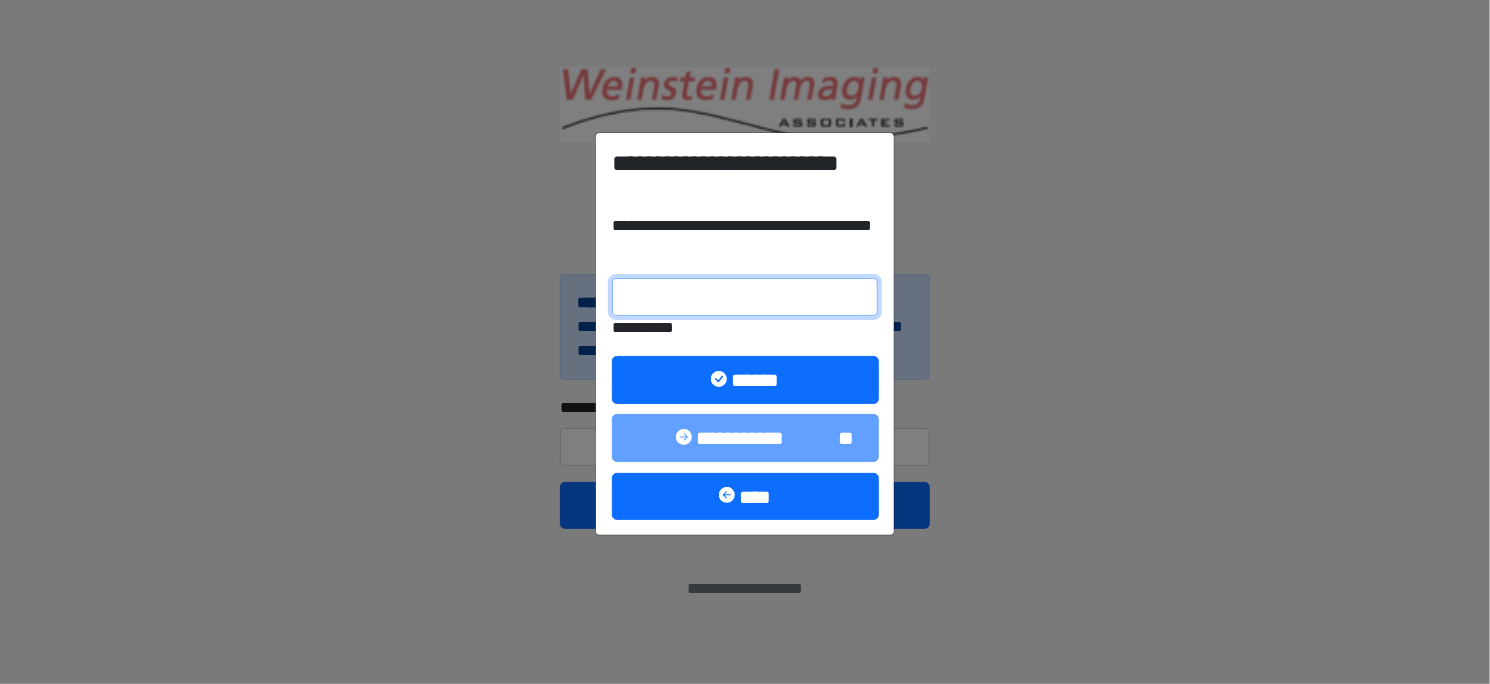 click on "**********" at bounding box center (745, 297) 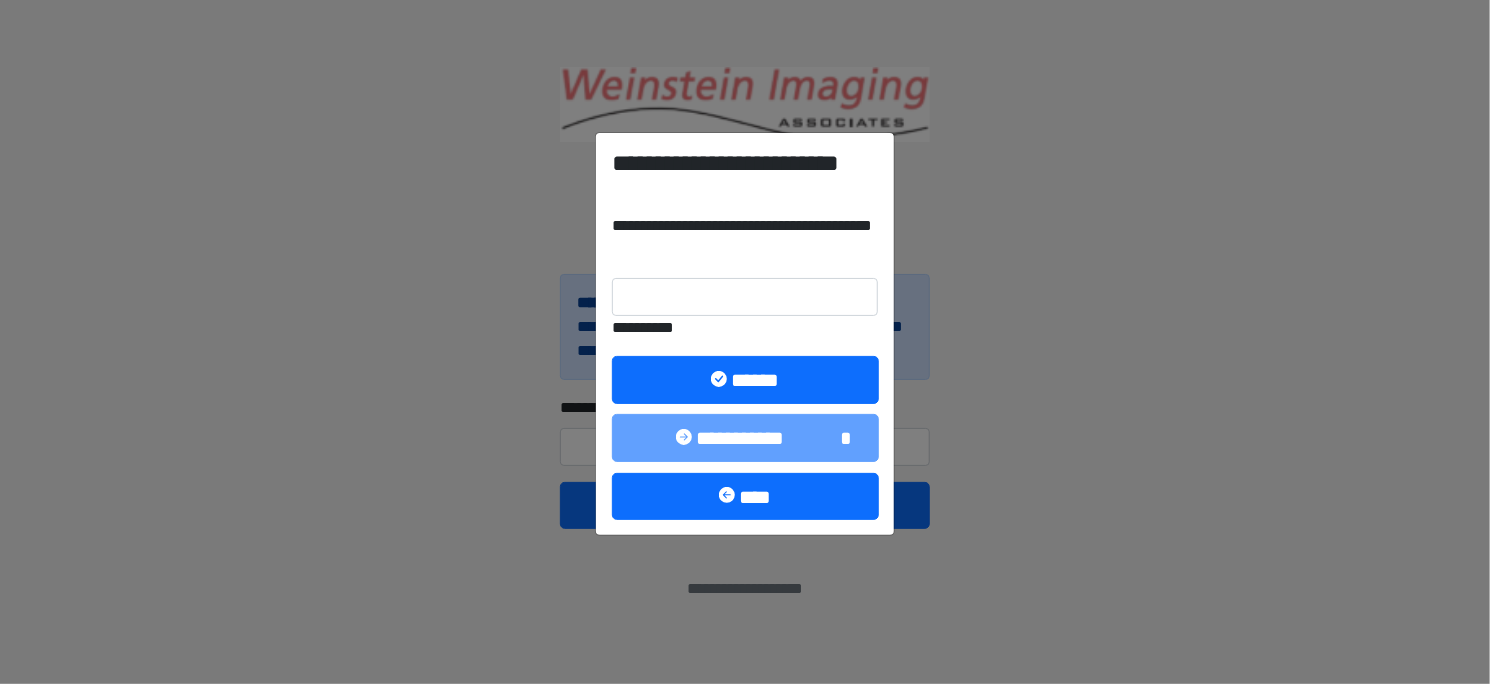 click on "**********" at bounding box center [745, 342] 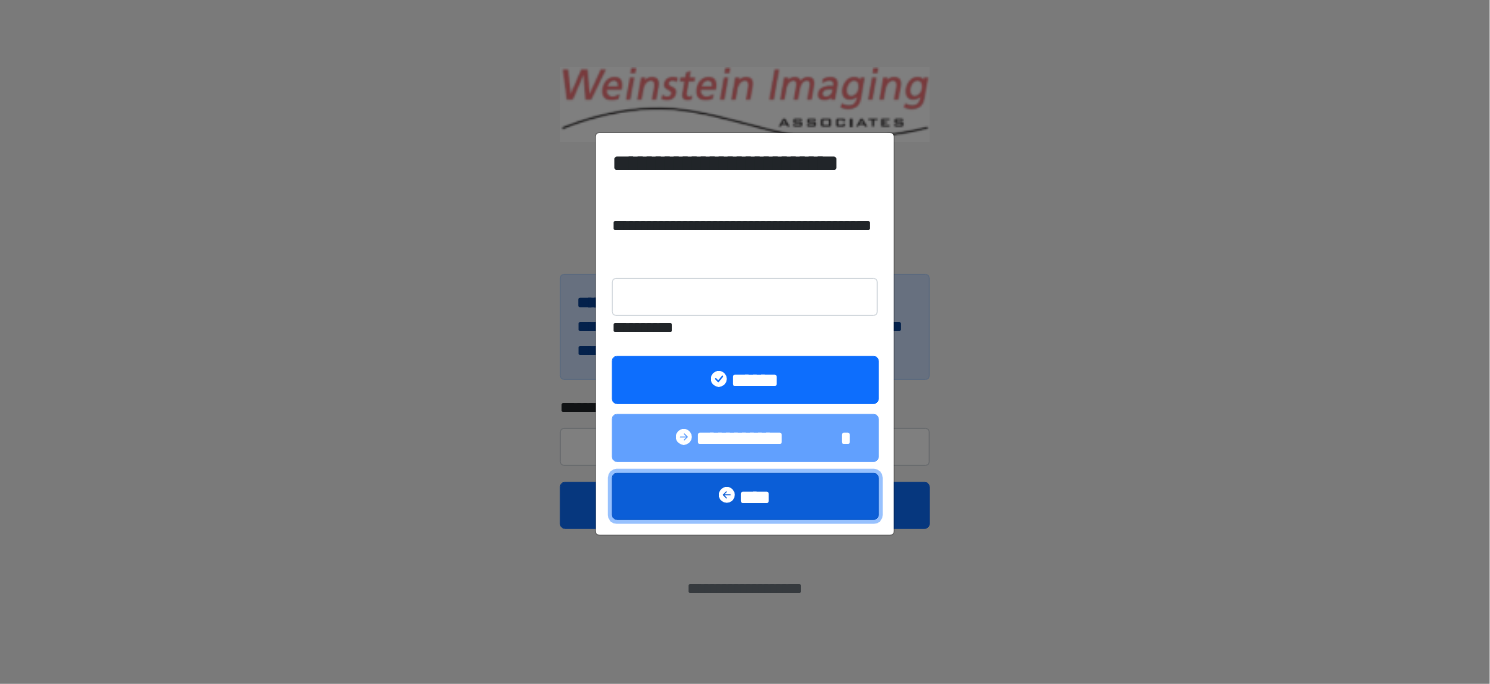 click at bounding box center (729, 497) 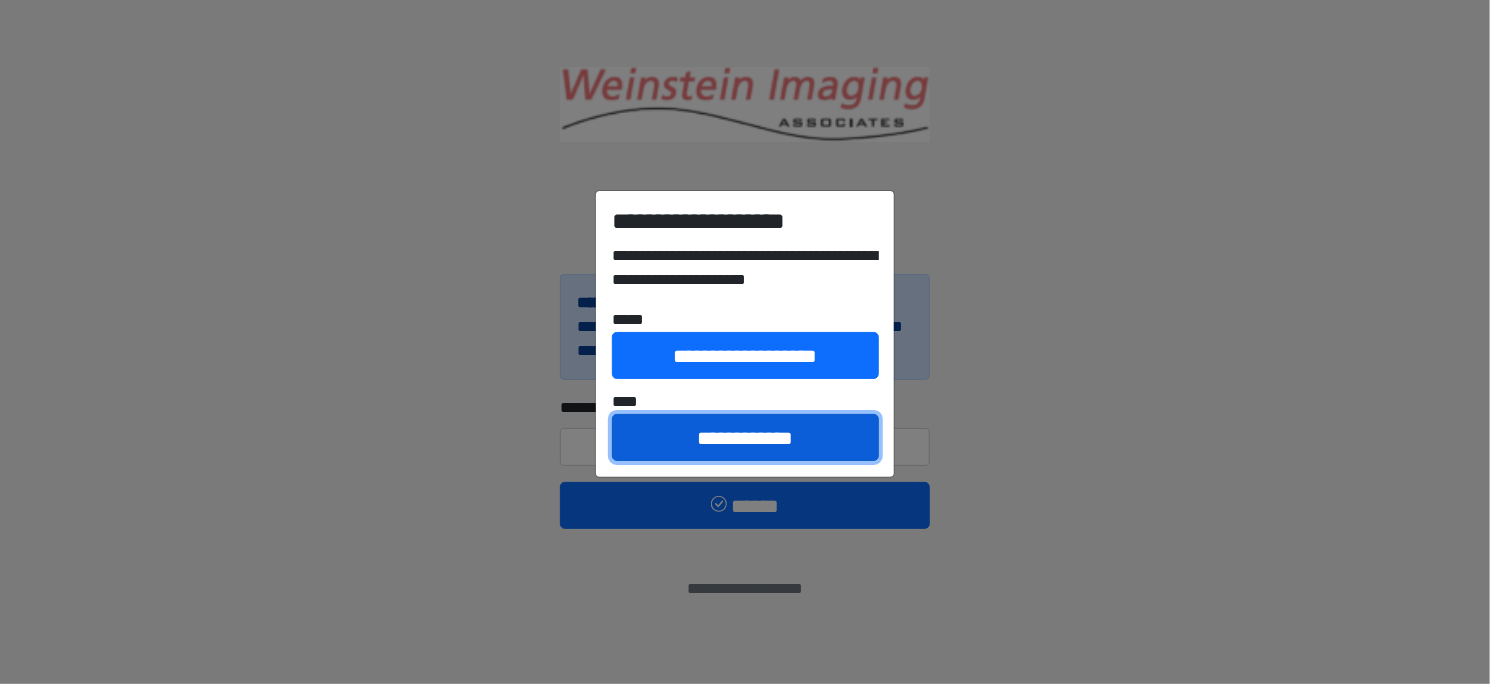 click on "**********" at bounding box center (745, 438) 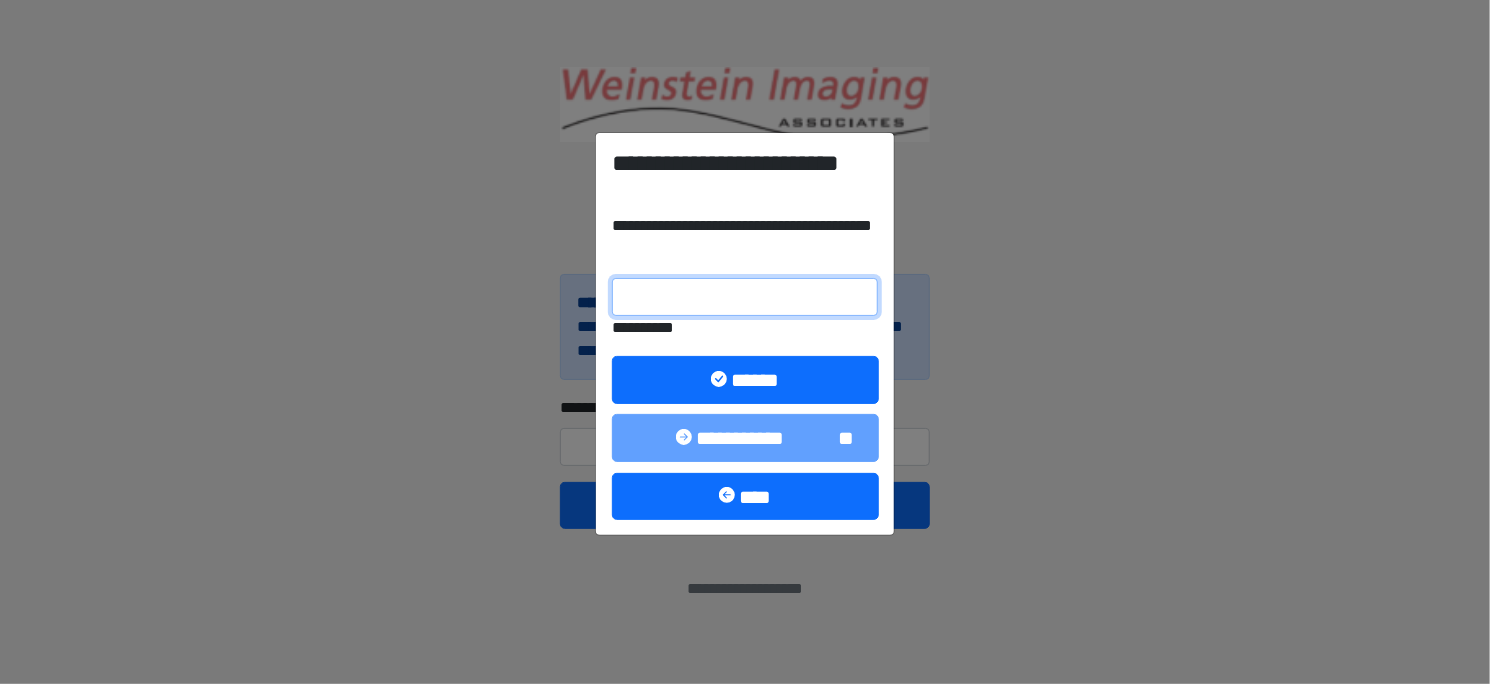 click on "**********" at bounding box center (745, 297) 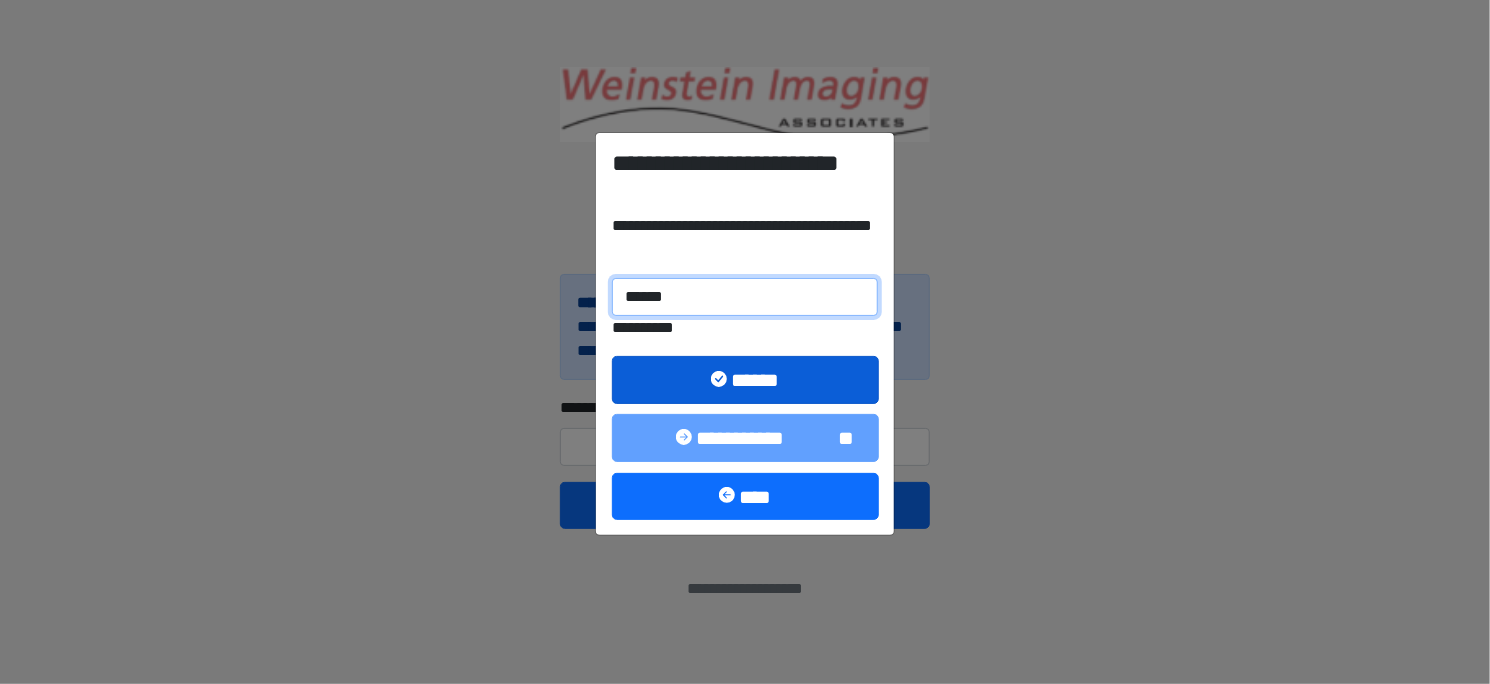 type on "******" 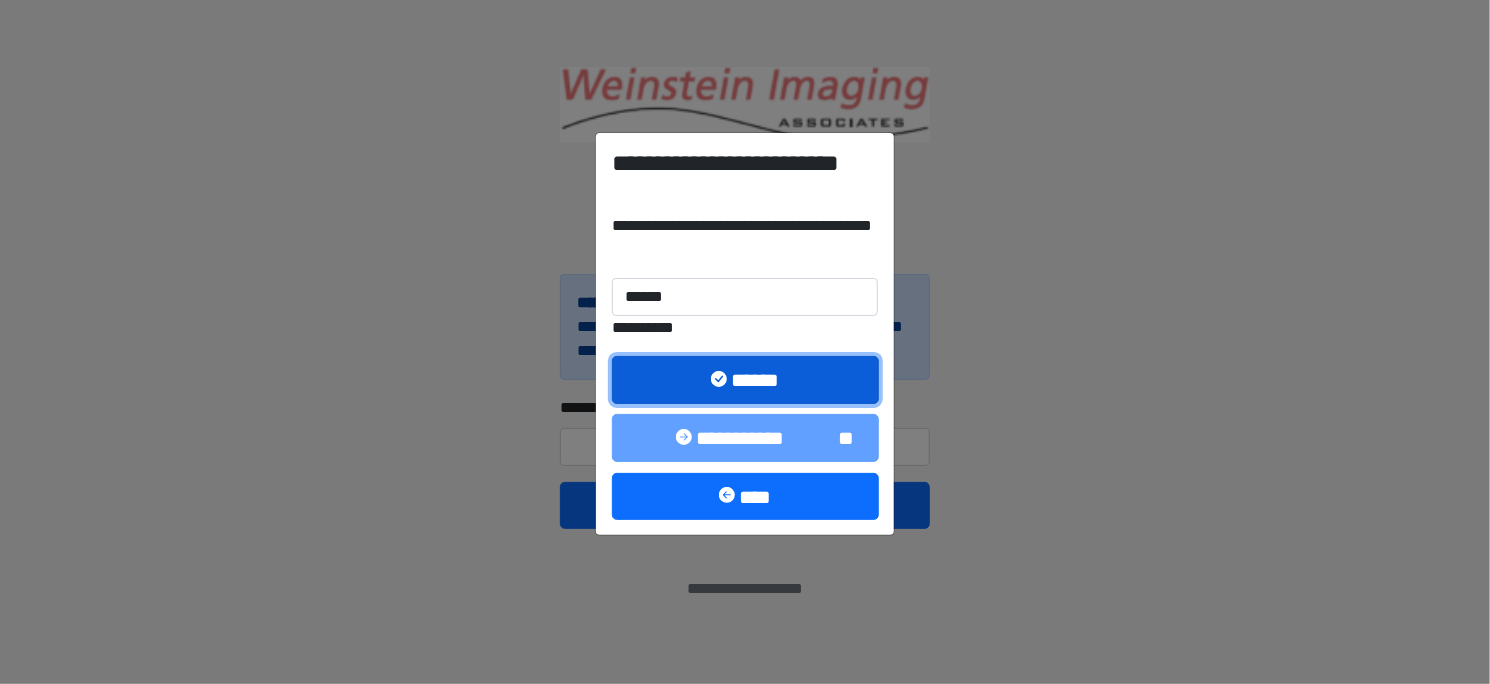 click on "******" at bounding box center [745, 380] 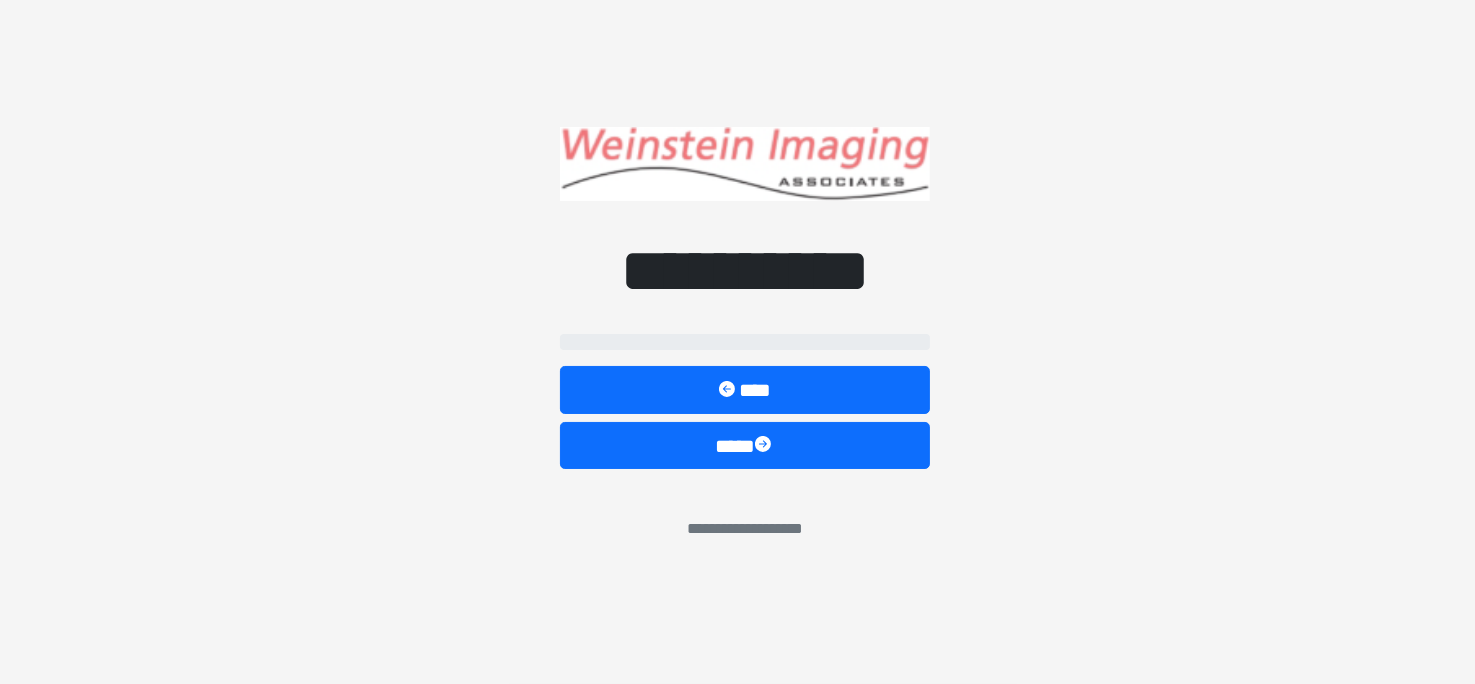 select on "*****" 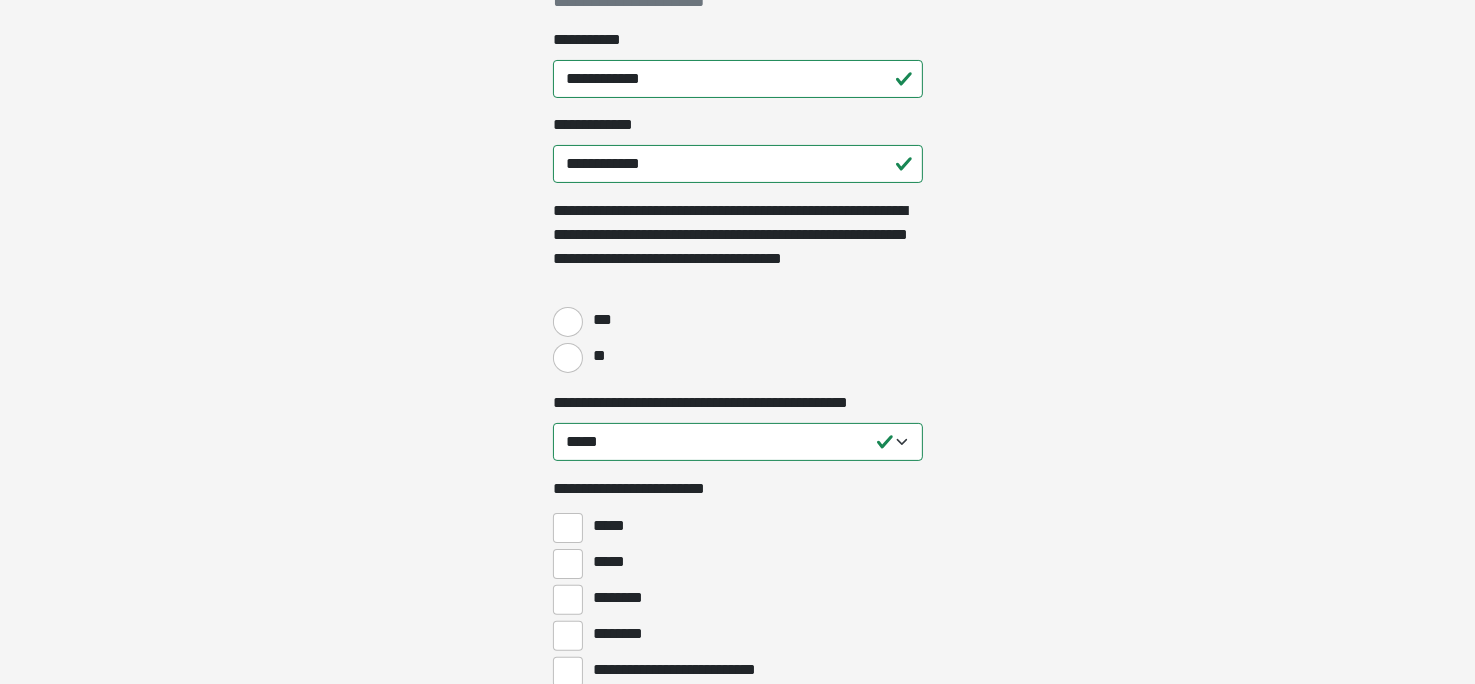 scroll, scrollTop: 400, scrollLeft: 0, axis: vertical 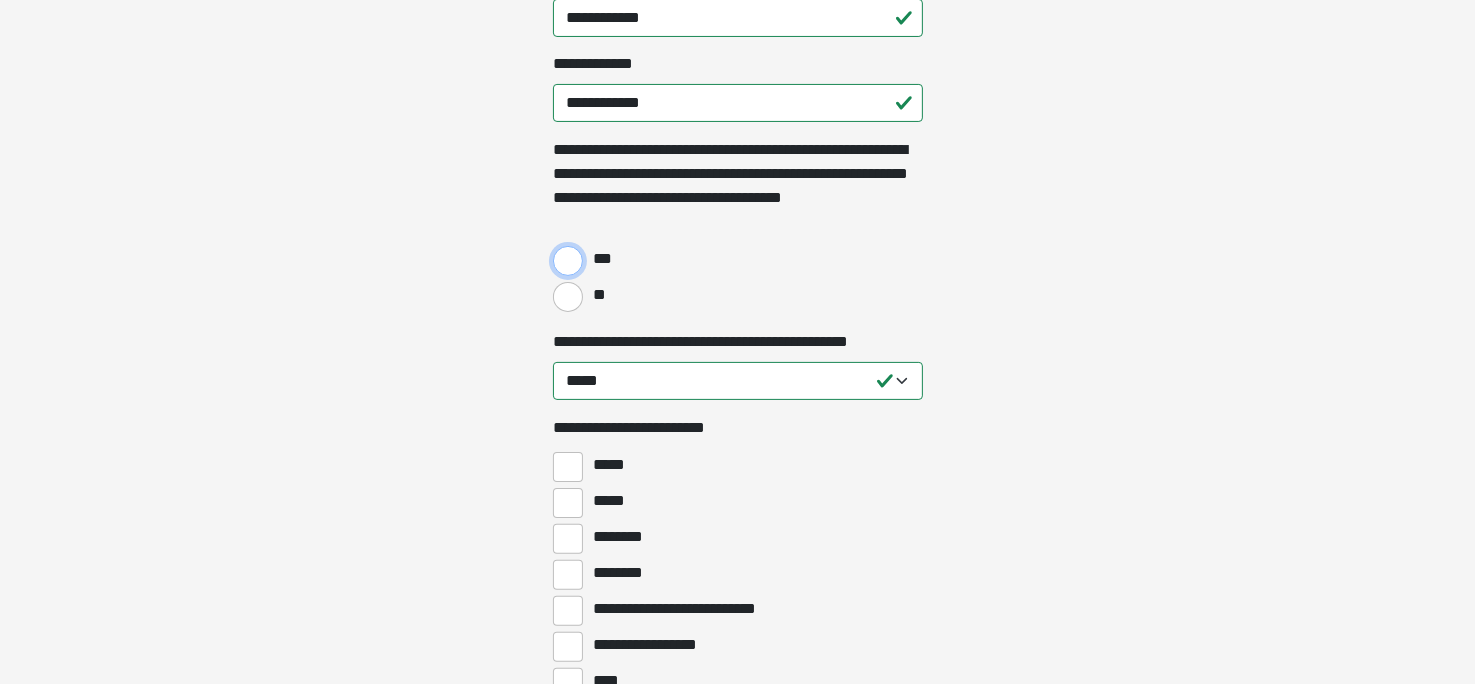 click on "***" at bounding box center (568, 261) 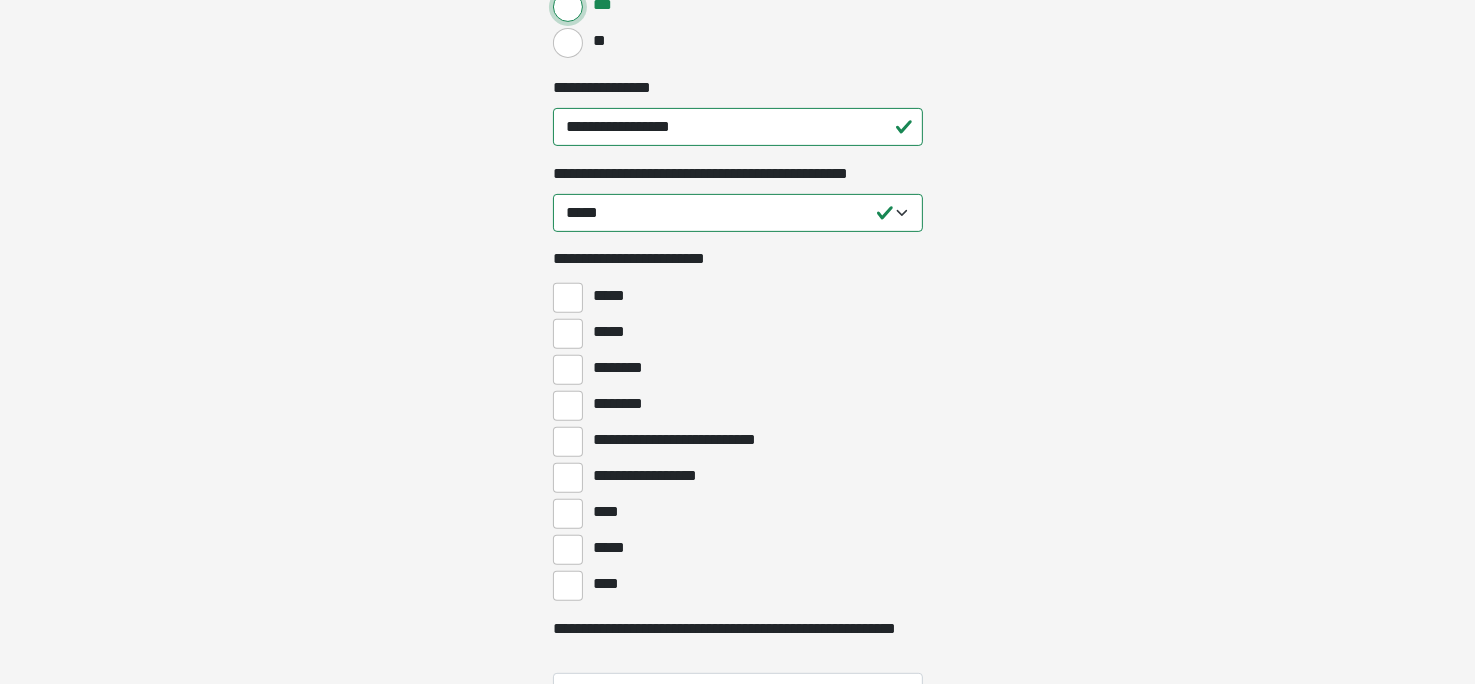 scroll, scrollTop: 700, scrollLeft: 0, axis: vertical 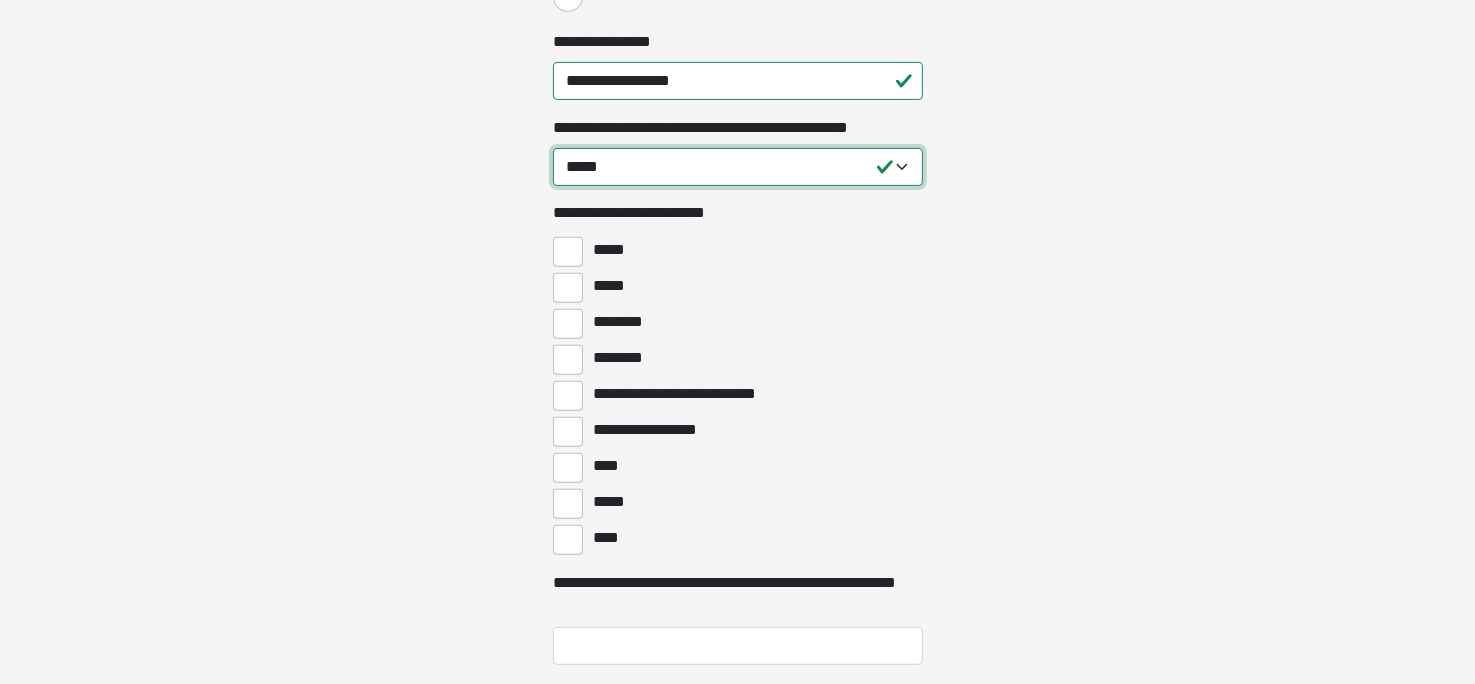click on "**********" at bounding box center [738, 167] 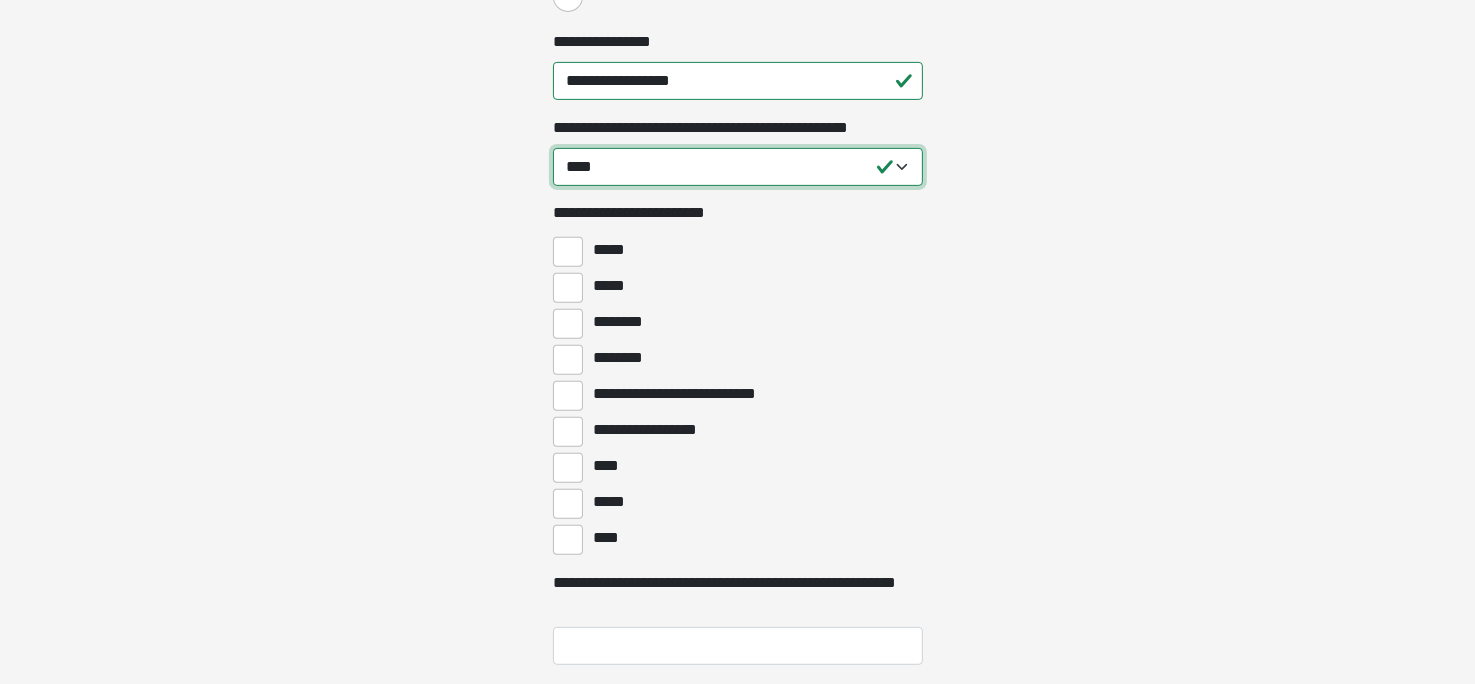click on "**********" at bounding box center (738, 167) 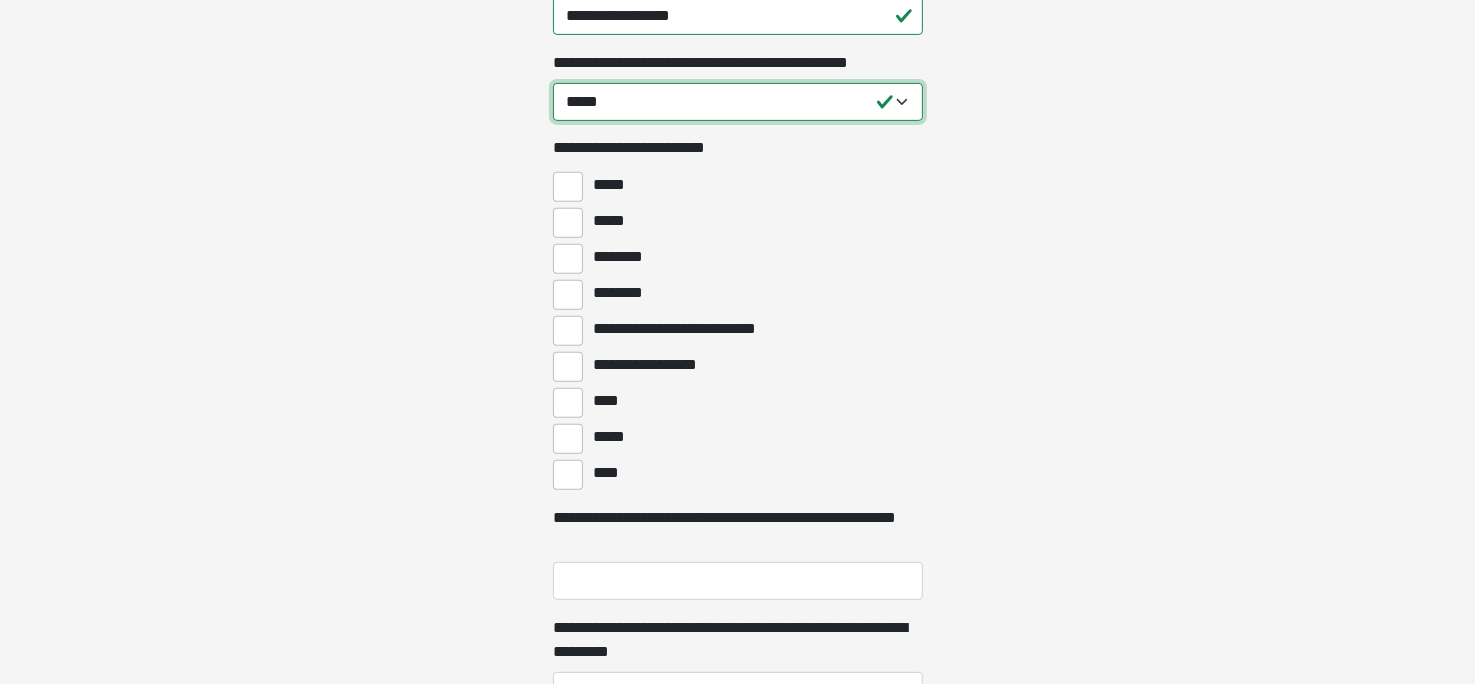 scroll, scrollTop: 900, scrollLeft: 0, axis: vertical 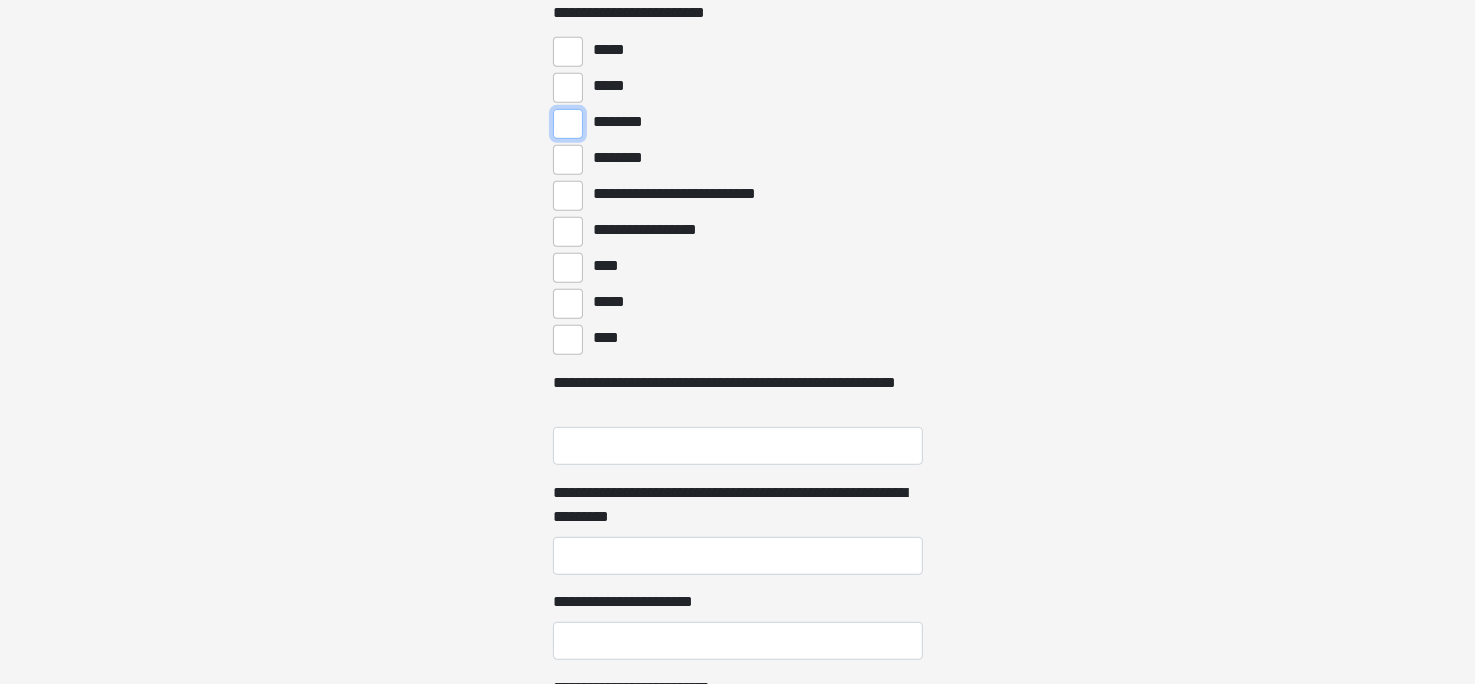 click on "********" at bounding box center [568, 124] 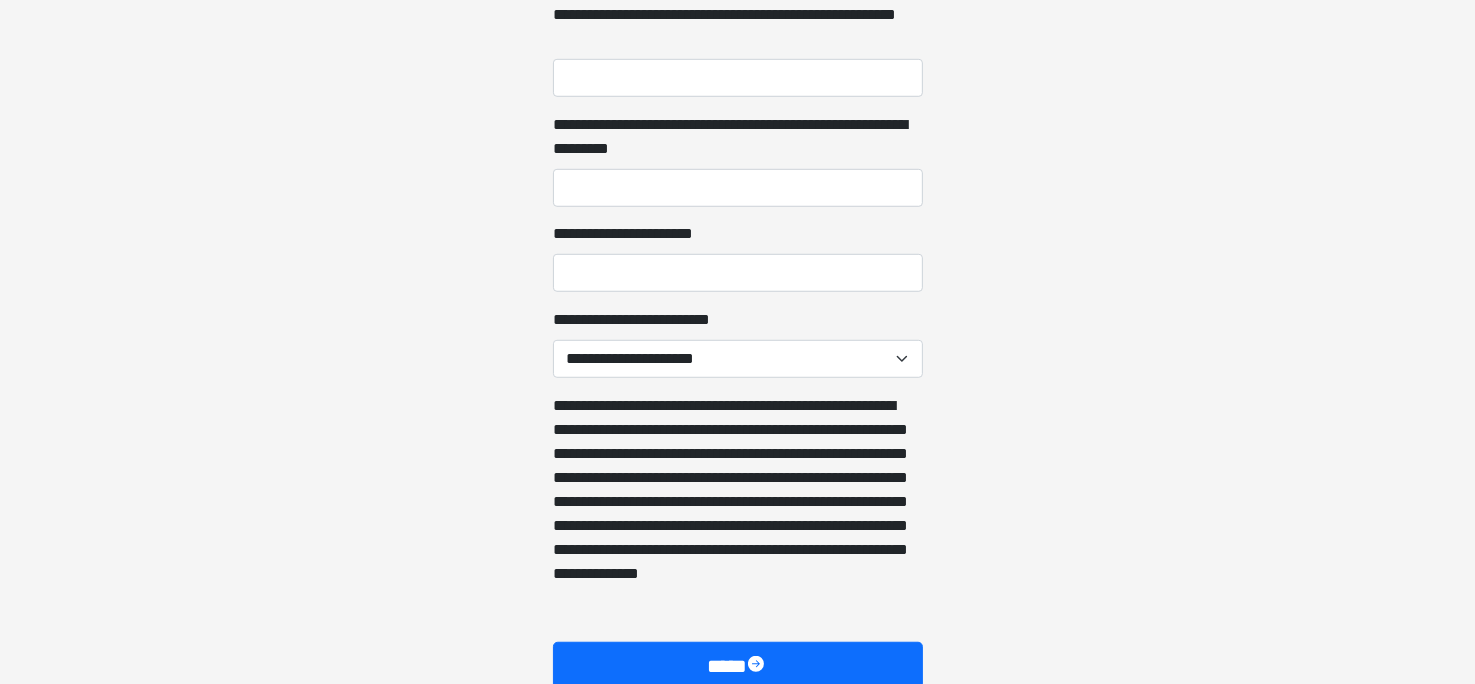 scroll, scrollTop: 1300, scrollLeft: 0, axis: vertical 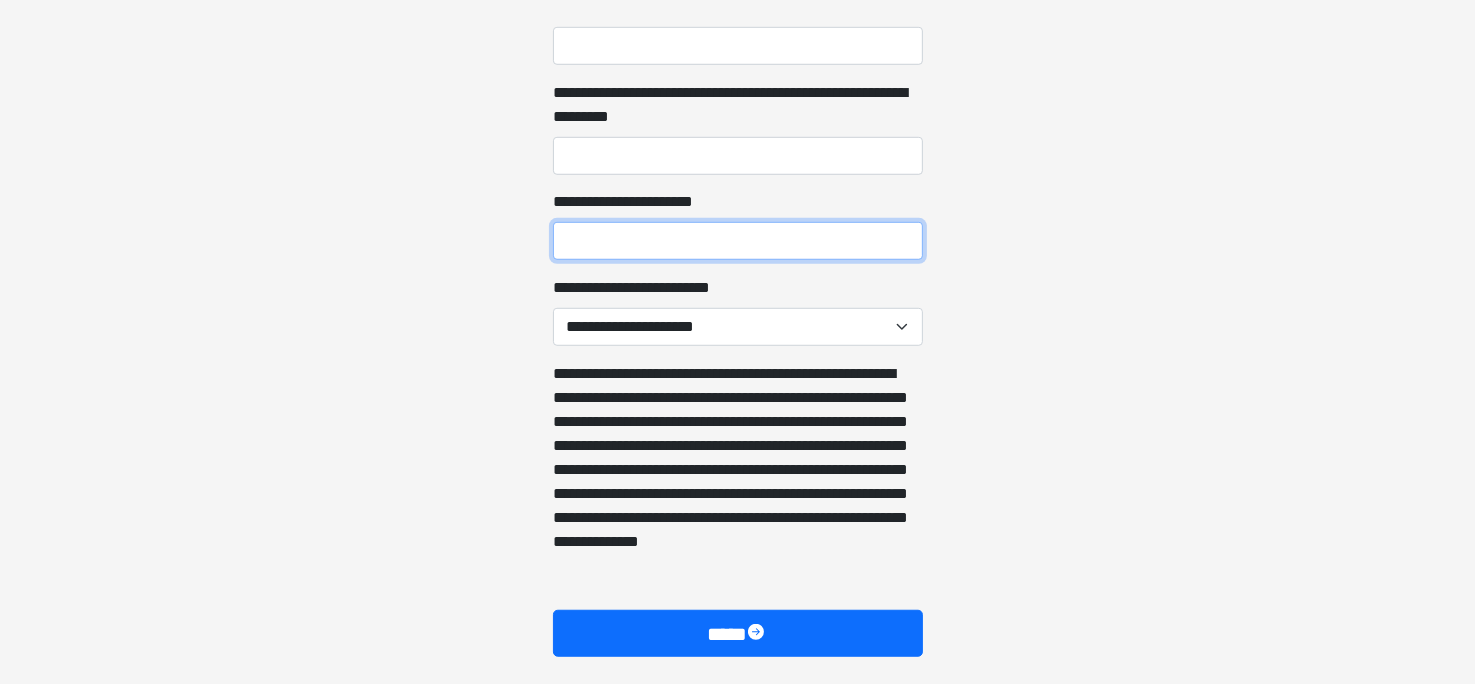 click on "**********" at bounding box center [738, 241] 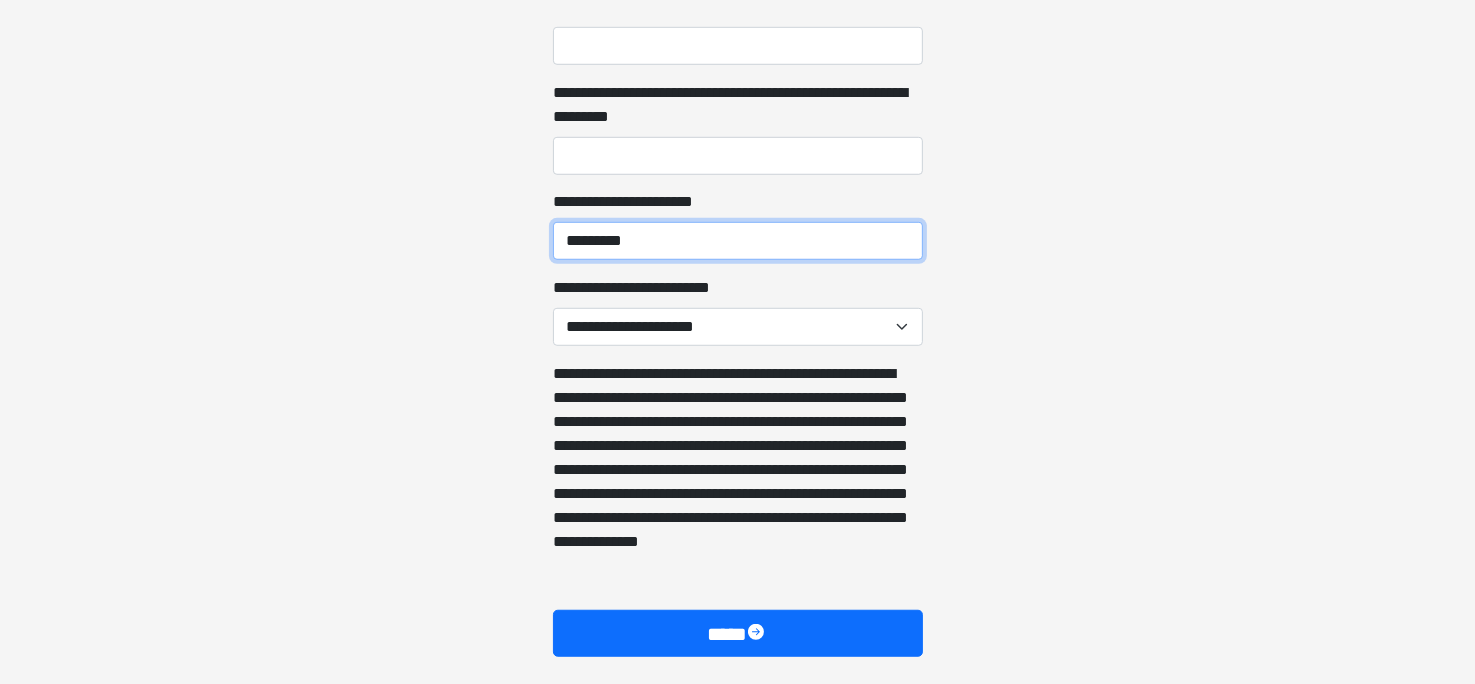 type on "*********" 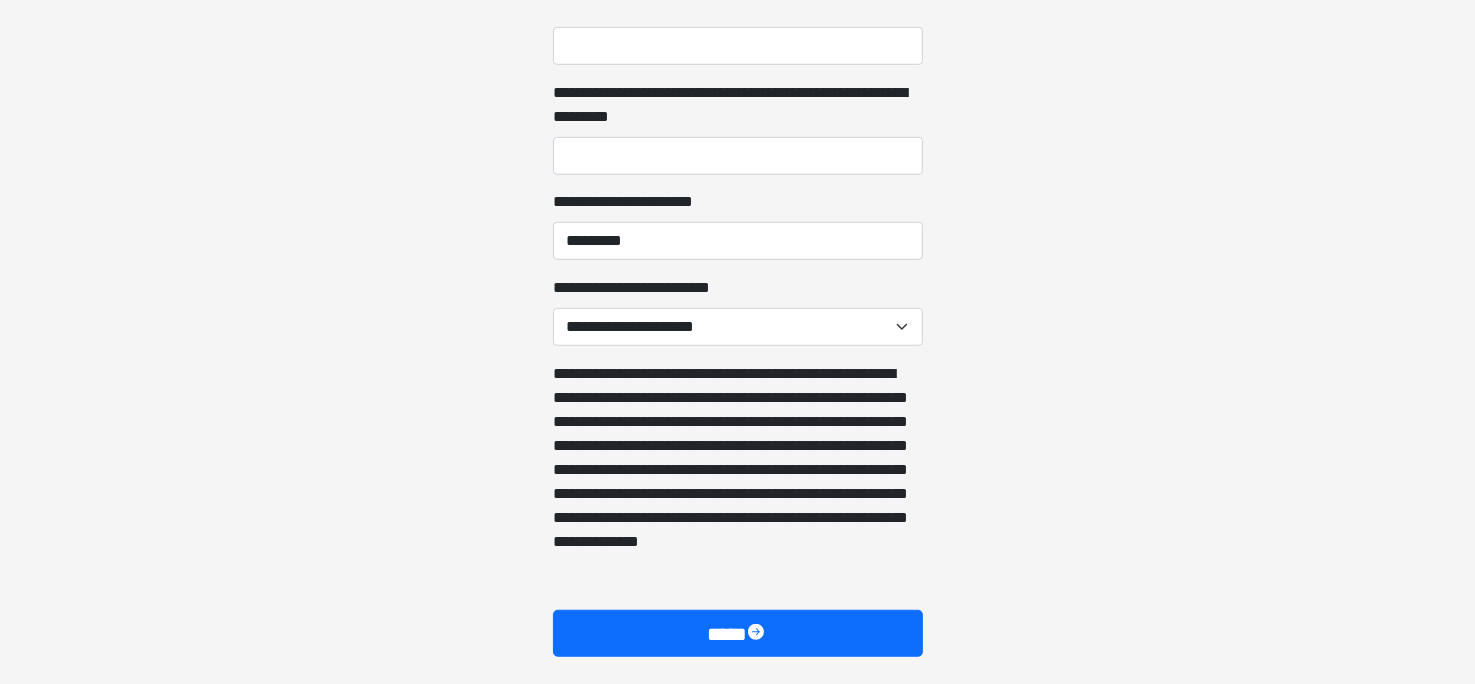 click on "**********" at bounding box center [737, -958] 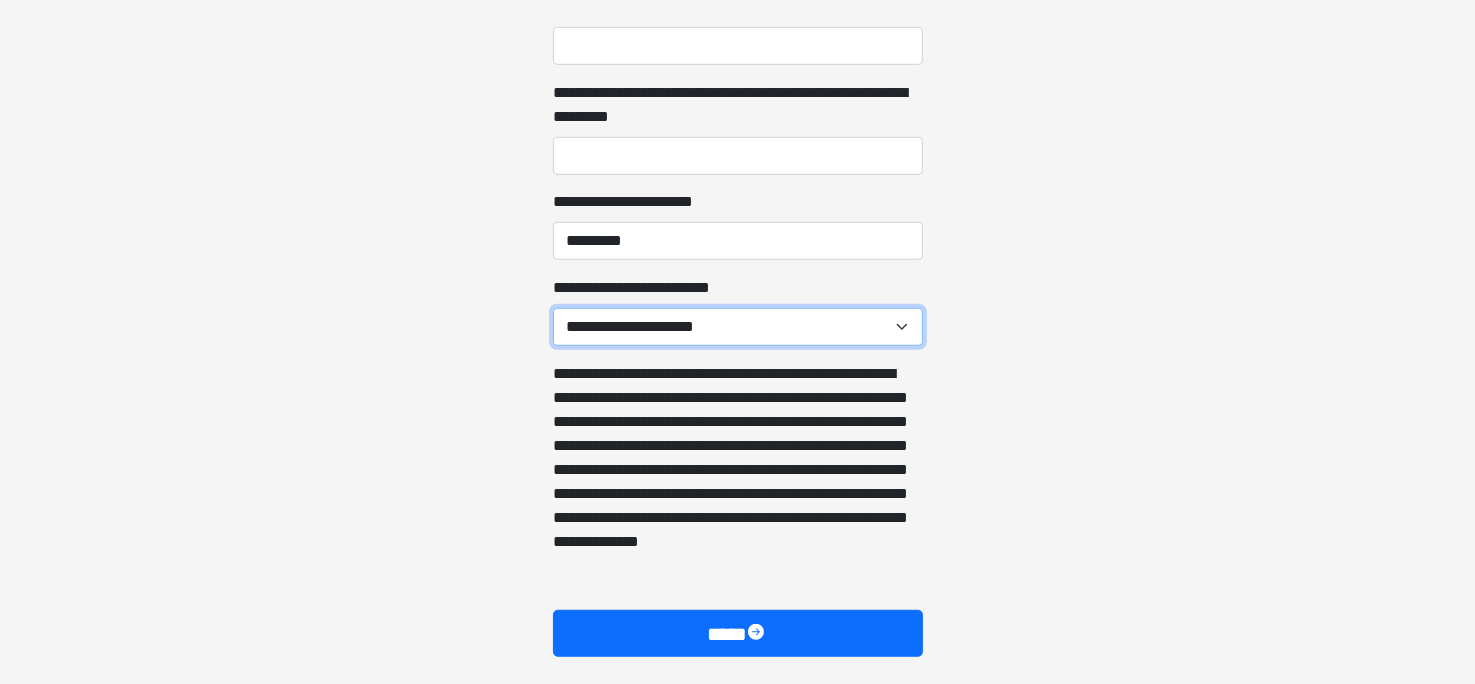 click on "**********" at bounding box center [738, 327] 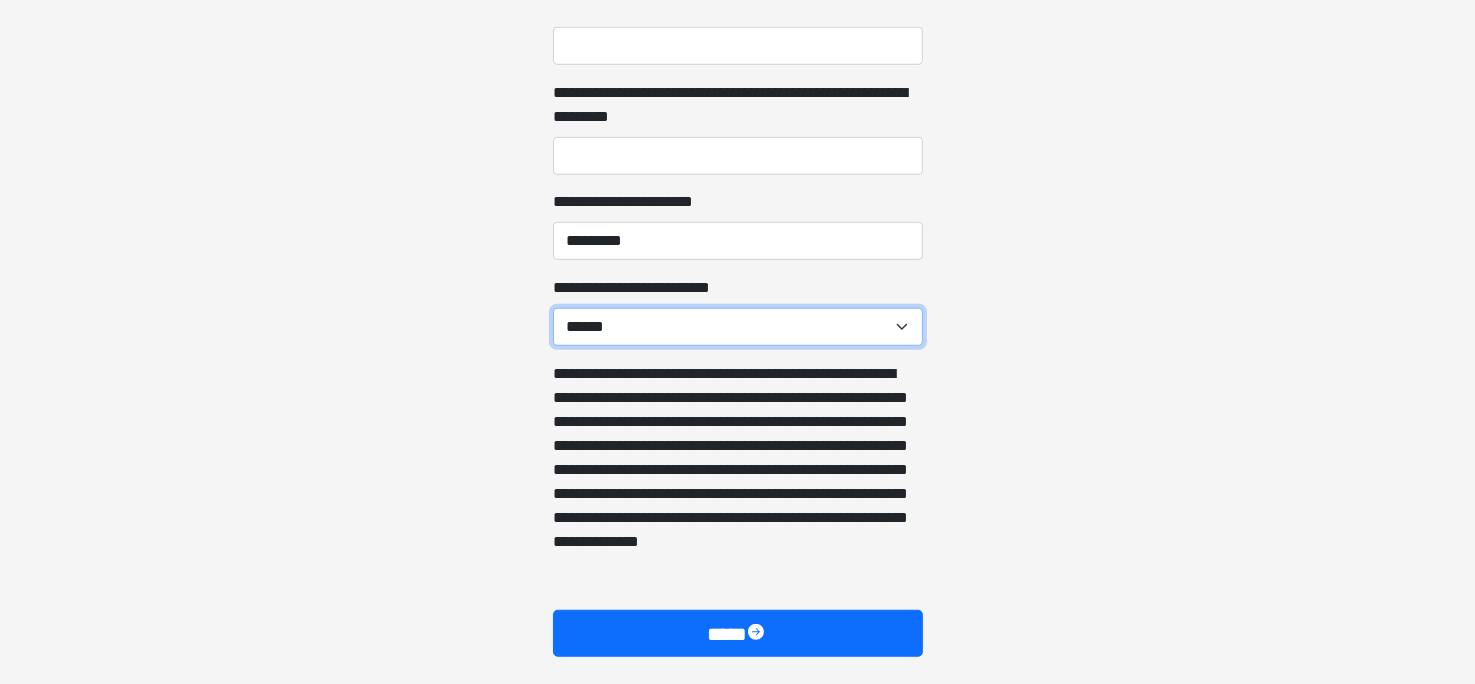 click on "**********" at bounding box center [738, 327] 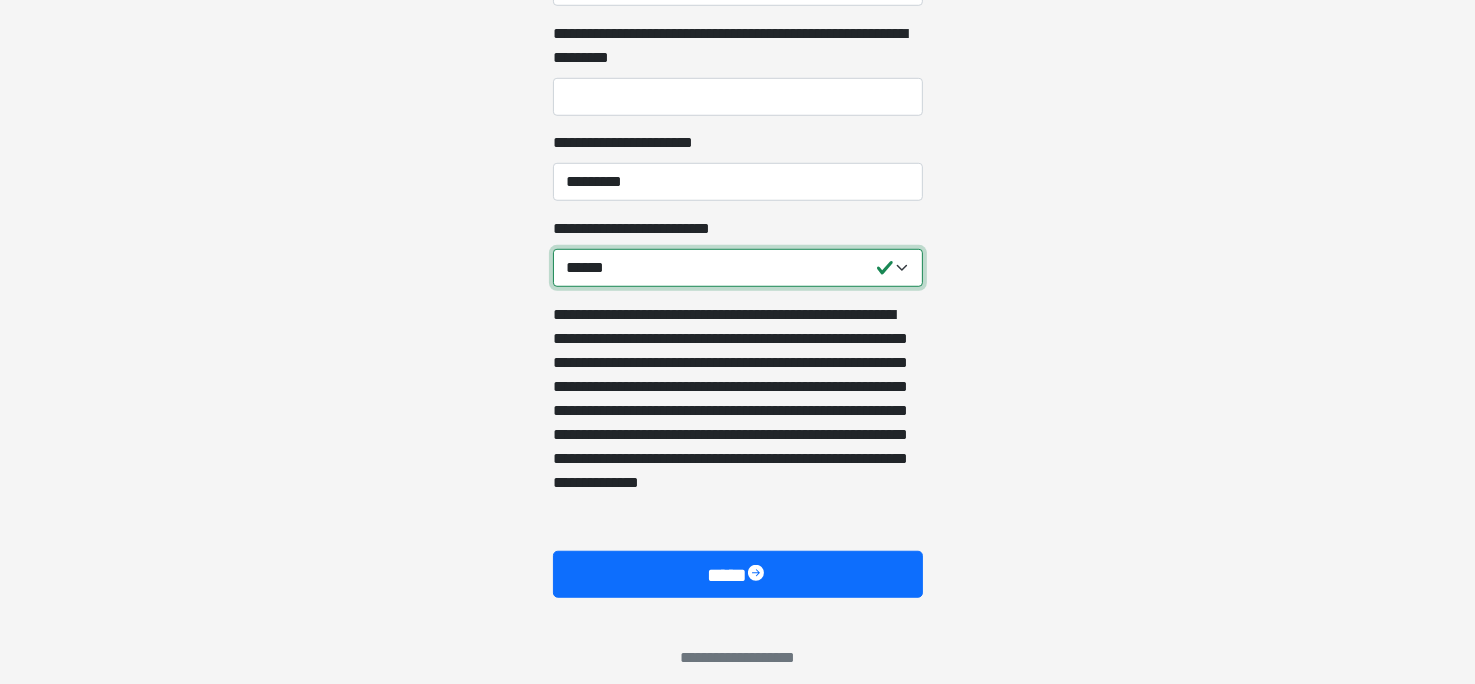 scroll, scrollTop: 1392, scrollLeft: 0, axis: vertical 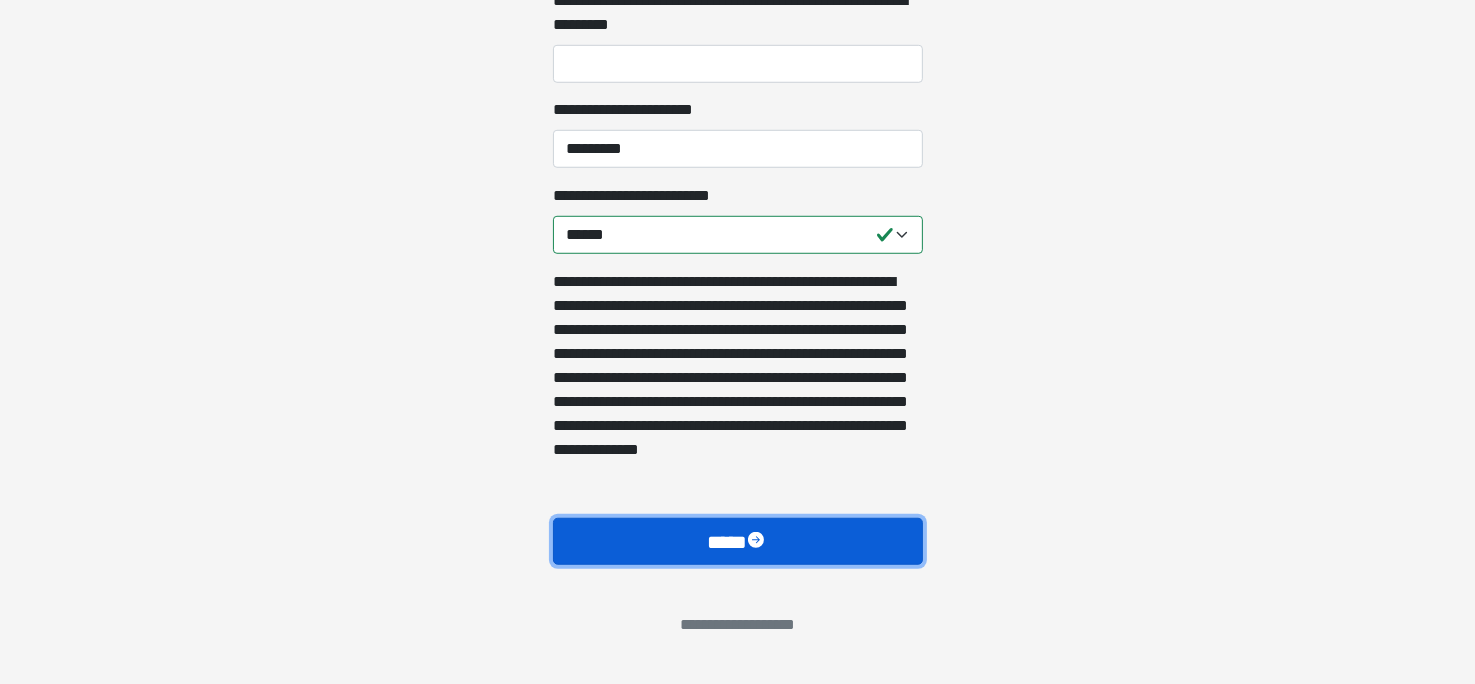 click on "****" at bounding box center [738, 542] 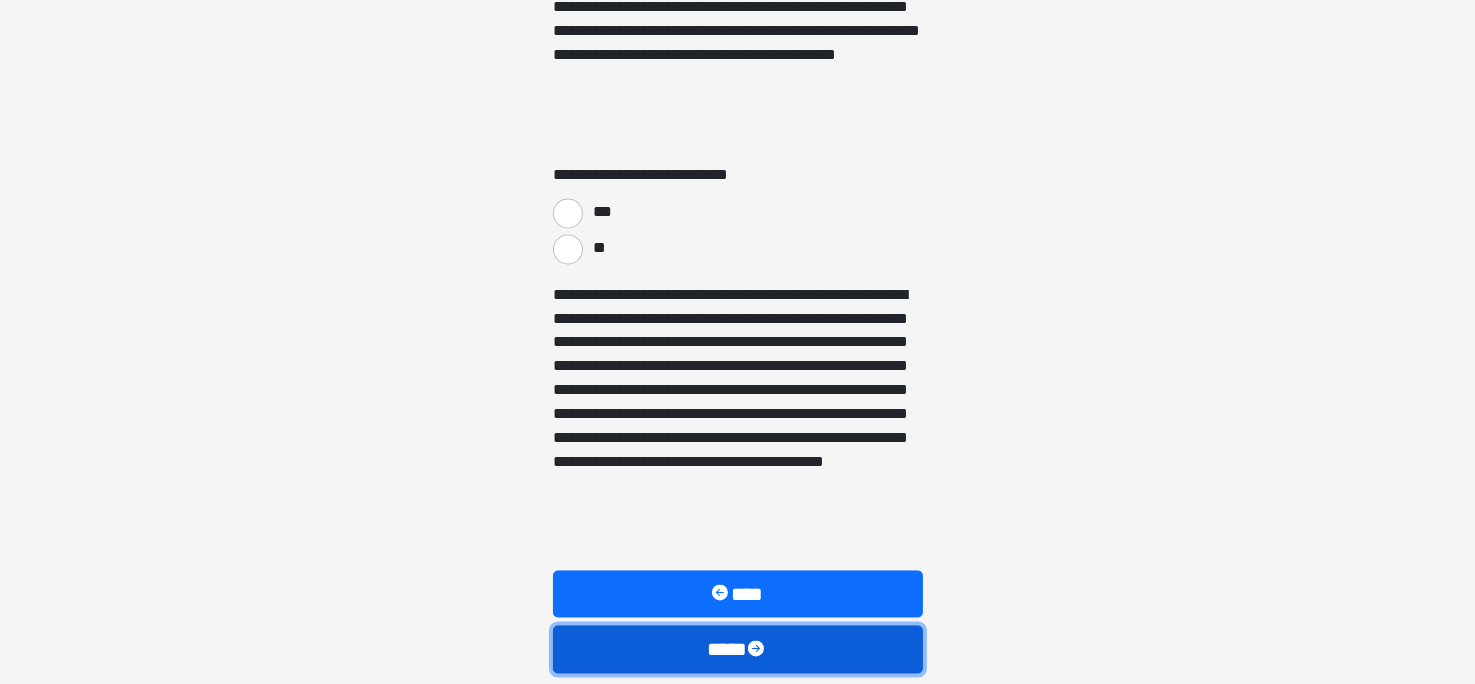 scroll, scrollTop: 3400, scrollLeft: 0, axis: vertical 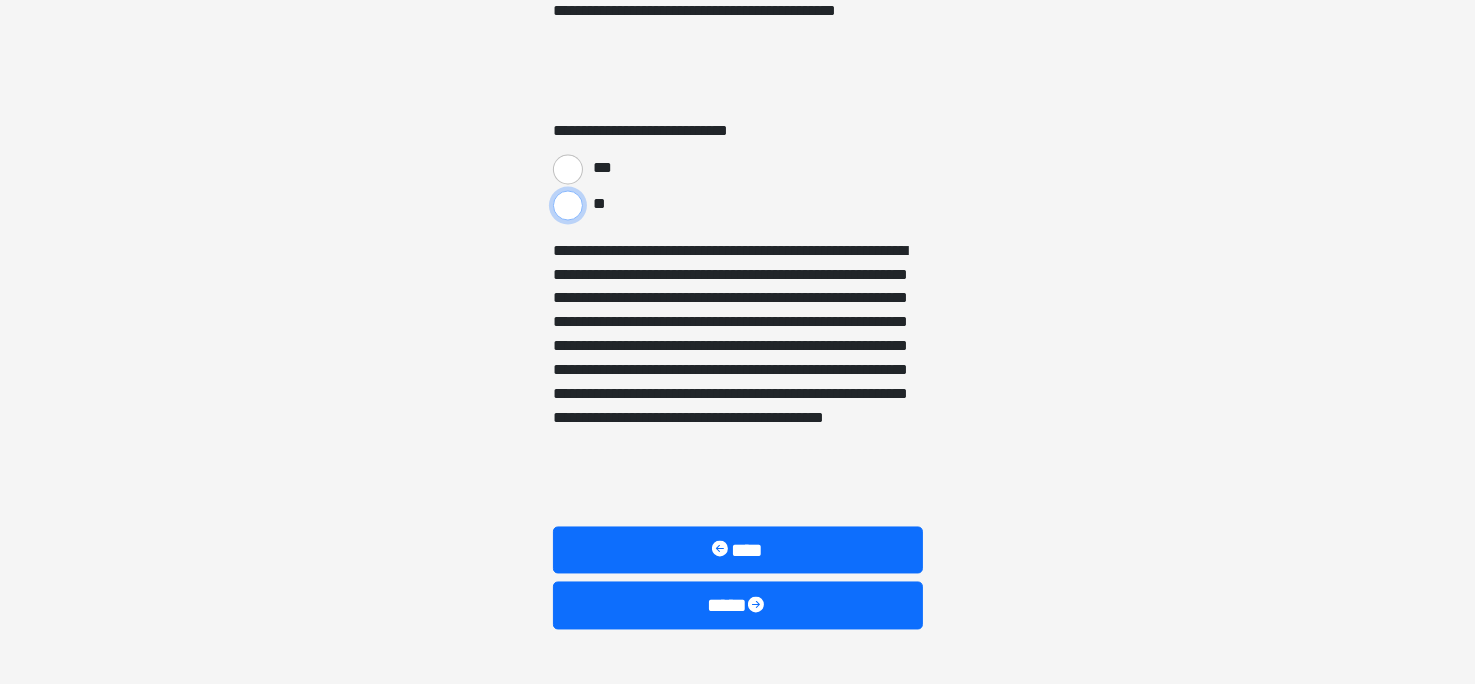 click on "**" at bounding box center (568, 206) 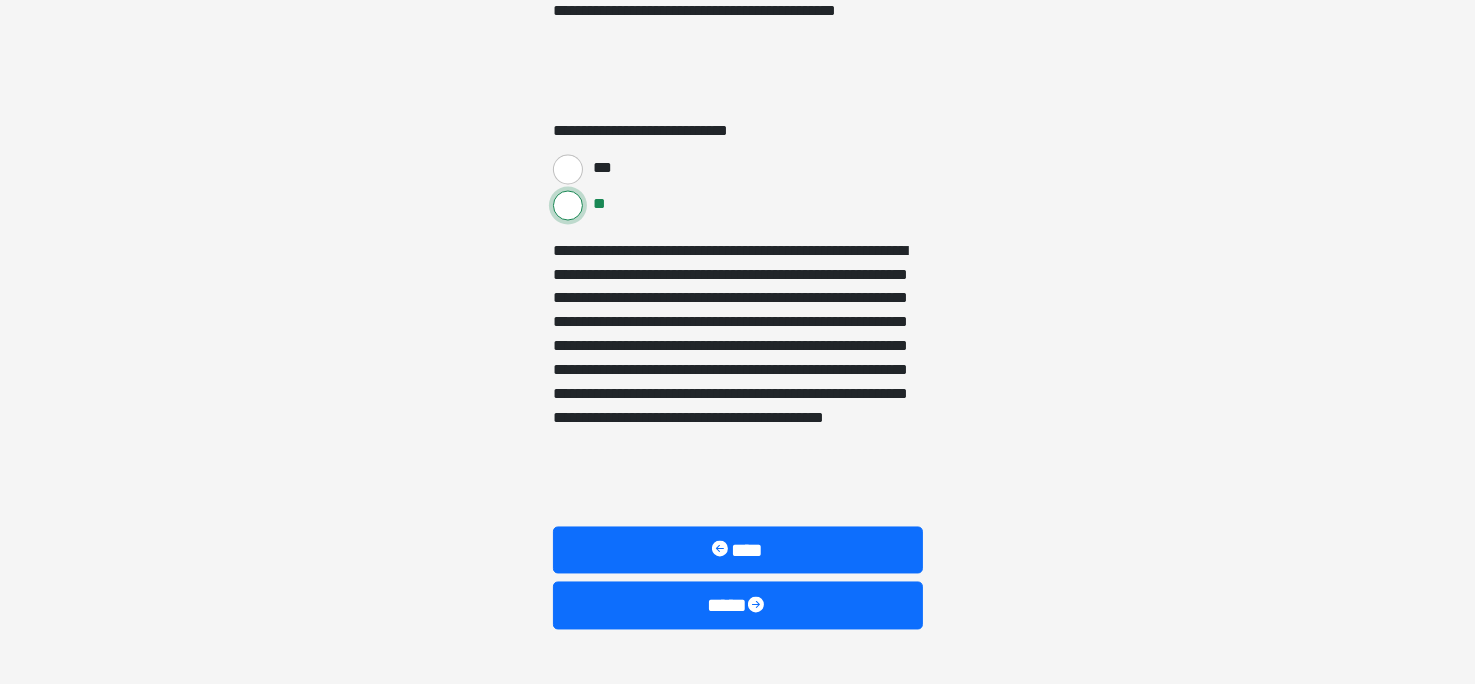 scroll, scrollTop: 3448, scrollLeft: 0, axis: vertical 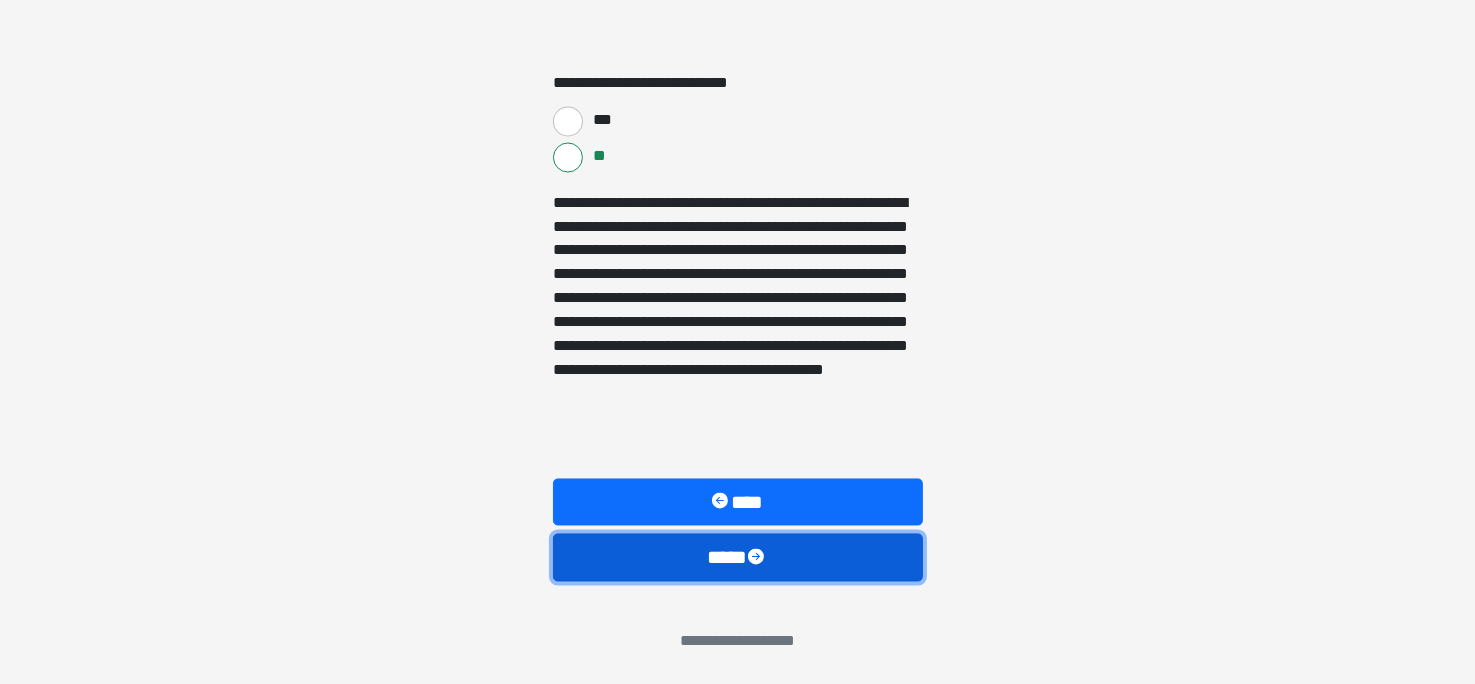 click at bounding box center (758, 559) 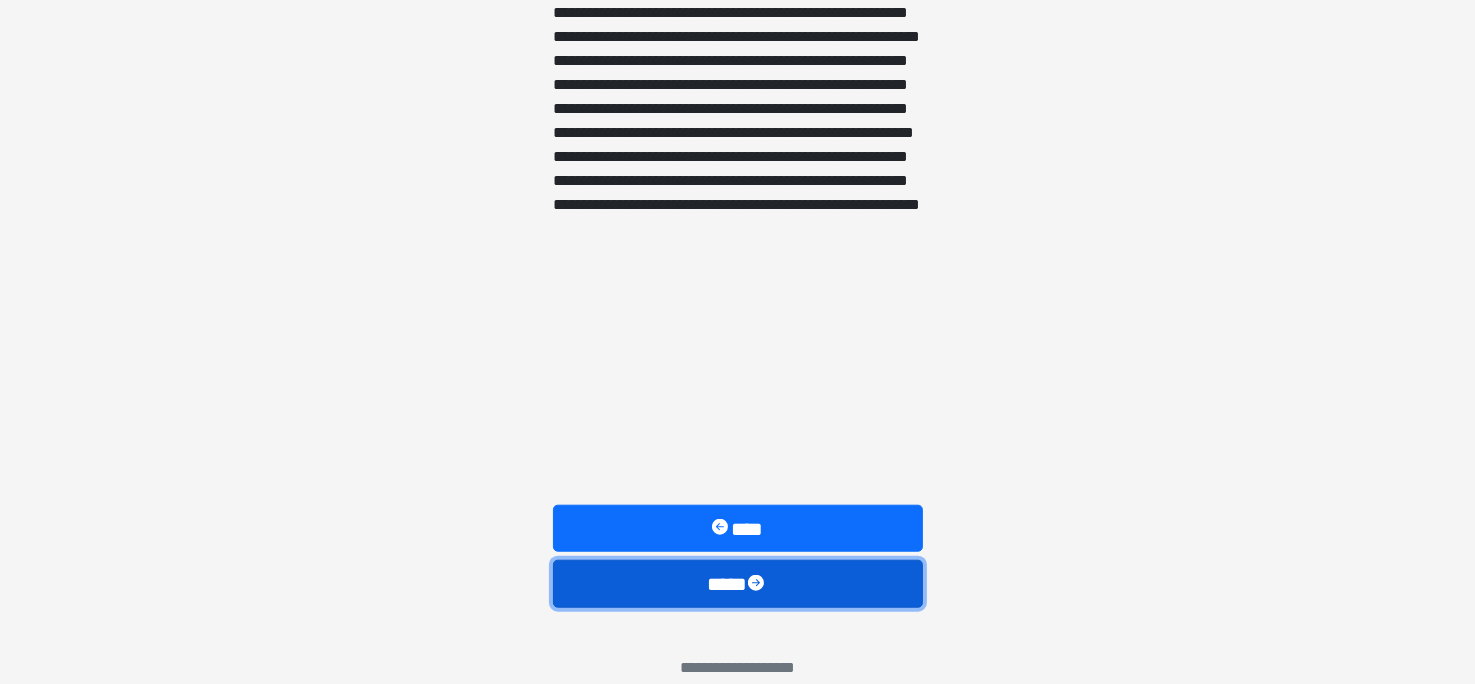 scroll, scrollTop: 1728, scrollLeft: 0, axis: vertical 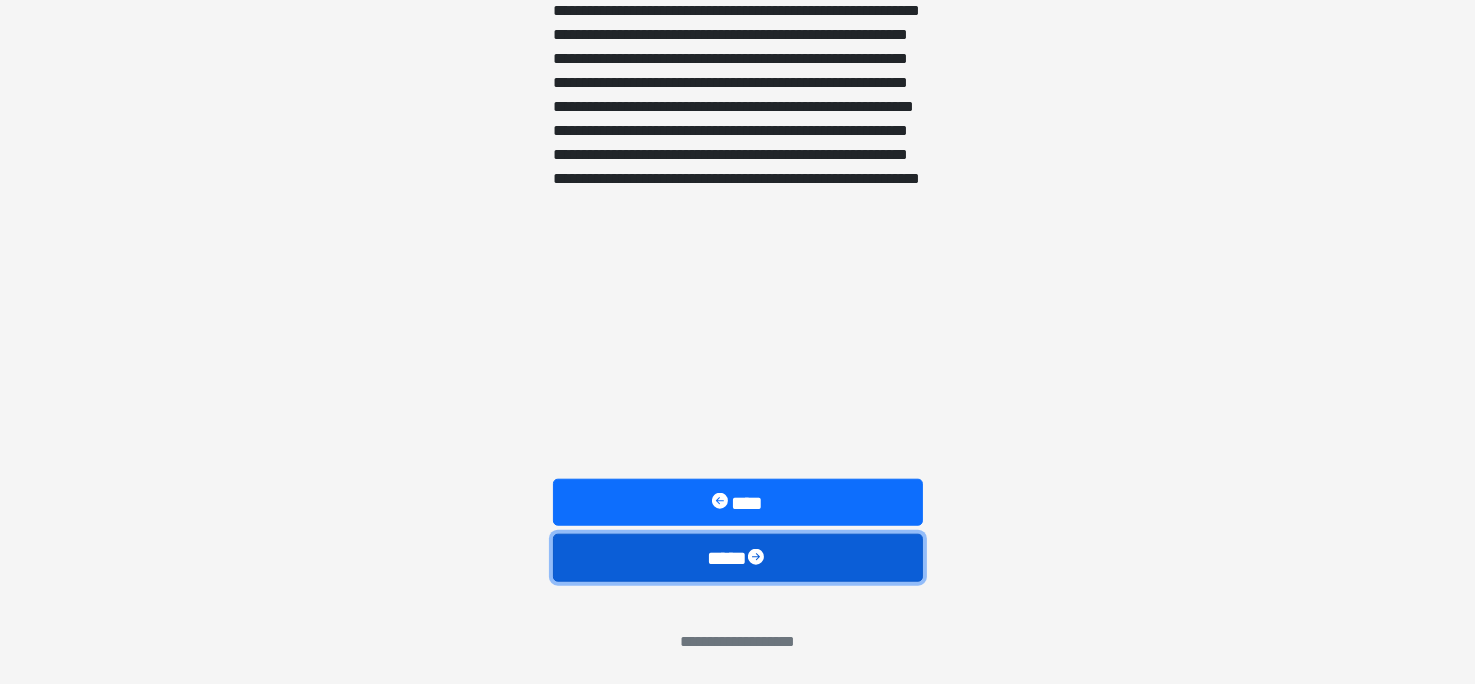 click on "****" at bounding box center (738, 558) 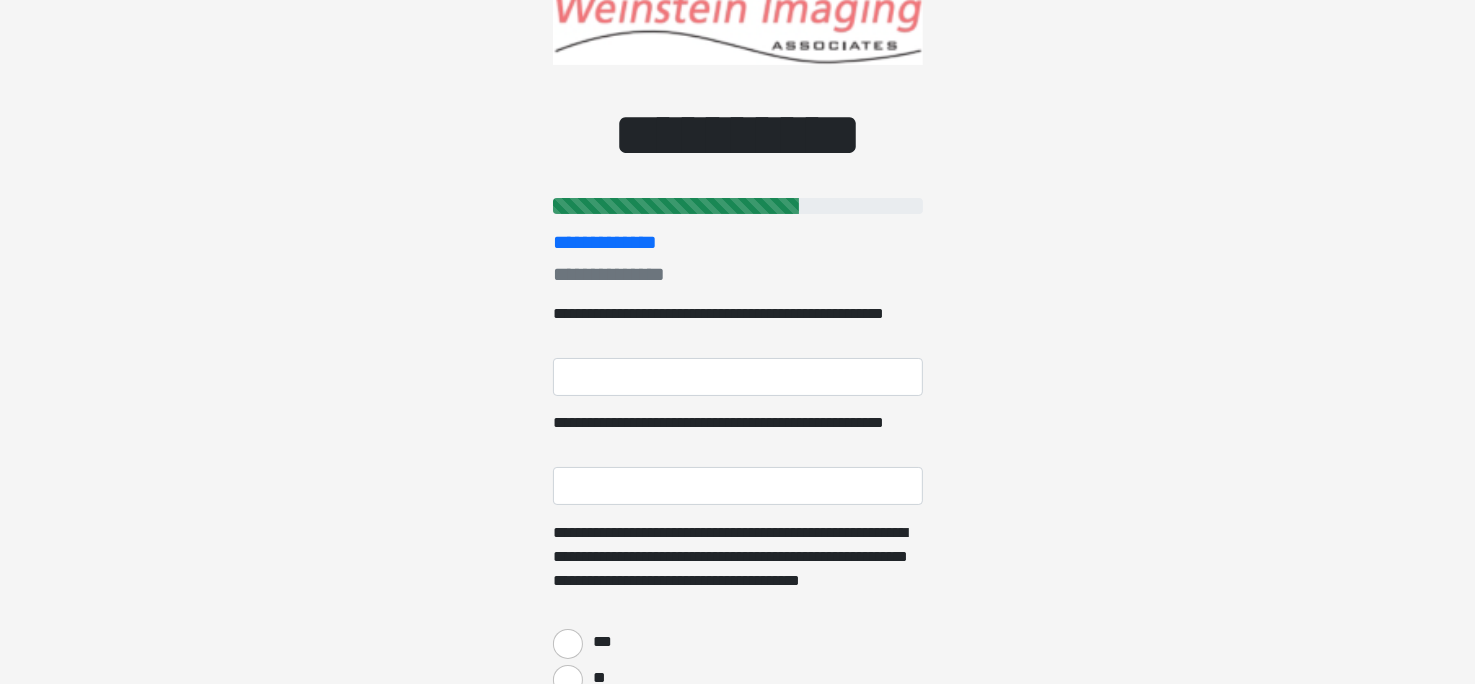 scroll, scrollTop: 100, scrollLeft: 0, axis: vertical 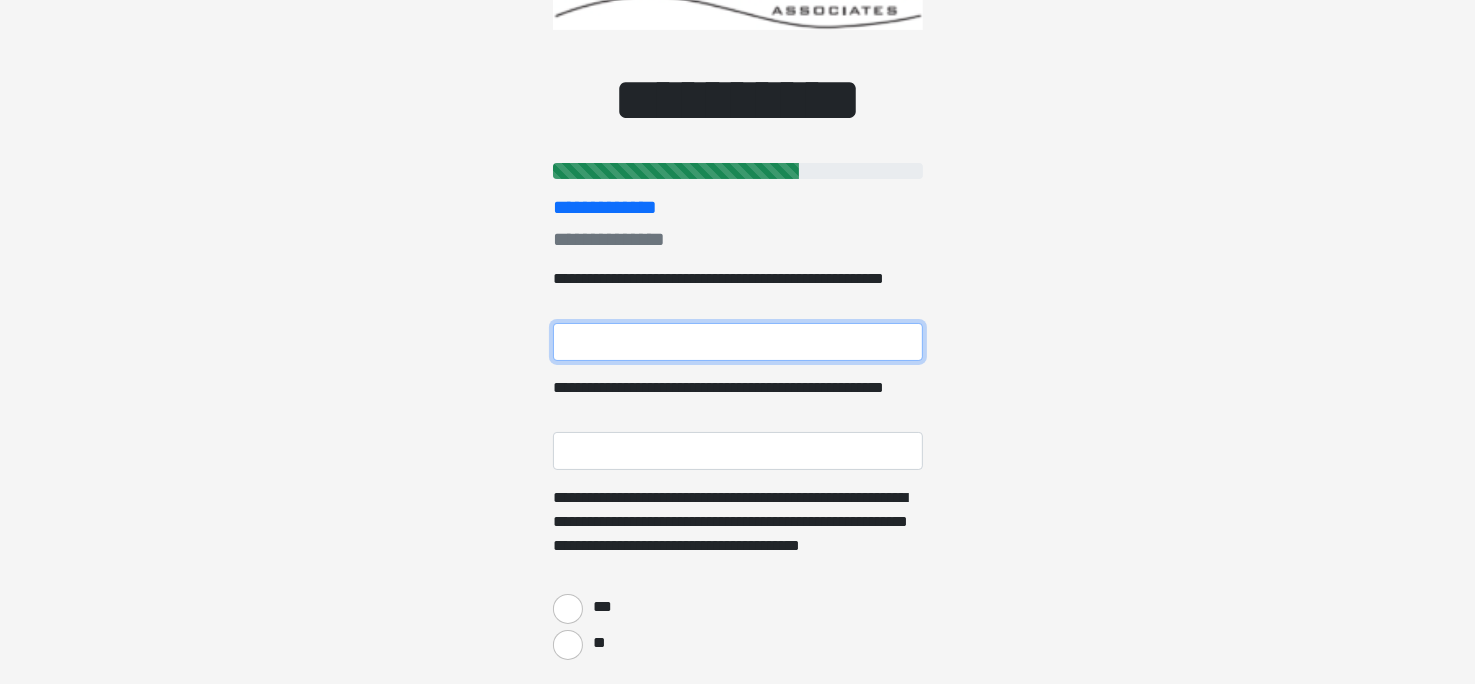 click on "**********" at bounding box center [738, 342] 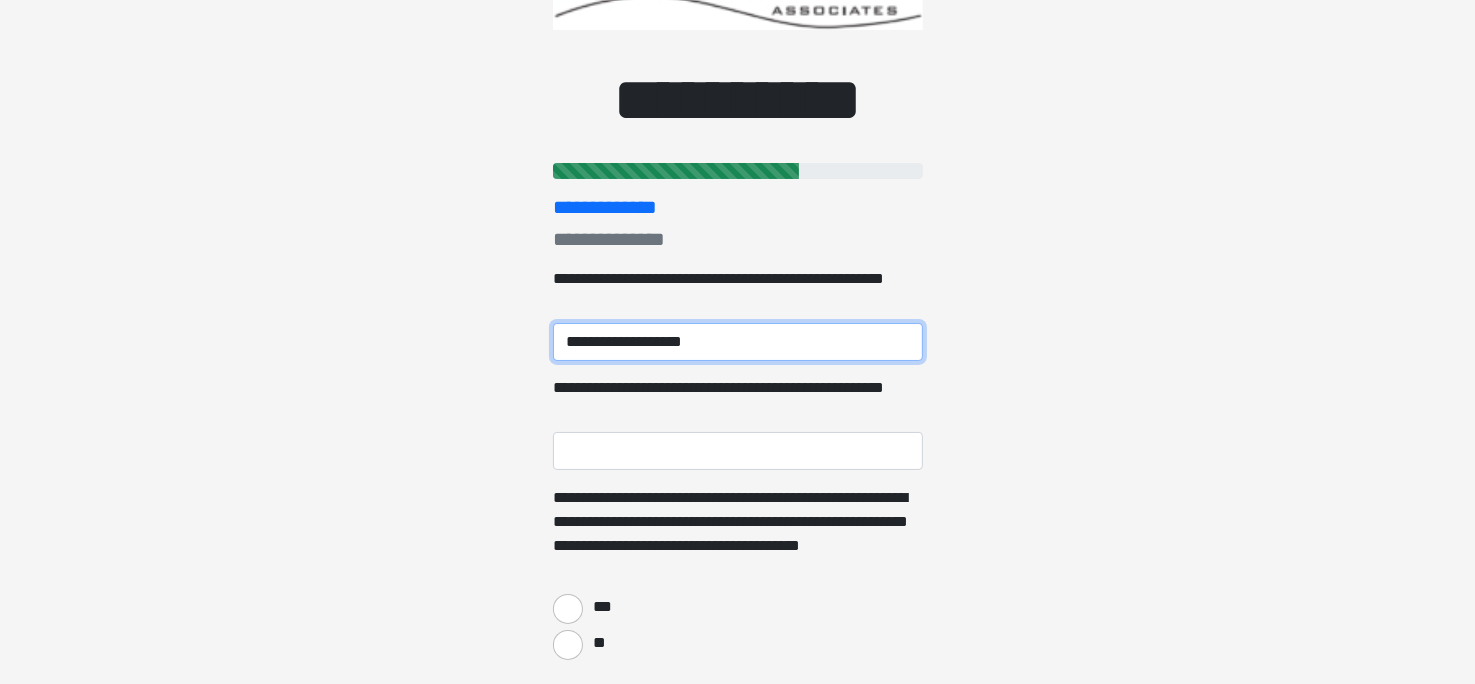 type on "**********" 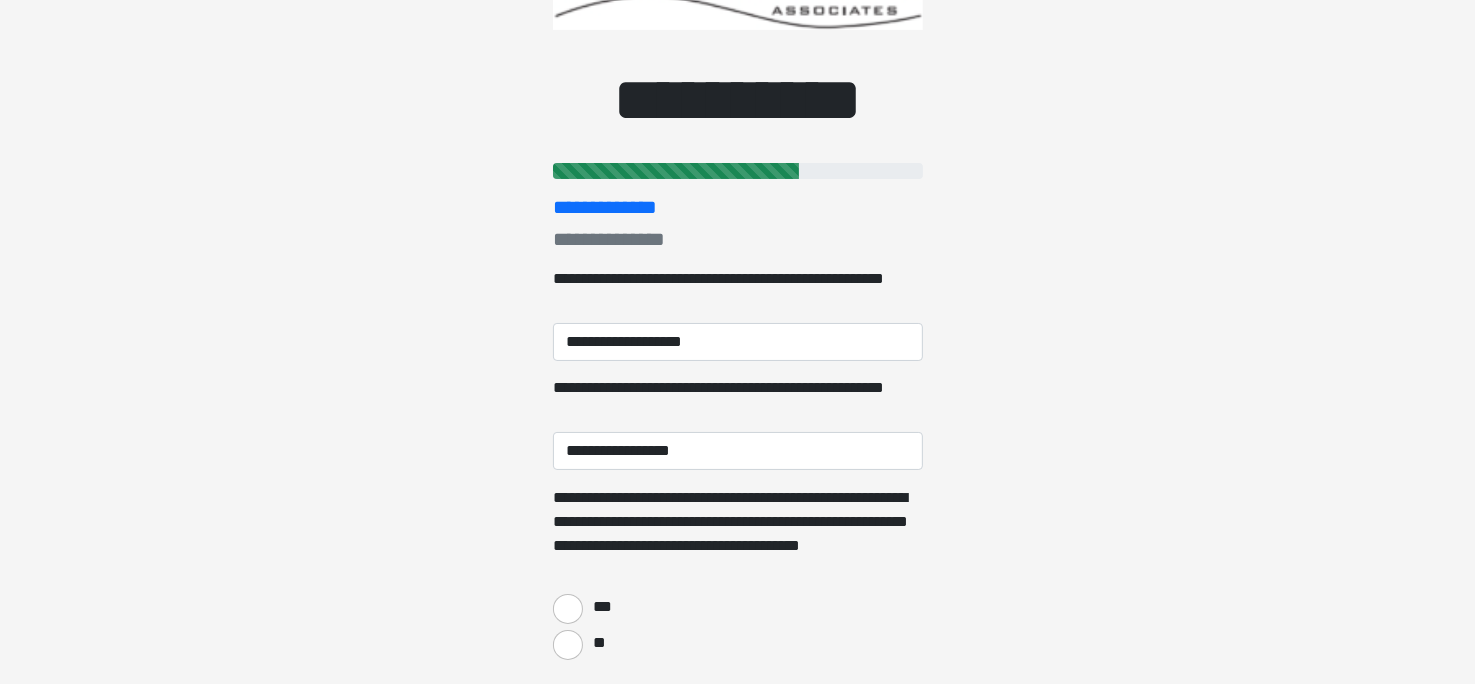 type on "****" 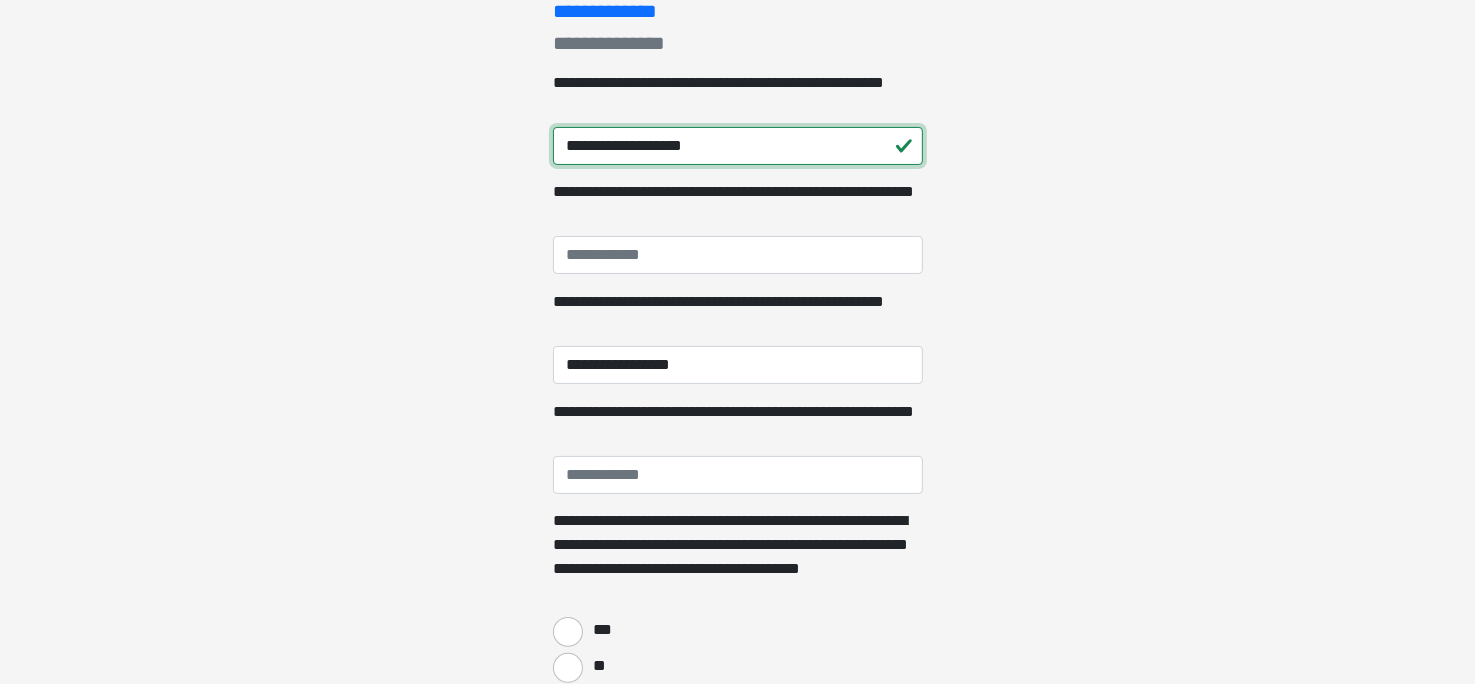 scroll, scrollTop: 300, scrollLeft: 0, axis: vertical 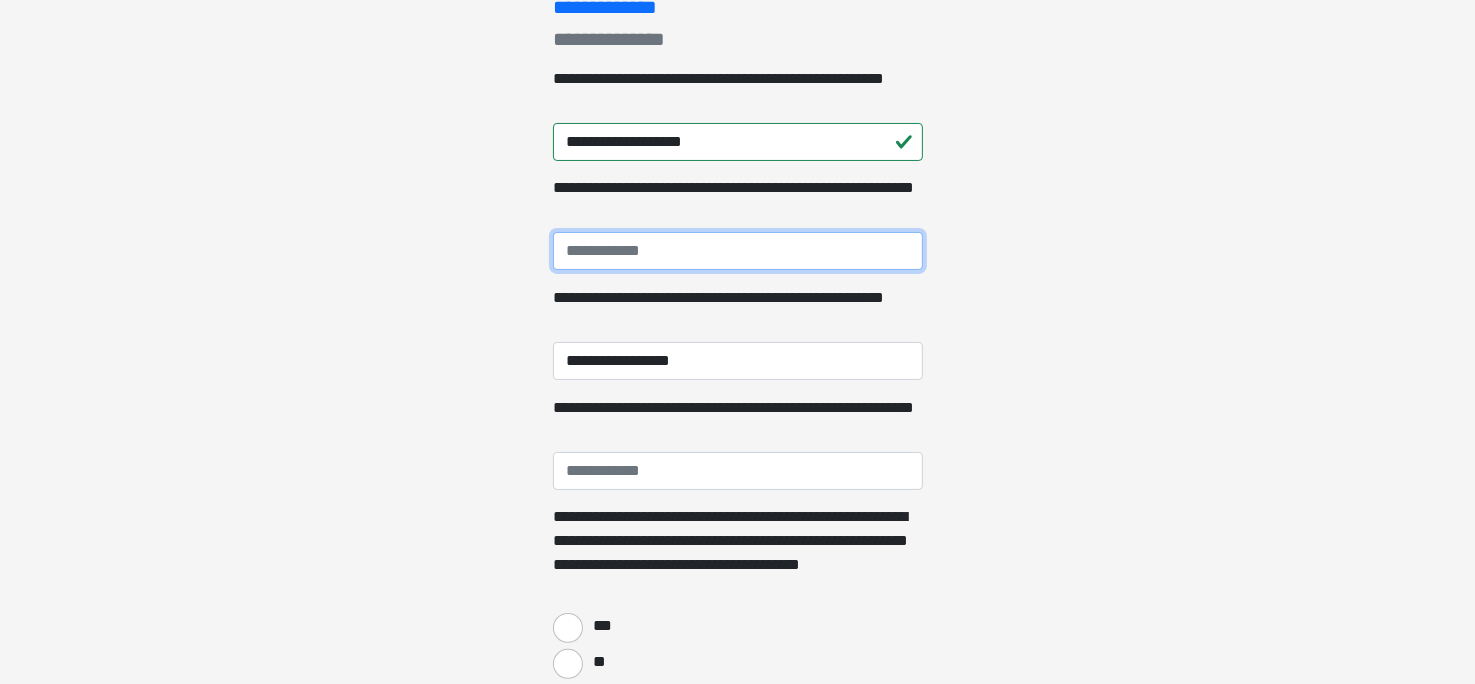 click on "**********" at bounding box center [738, 251] 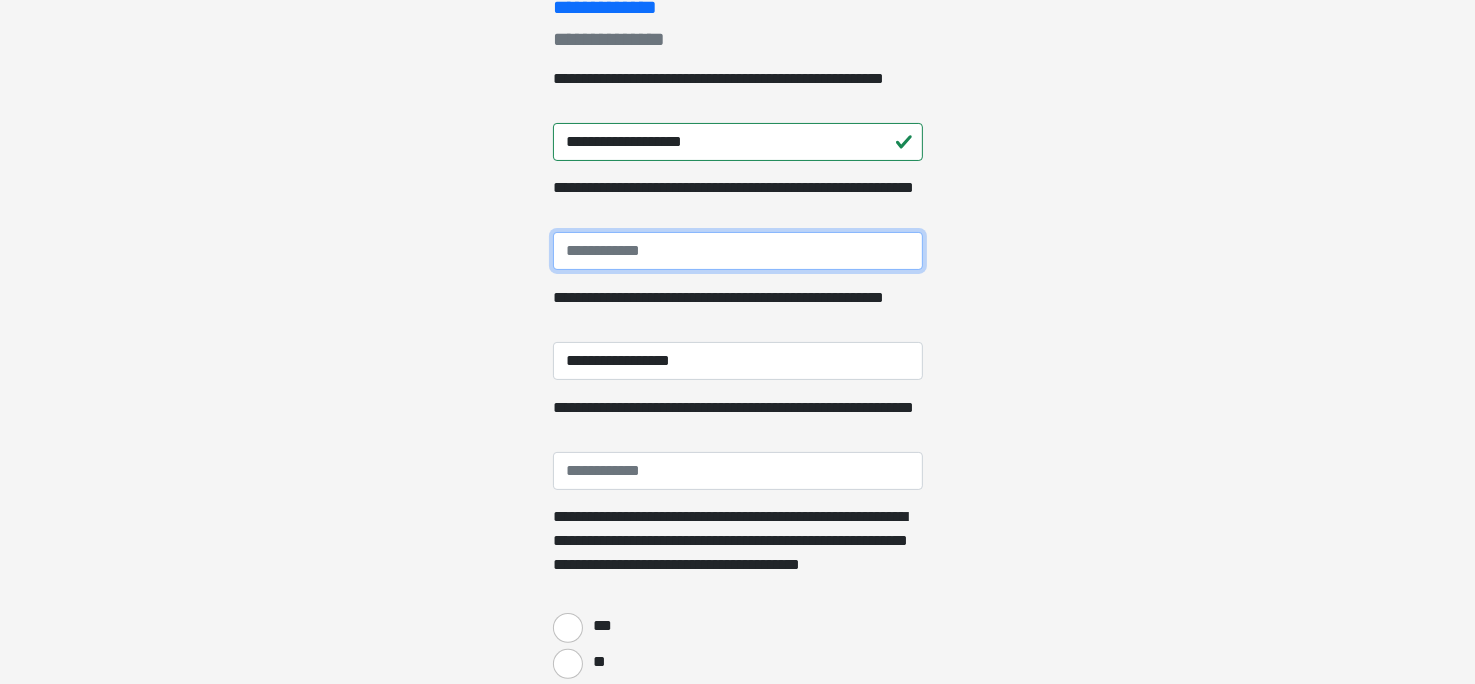 type on "**********" 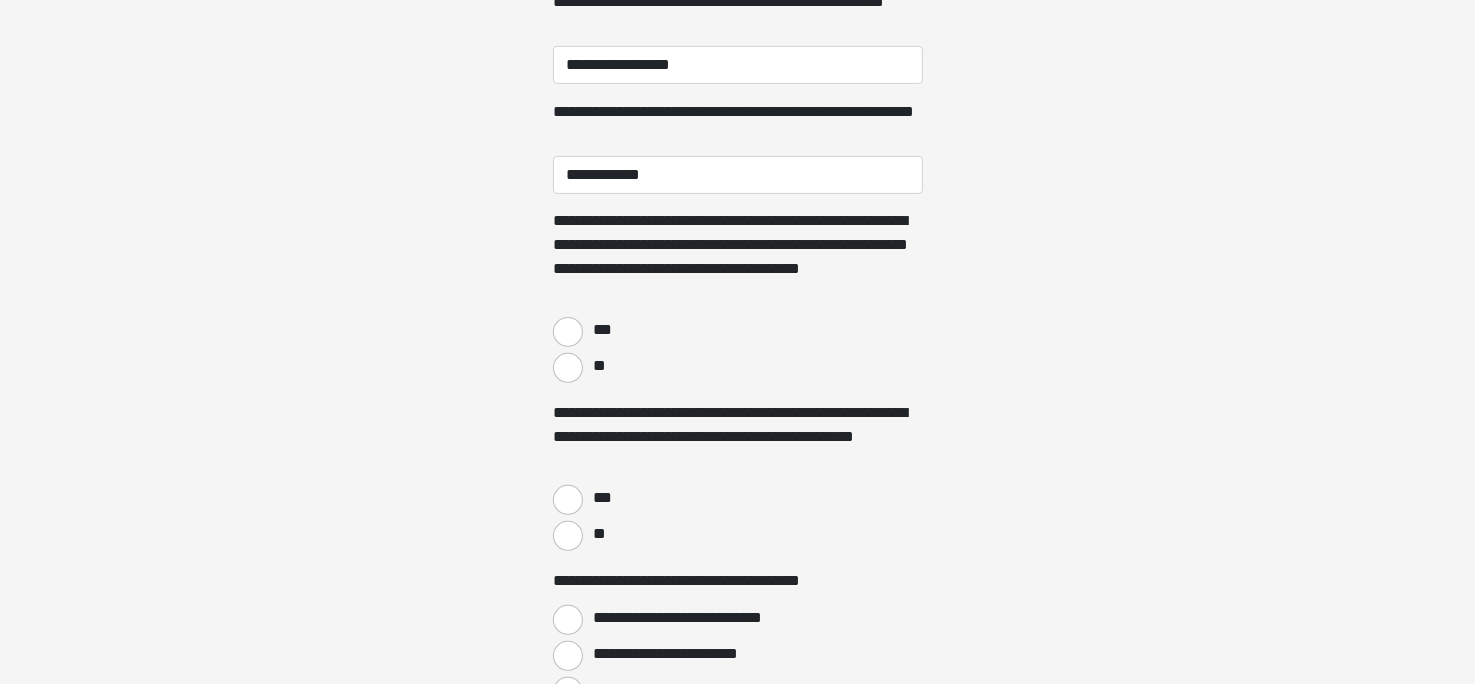 scroll, scrollTop: 600, scrollLeft: 0, axis: vertical 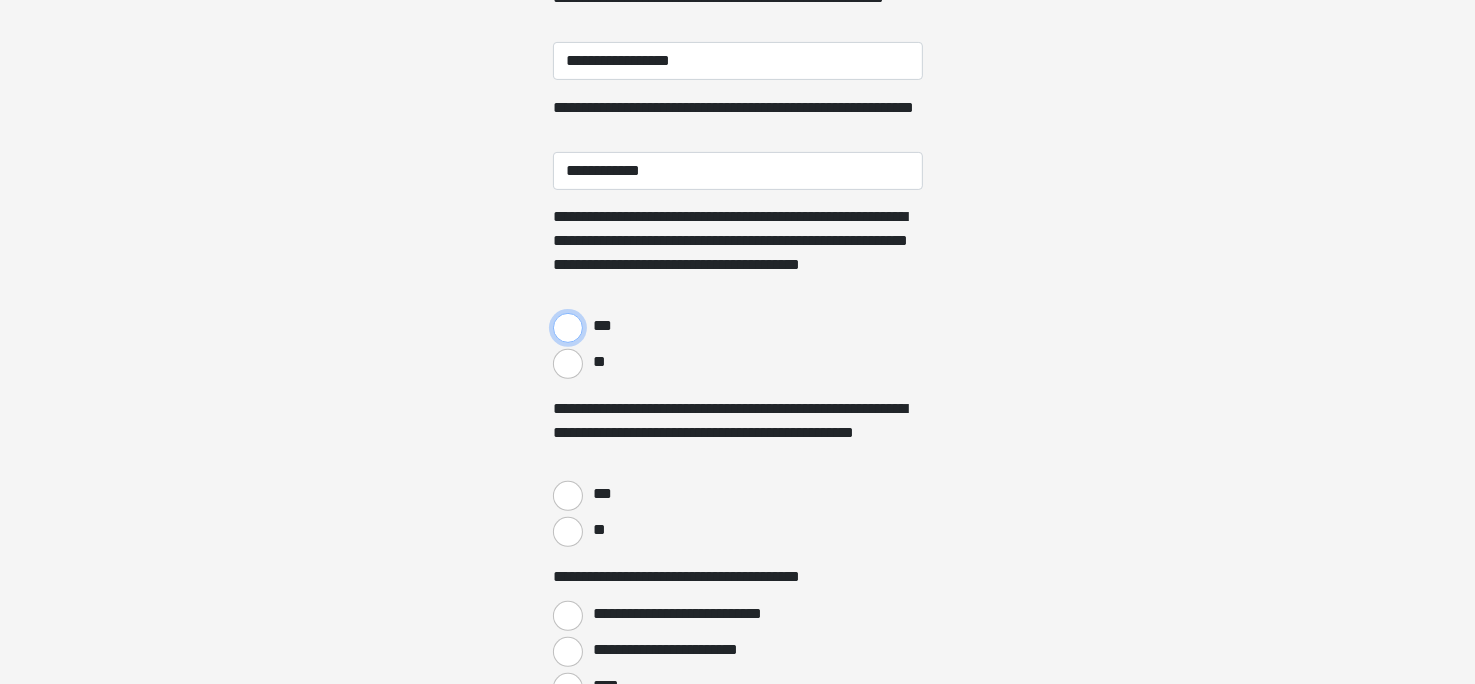 click on "***" at bounding box center (568, 328) 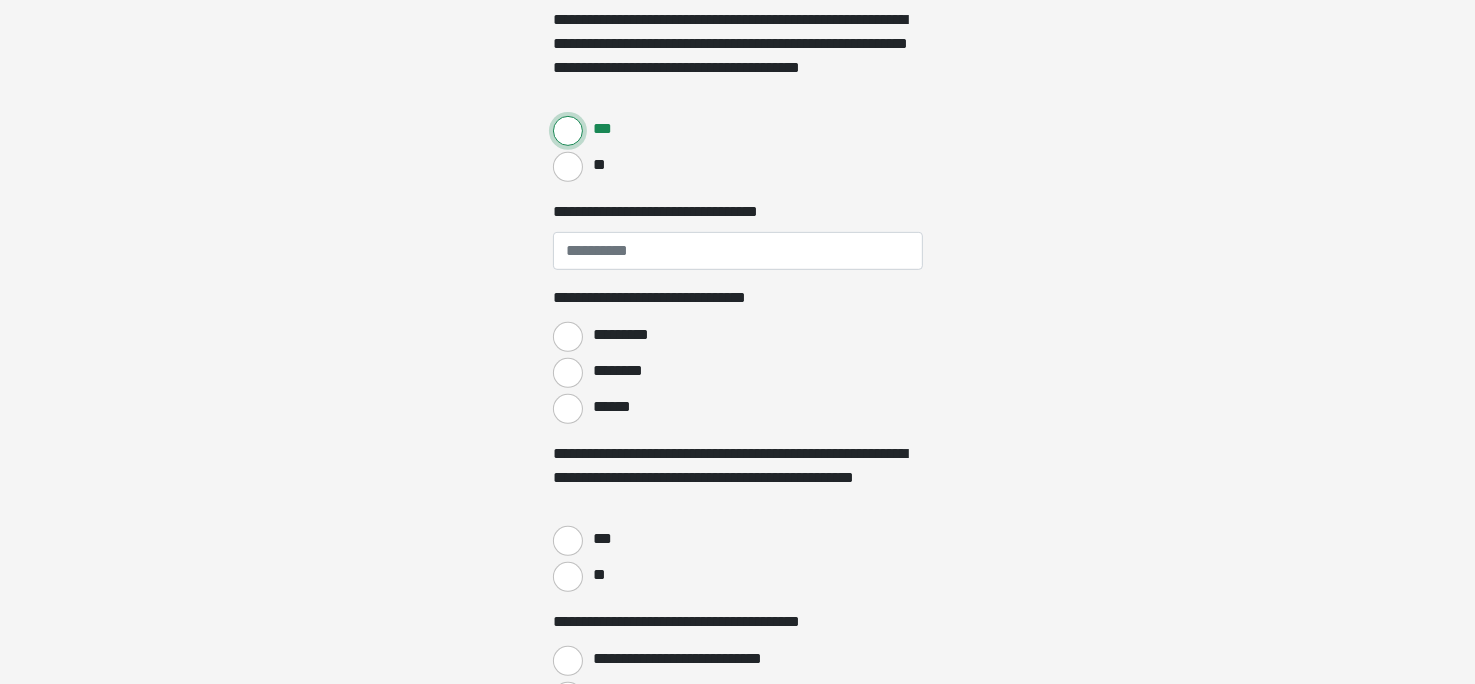 scroll, scrollTop: 800, scrollLeft: 0, axis: vertical 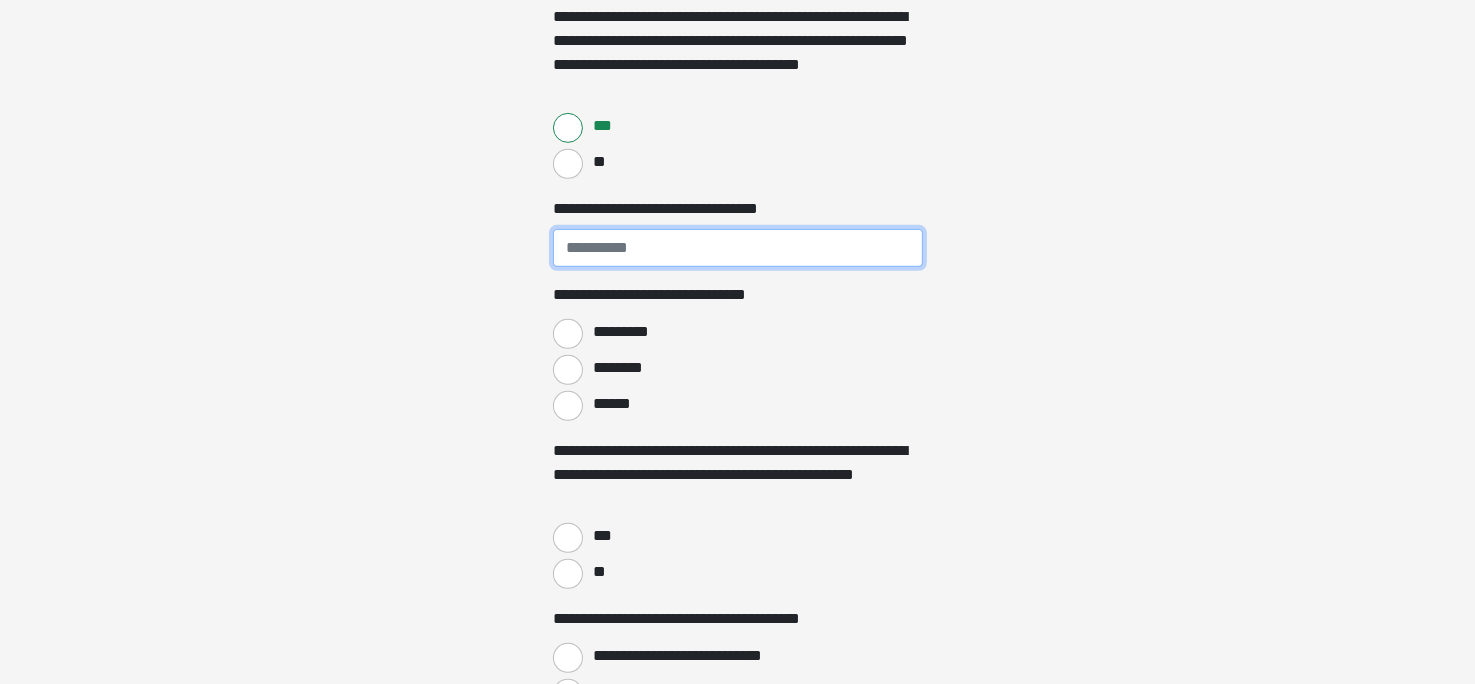 click on "**********" at bounding box center (738, 248) 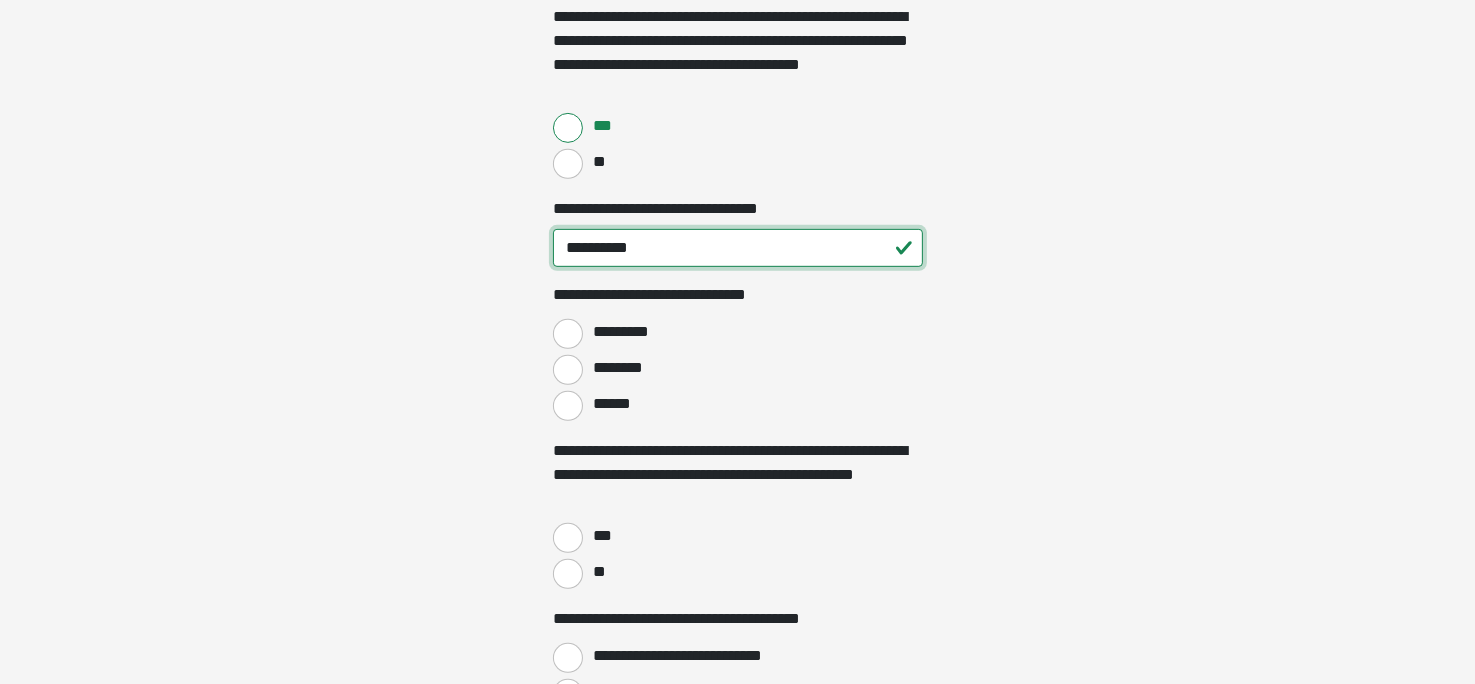 type on "**********" 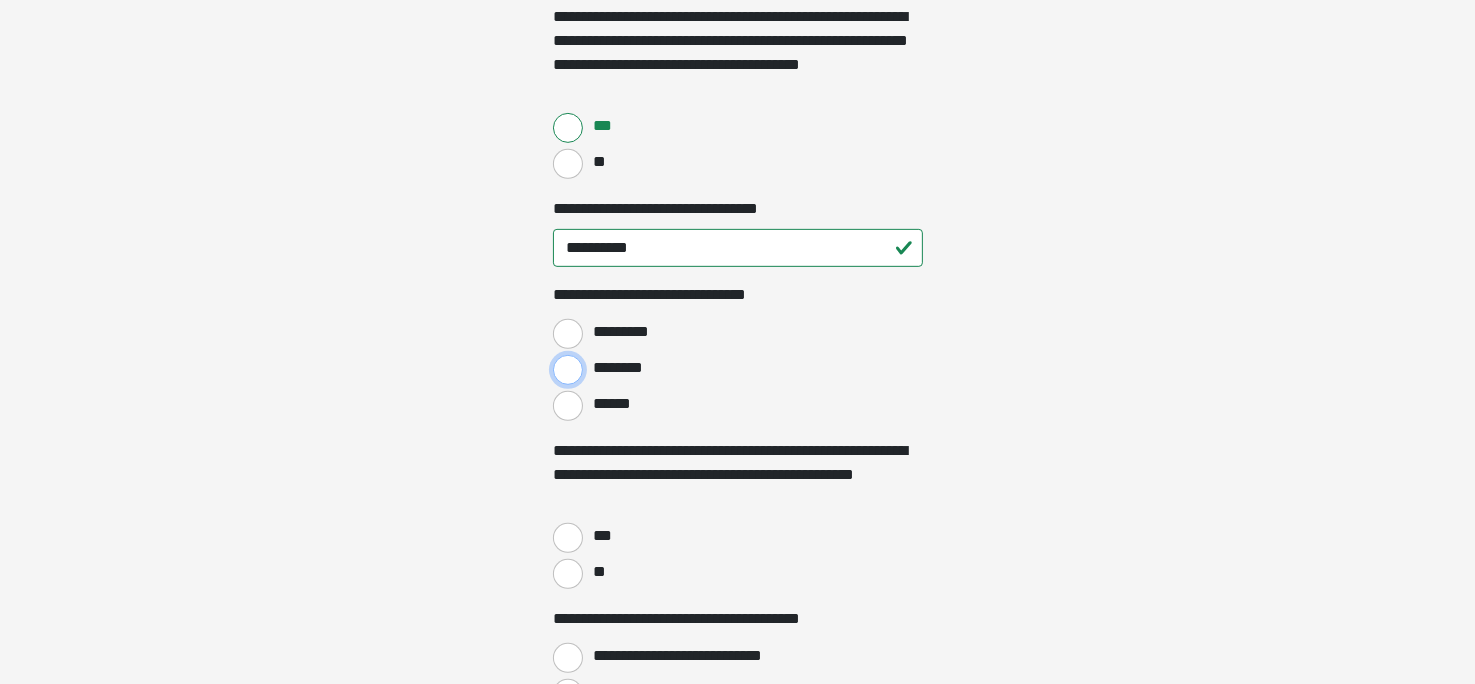 drag, startPoint x: 575, startPoint y: 368, endPoint x: 607, endPoint y: 341, distance: 41.868843 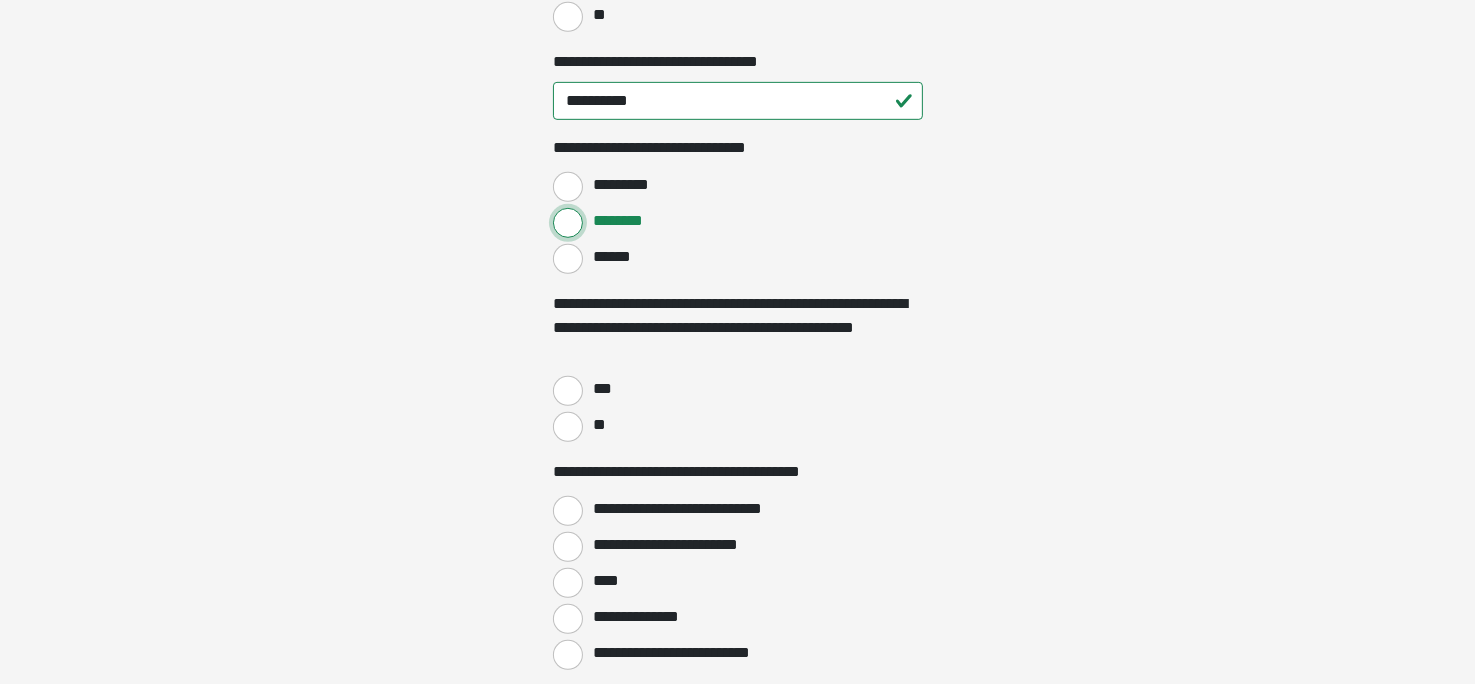 scroll, scrollTop: 1100, scrollLeft: 0, axis: vertical 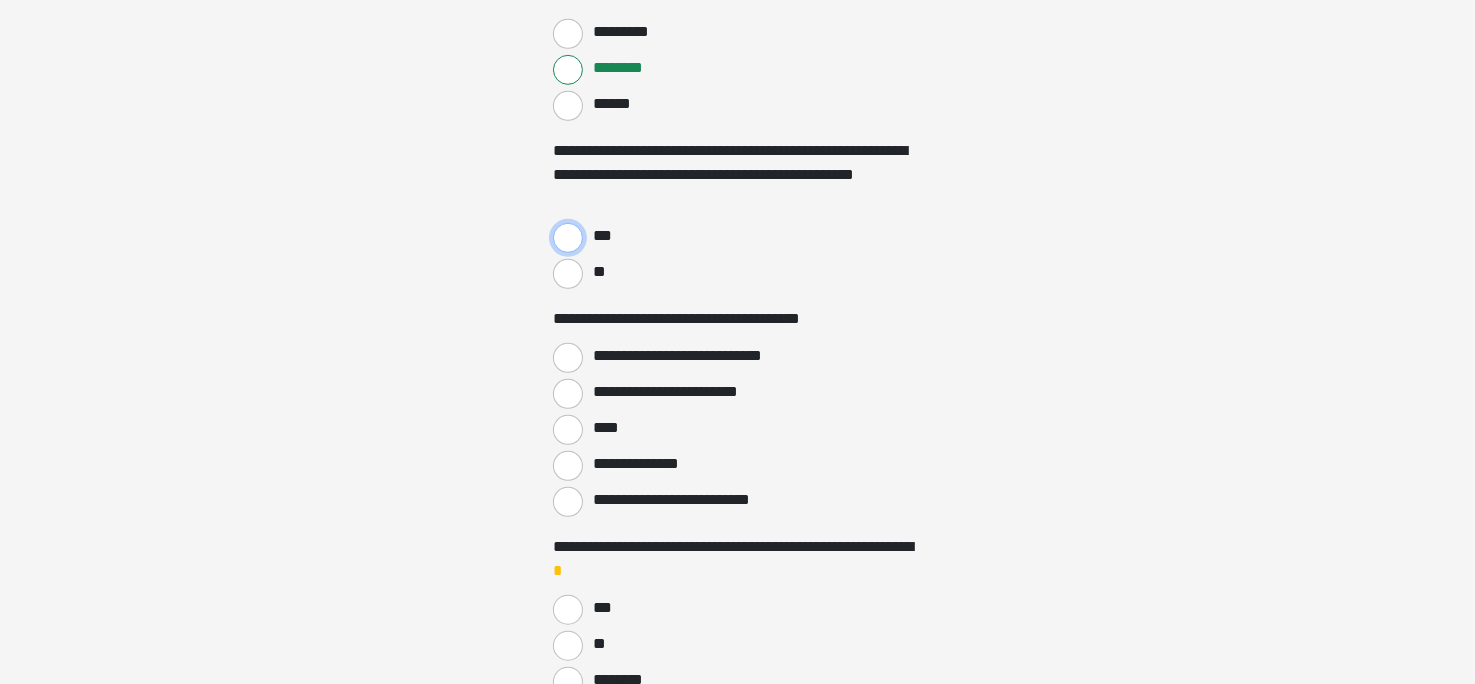click on "***" at bounding box center [568, 238] 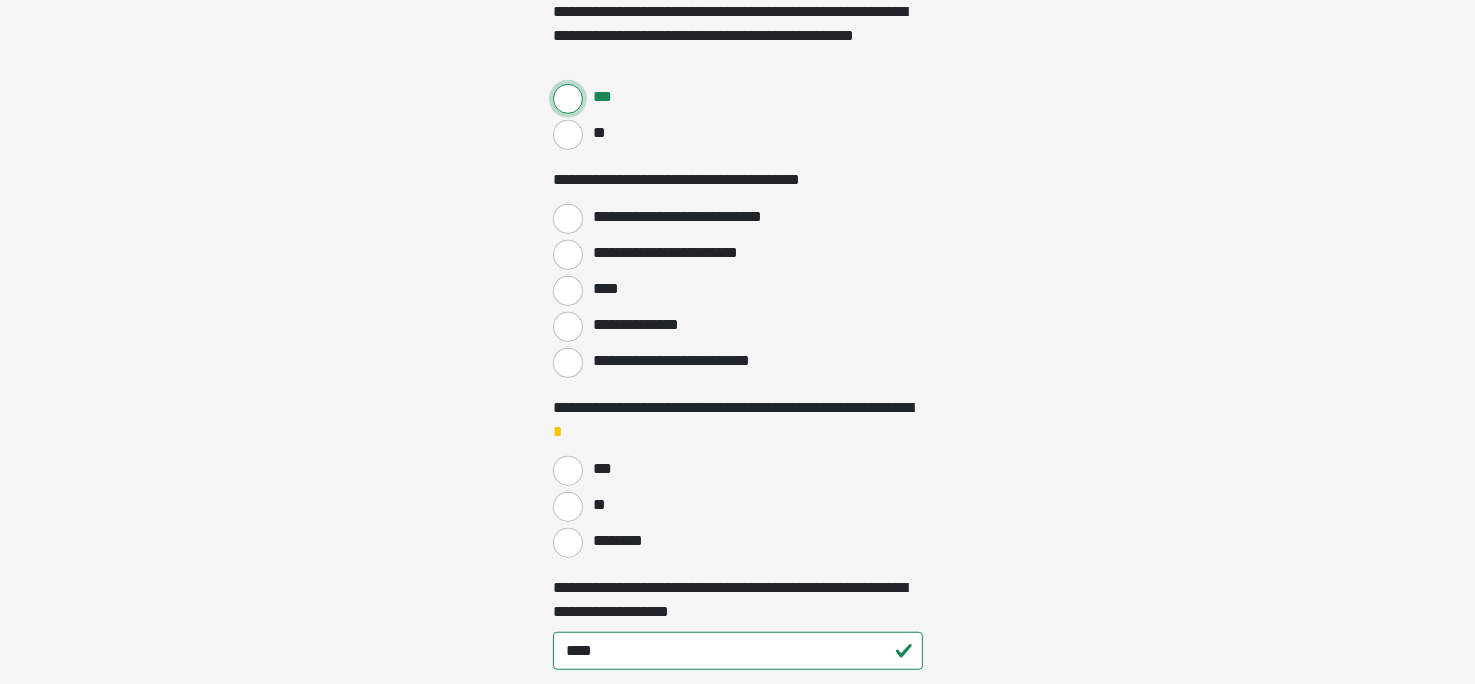 scroll, scrollTop: 1300, scrollLeft: 0, axis: vertical 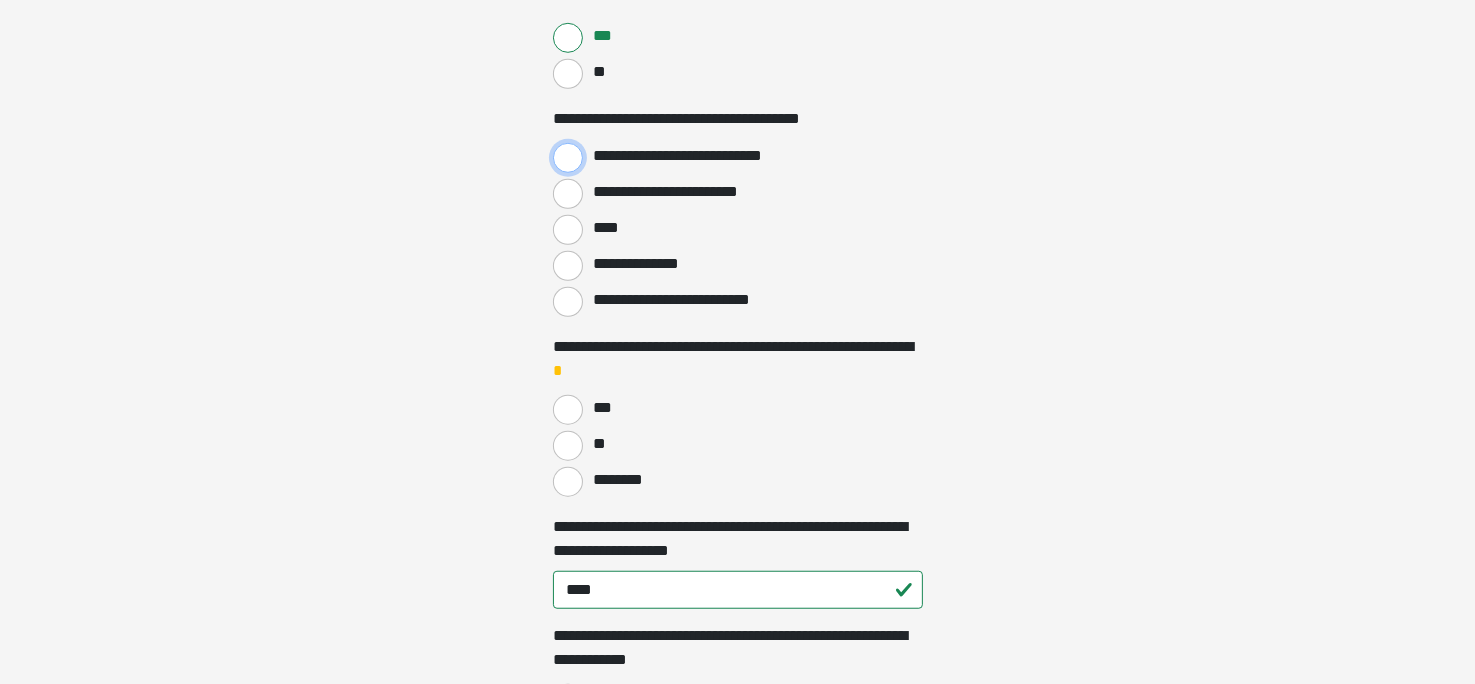 click on "**********" at bounding box center (568, 158) 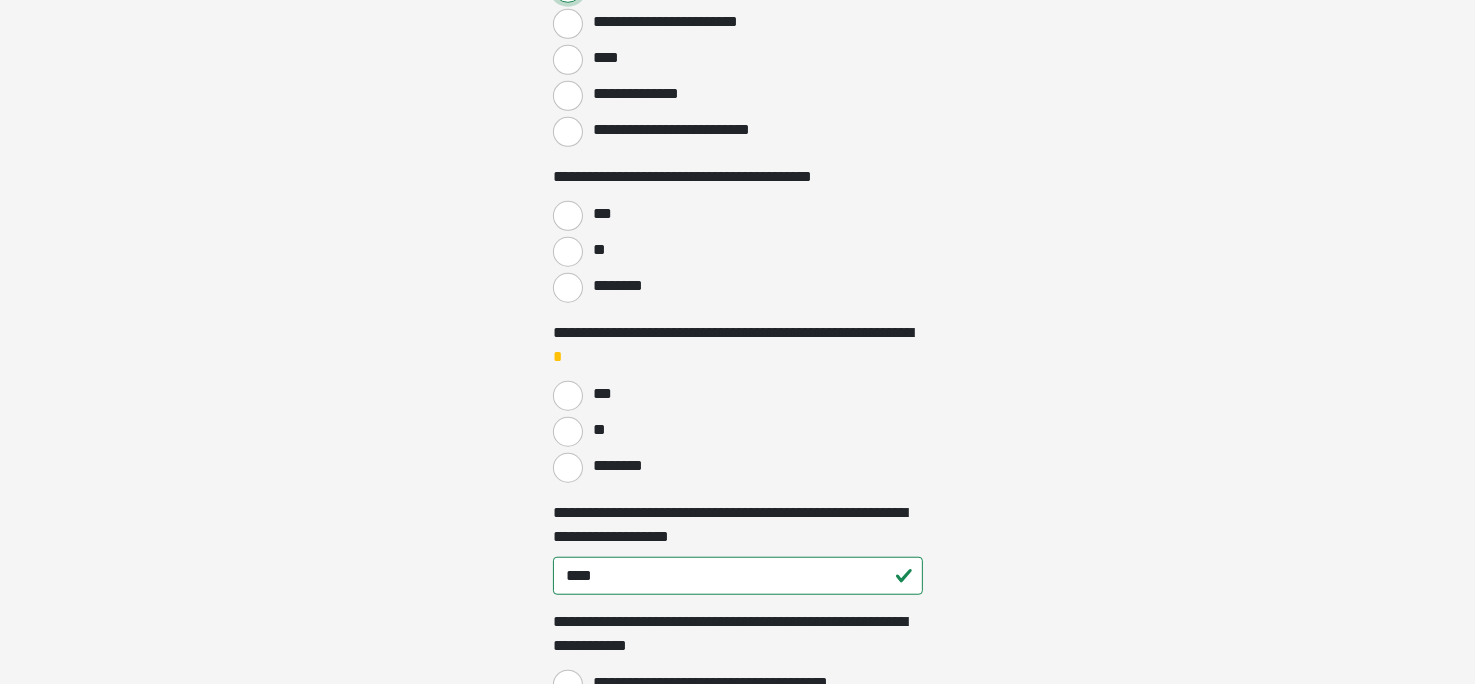 scroll, scrollTop: 1600, scrollLeft: 0, axis: vertical 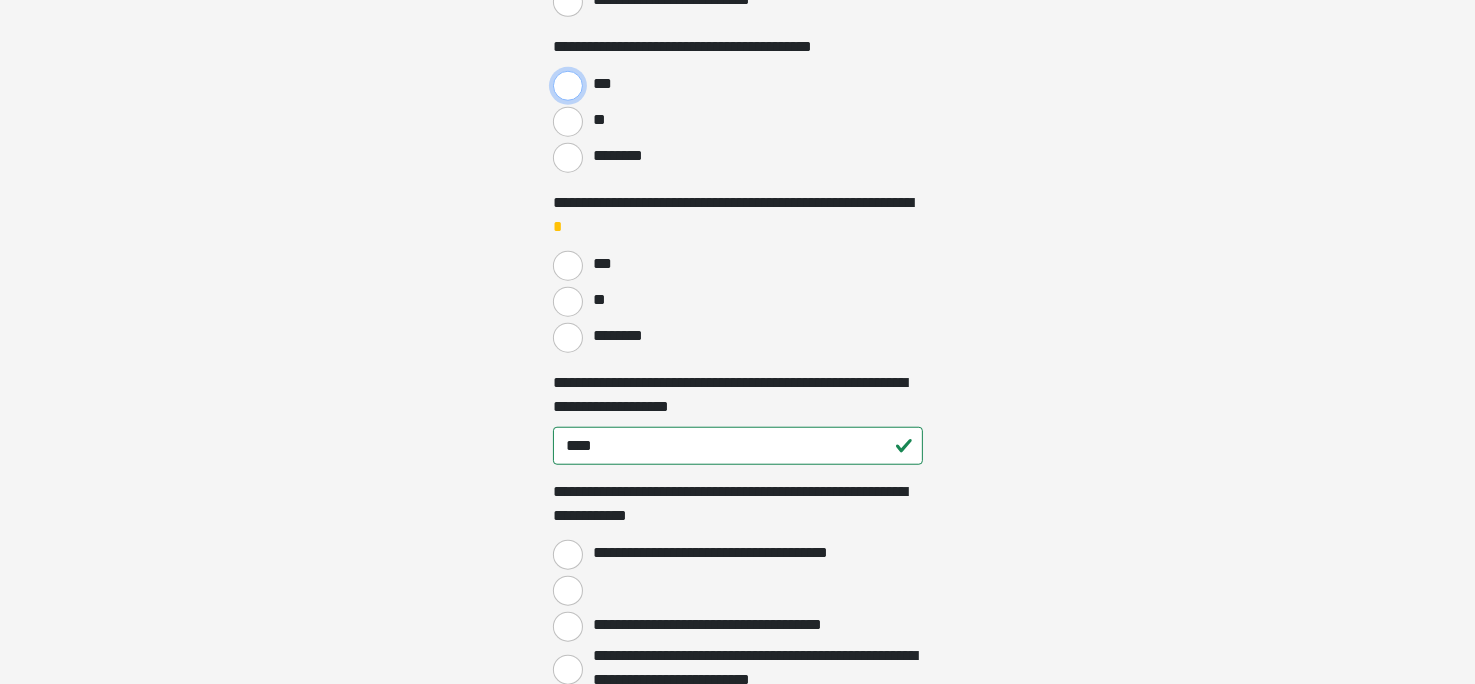 click on "***" at bounding box center [568, 86] 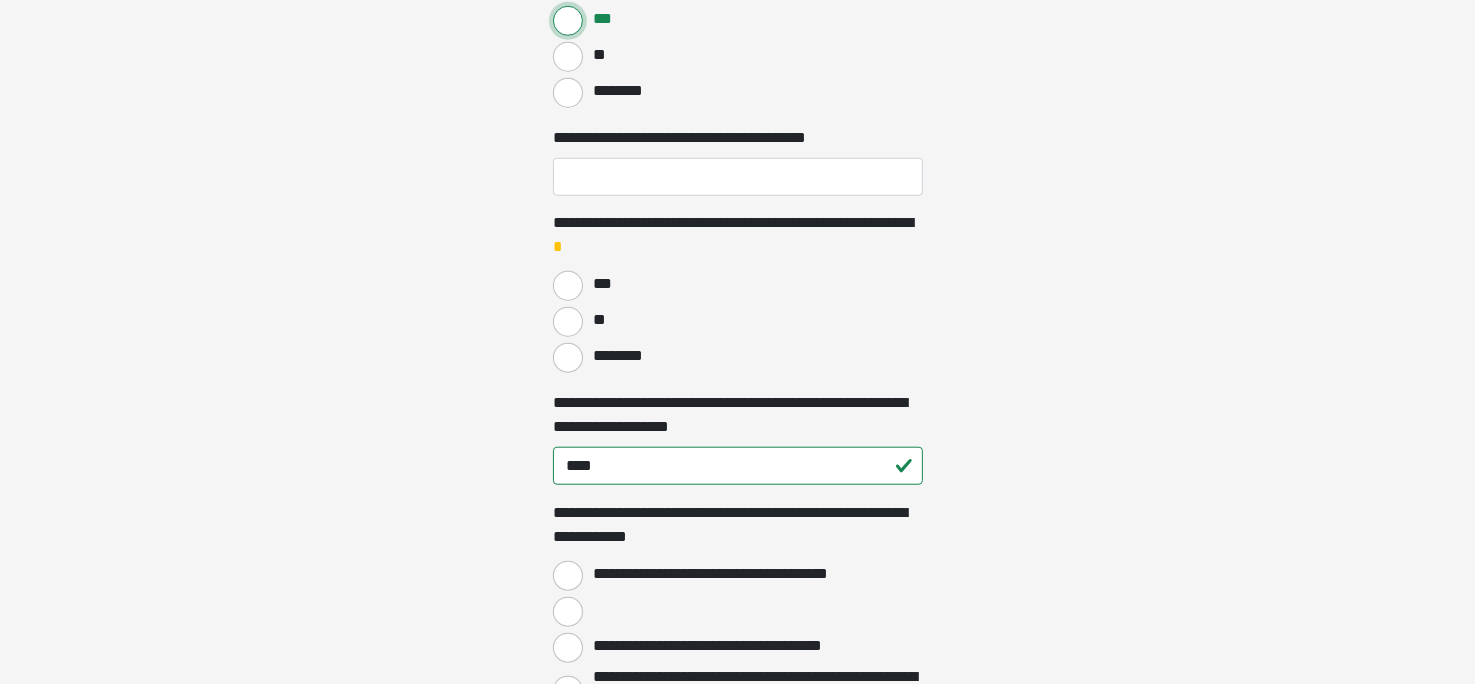 scroll, scrollTop: 1700, scrollLeft: 0, axis: vertical 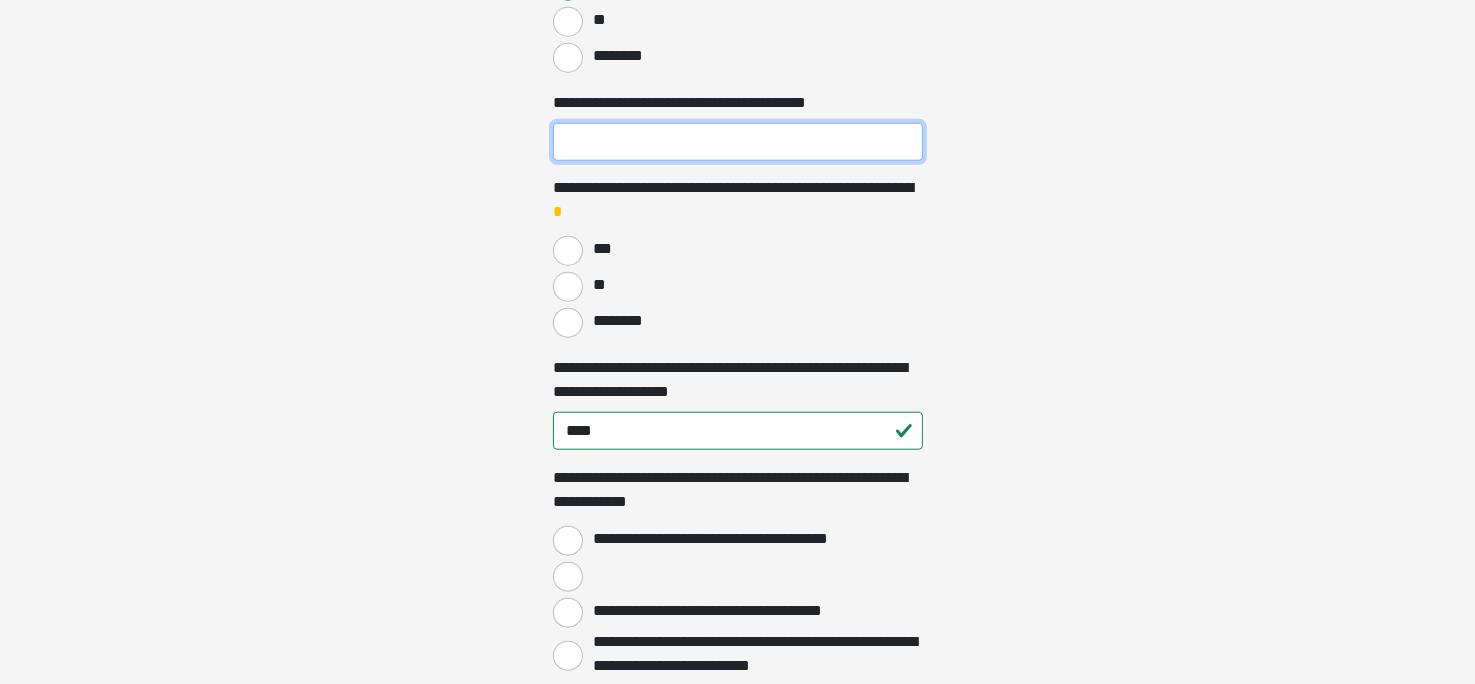 drag, startPoint x: 630, startPoint y: 135, endPoint x: 640, endPoint y: 131, distance: 10.770329 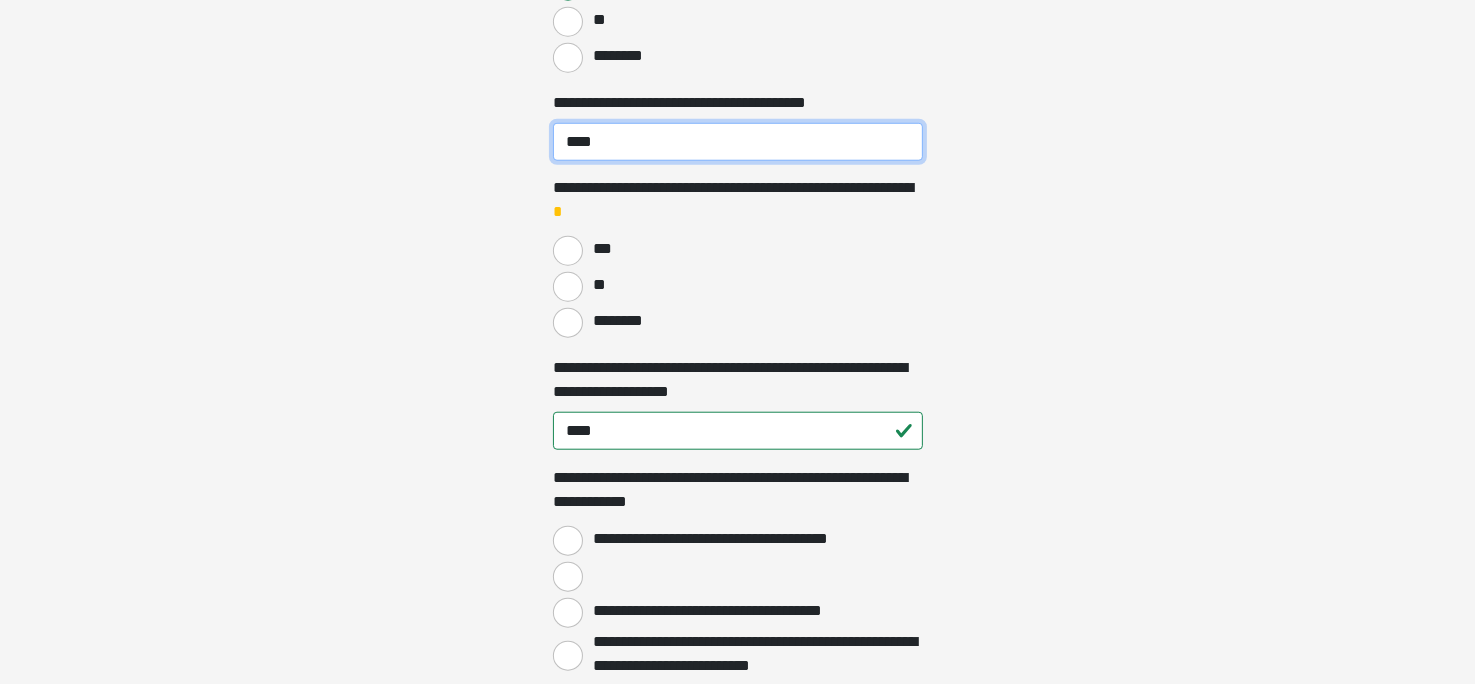 type on "****" 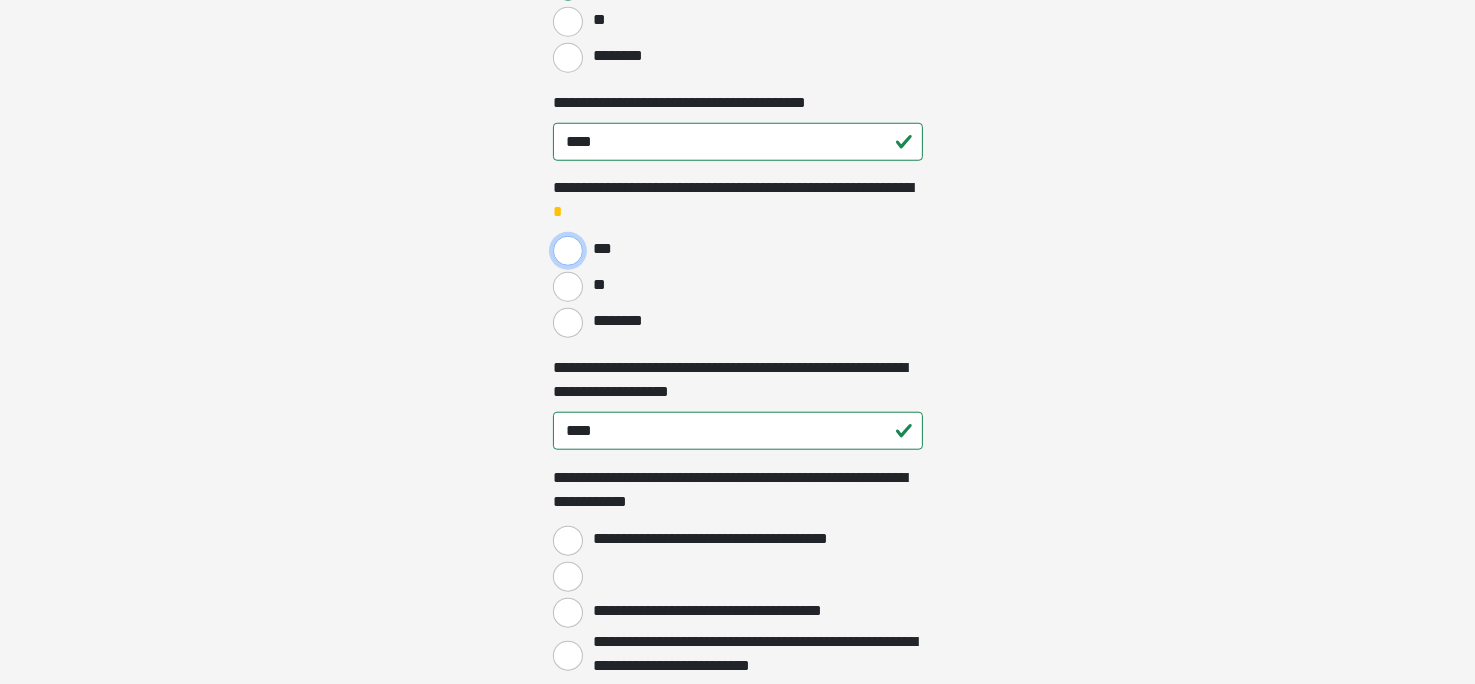 click on "***" at bounding box center [568, 251] 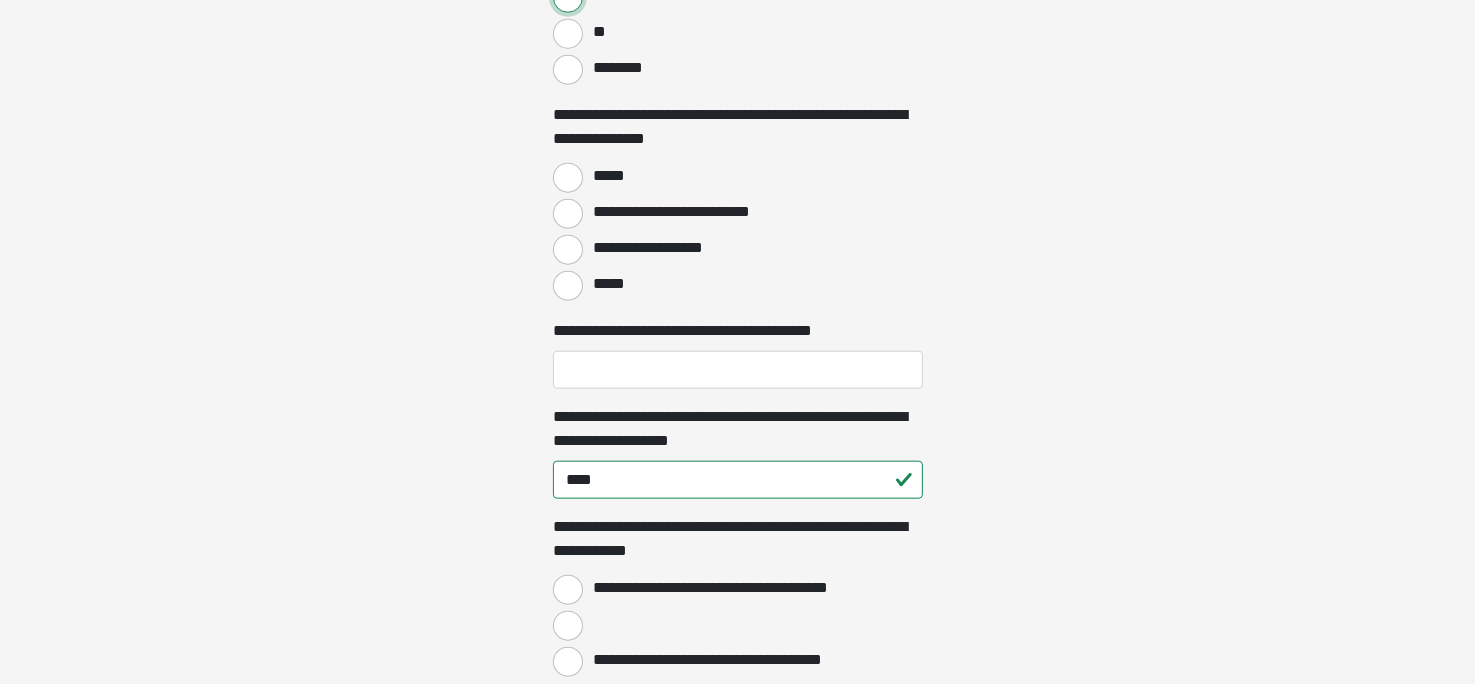 scroll, scrollTop: 2000, scrollLeft: 0, axis: vertical 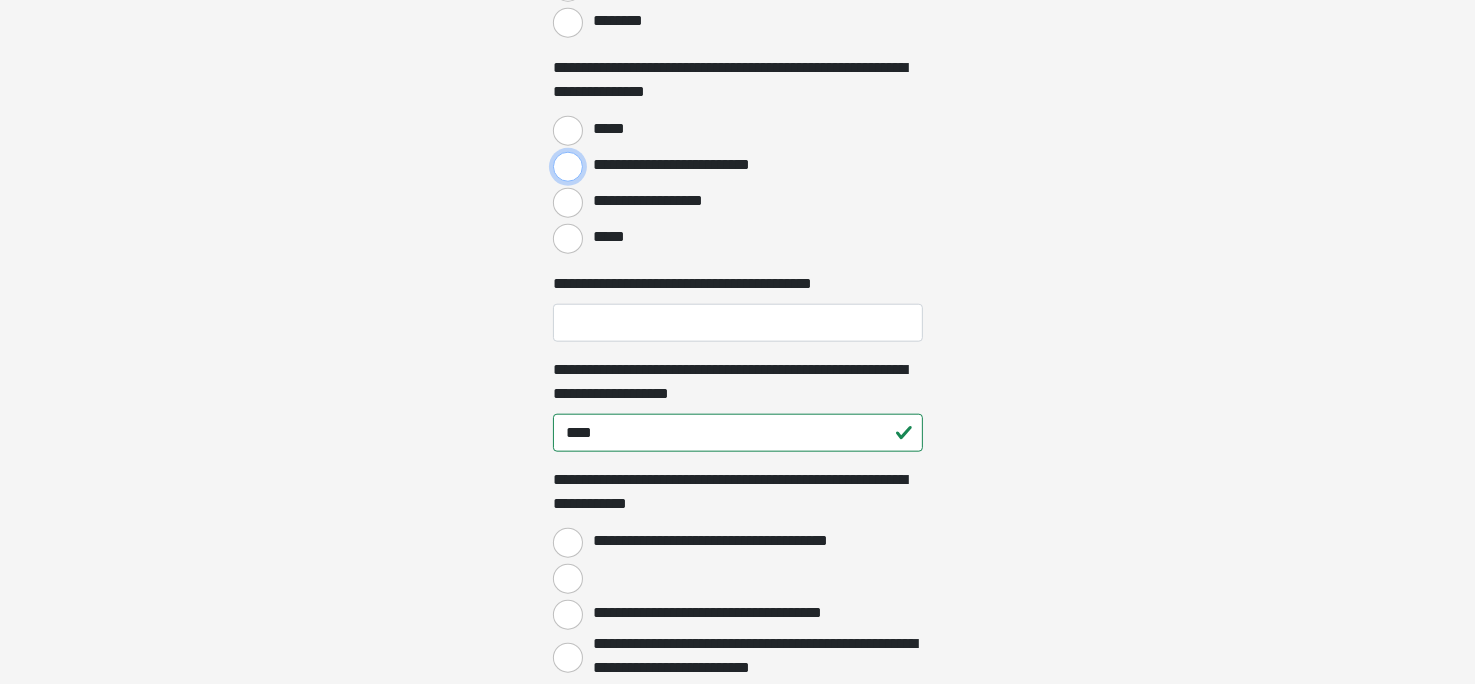 click on "**********" at bounding box center [568, 167] 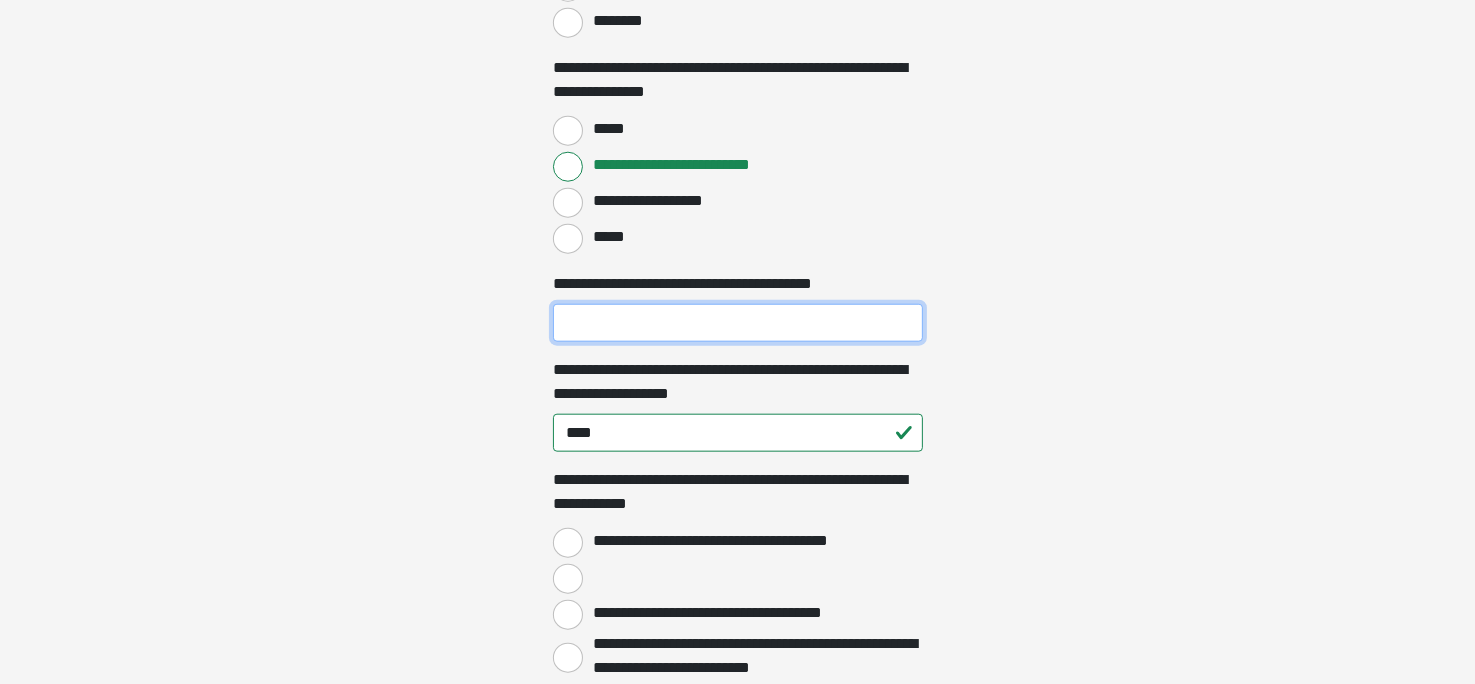 click on "**********" at bounding box center (738, 323) 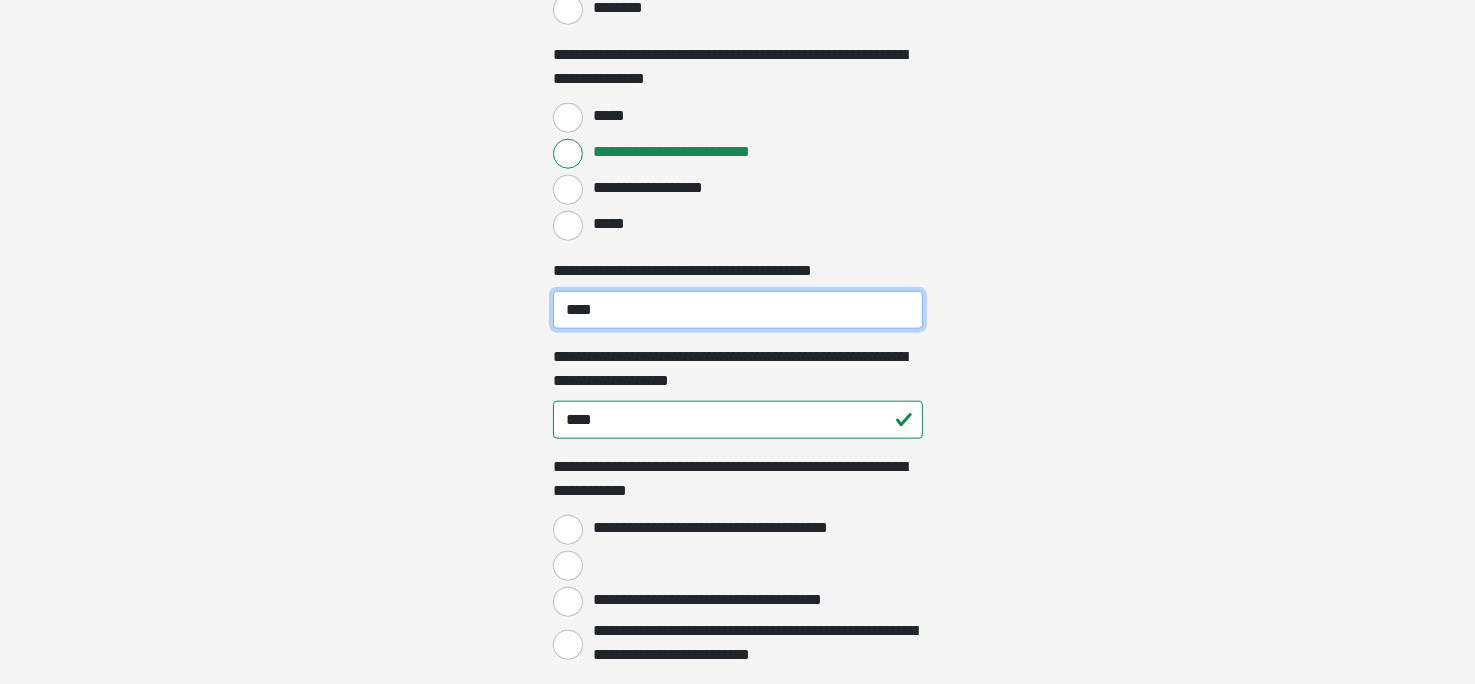 scroll, scrollTop: 2100, scrollLeft: 0, axis: vertical 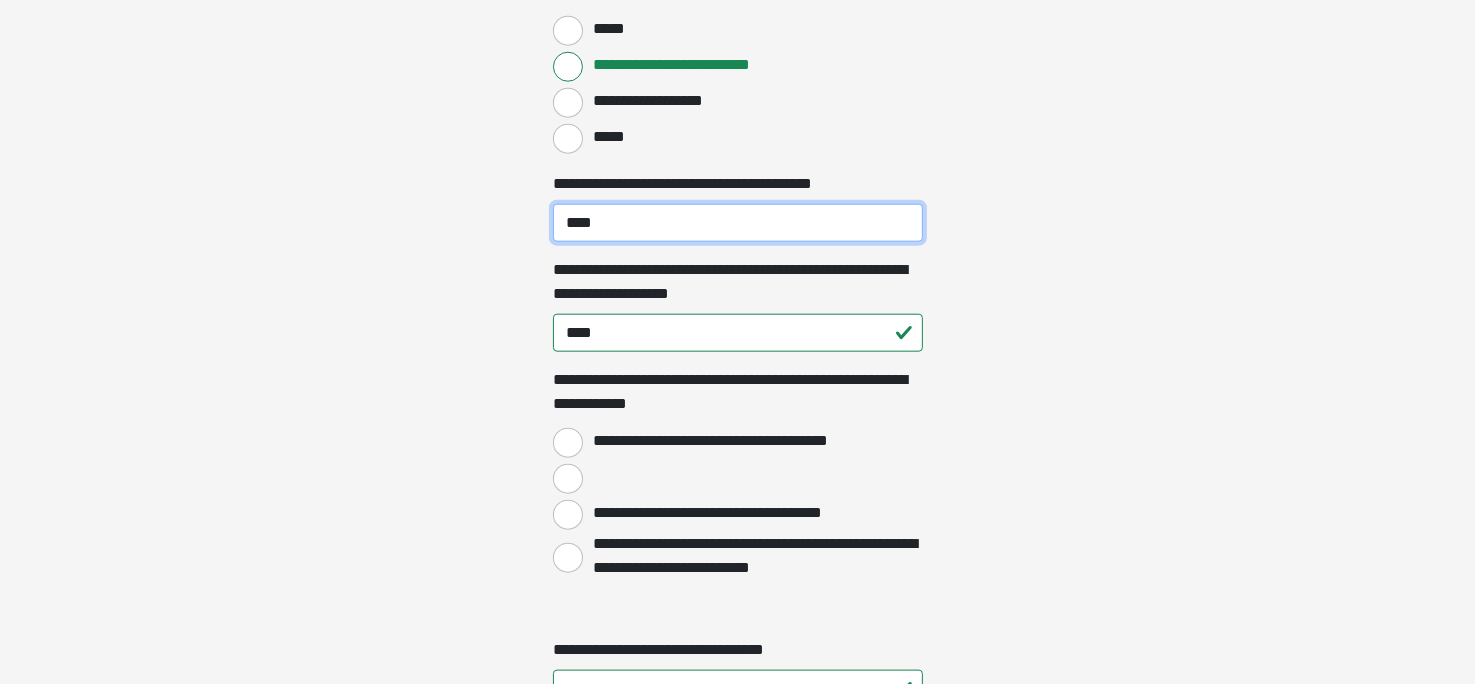 type on "****" 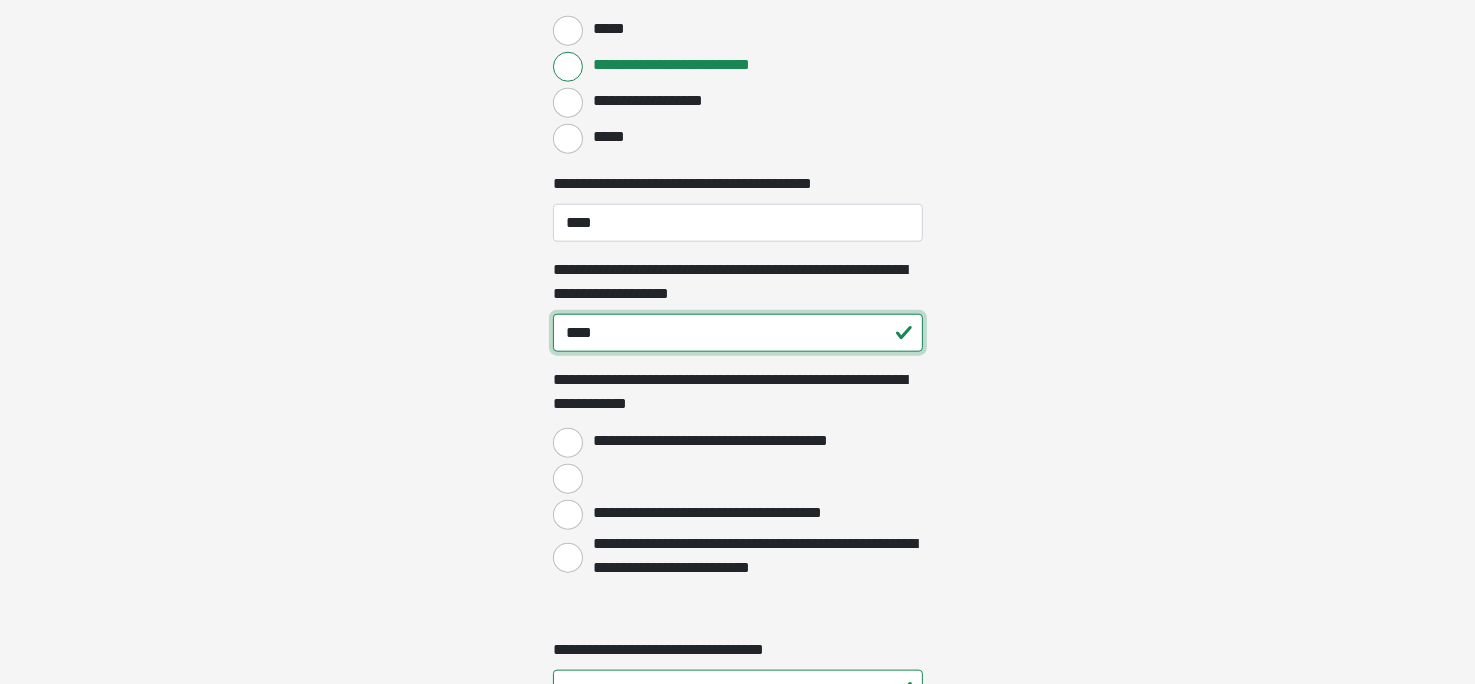 click on "****" at bounding box center (738, 333) 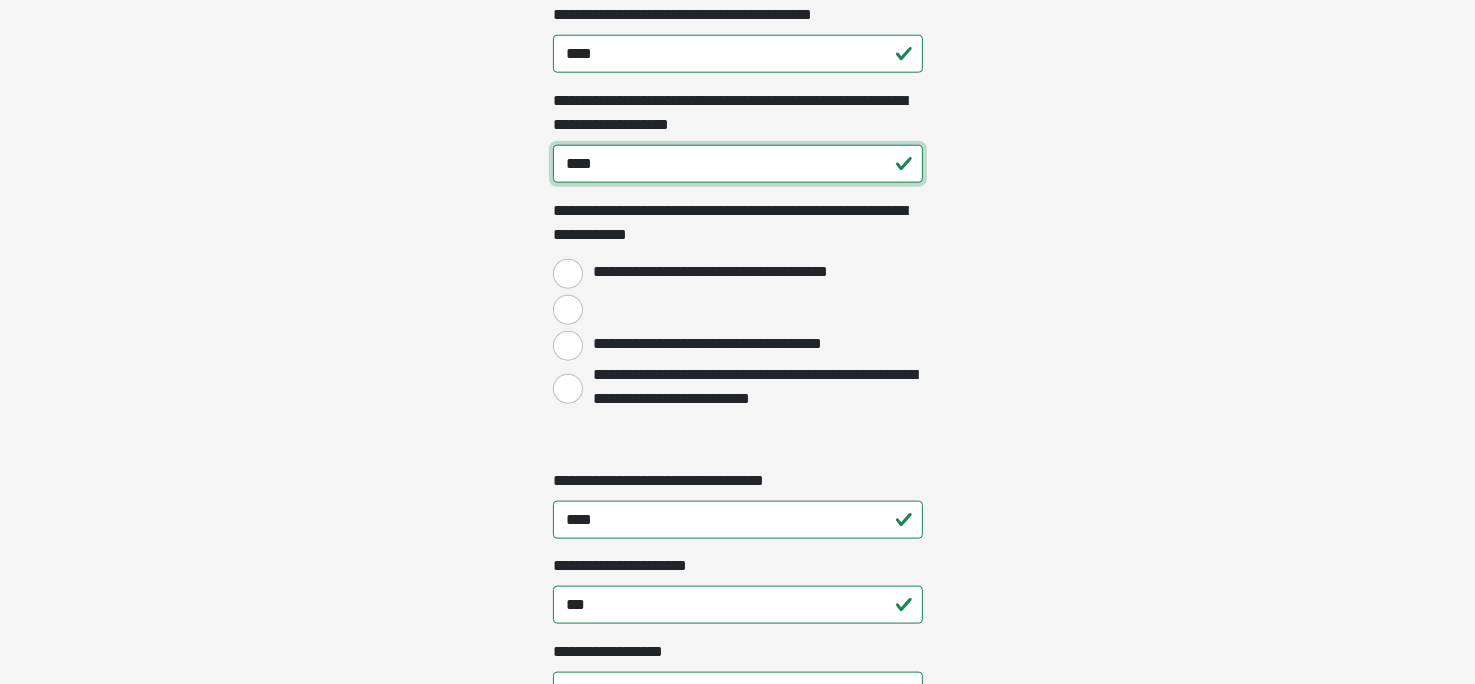 scroll, scrollTop: 2300, scrollLeft: 0, axis: vertical 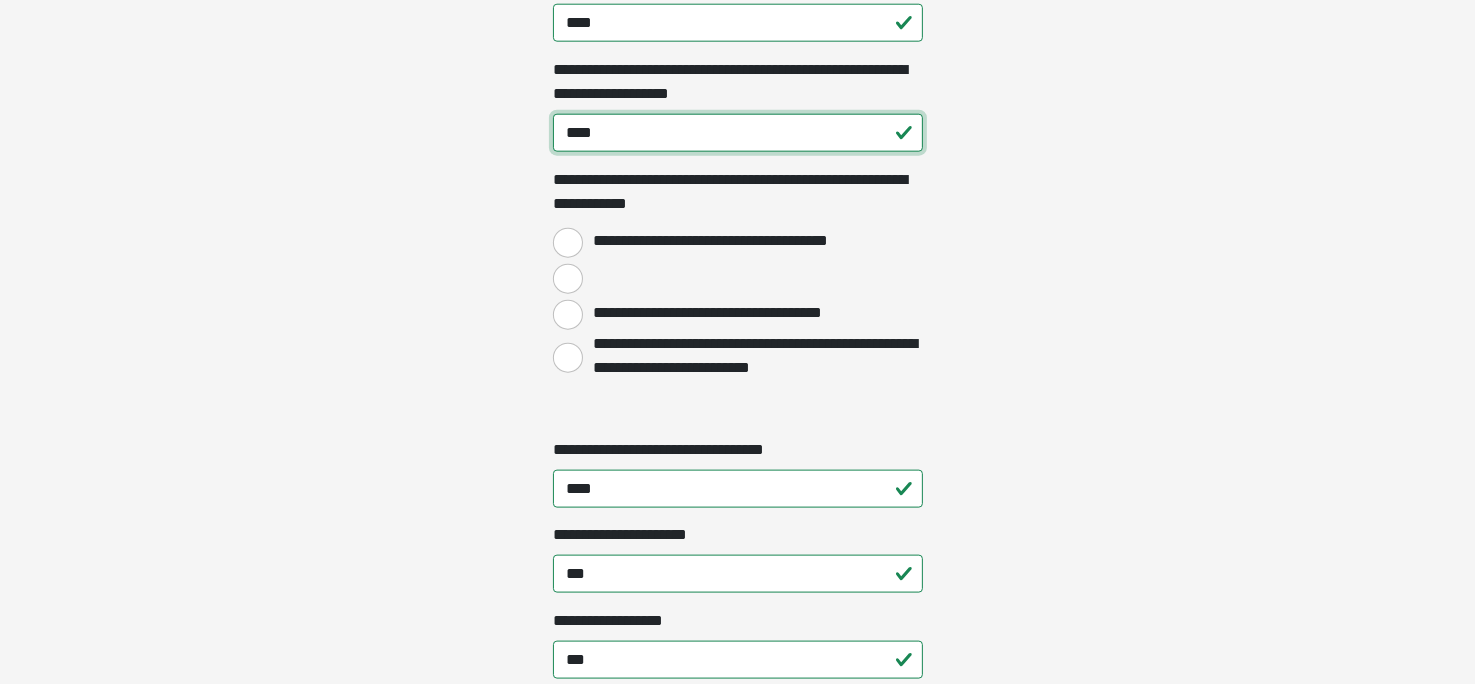 type on "****" 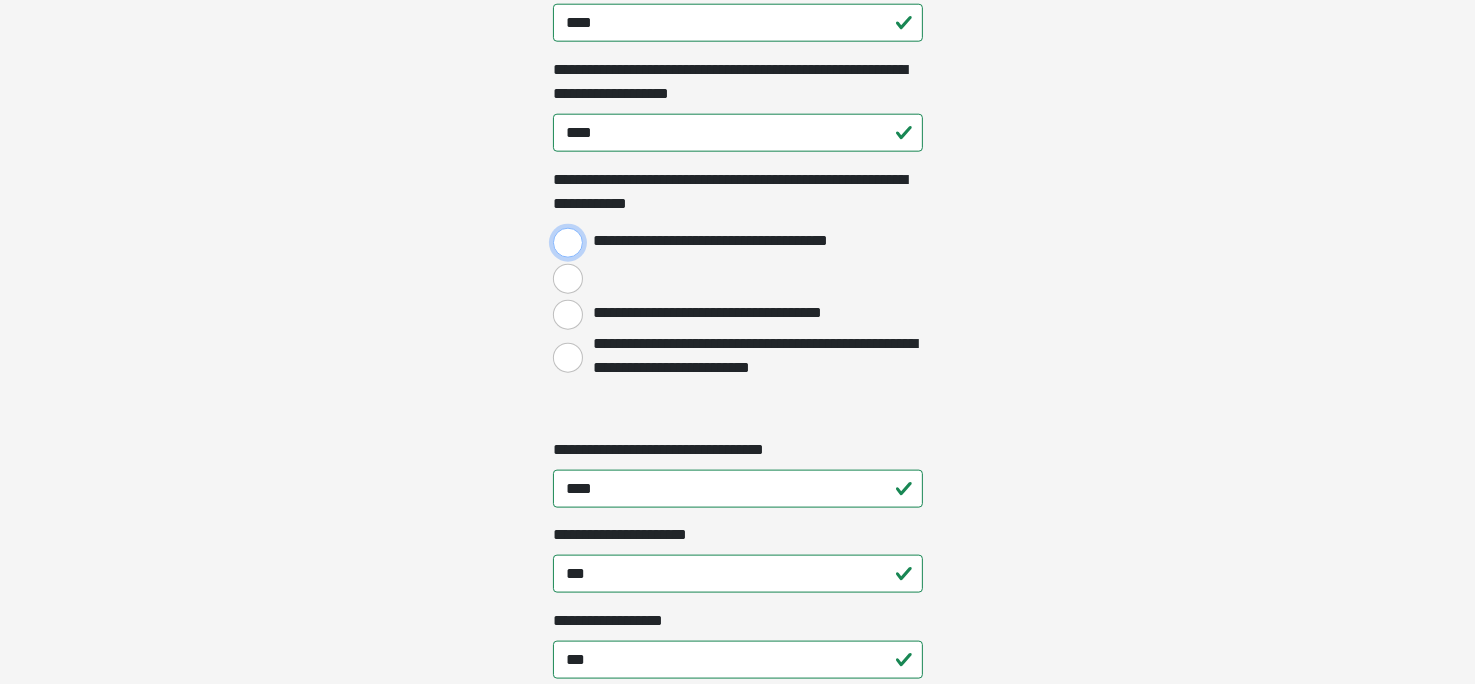 click on "**********" at bounding box center [568, 243] 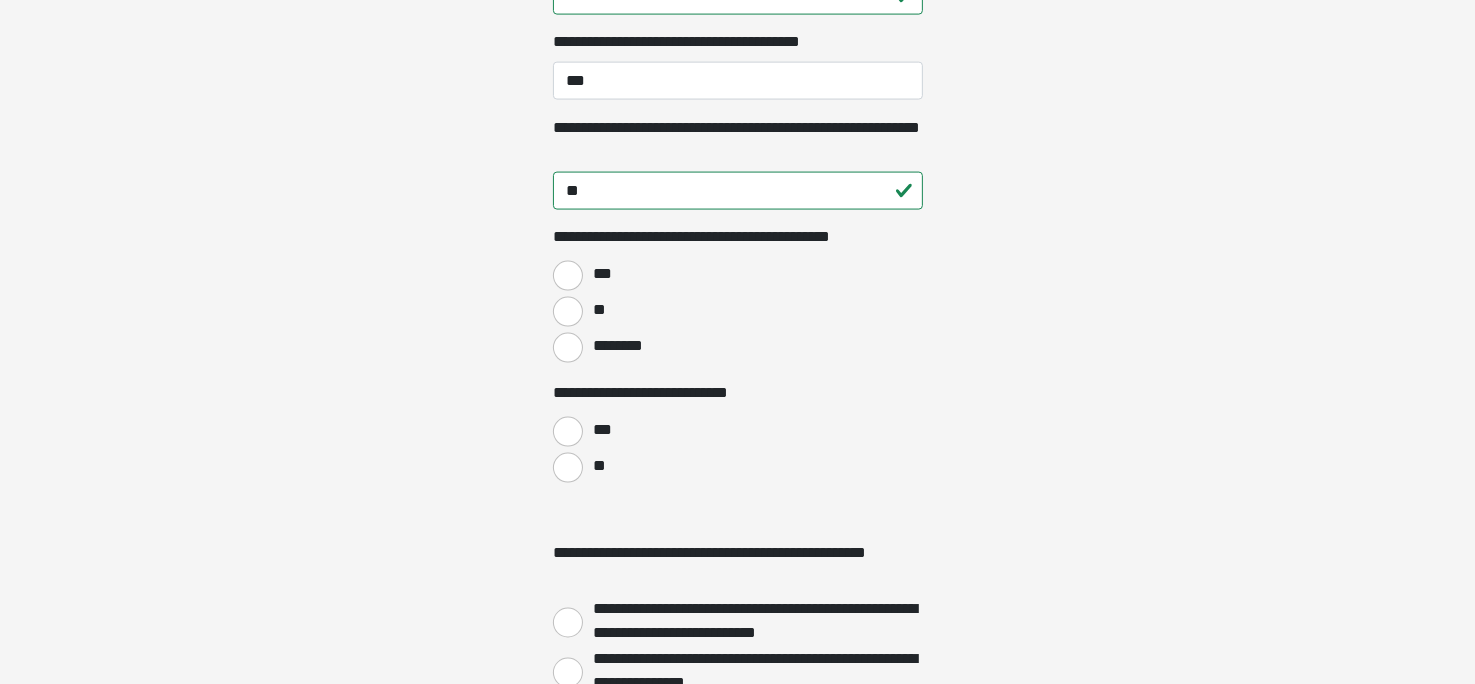 scroll, scrollTop: 3000, scrollLeft: 0, axis: vertical 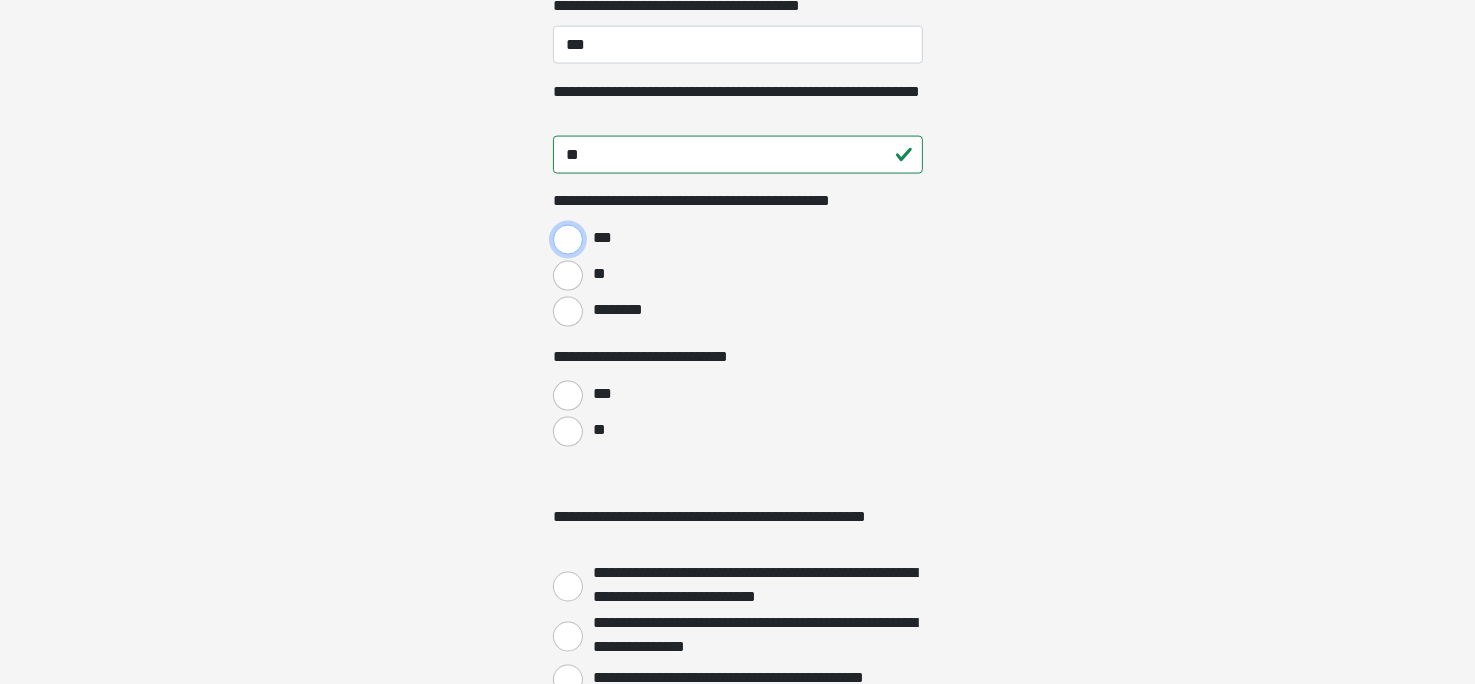 click on "***" at bounding box center [568, 240] 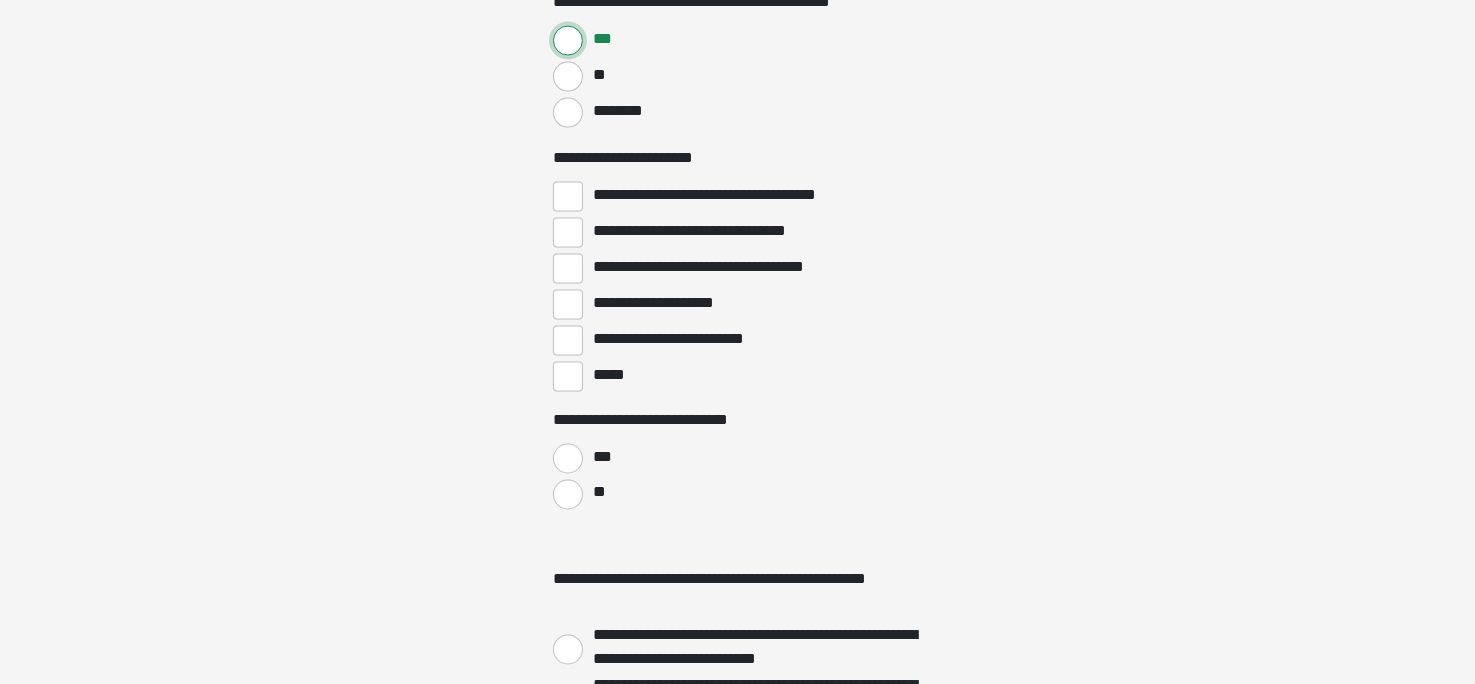 scroll, scrollTop: 3200, scrollLeft: 0, axis: vertical 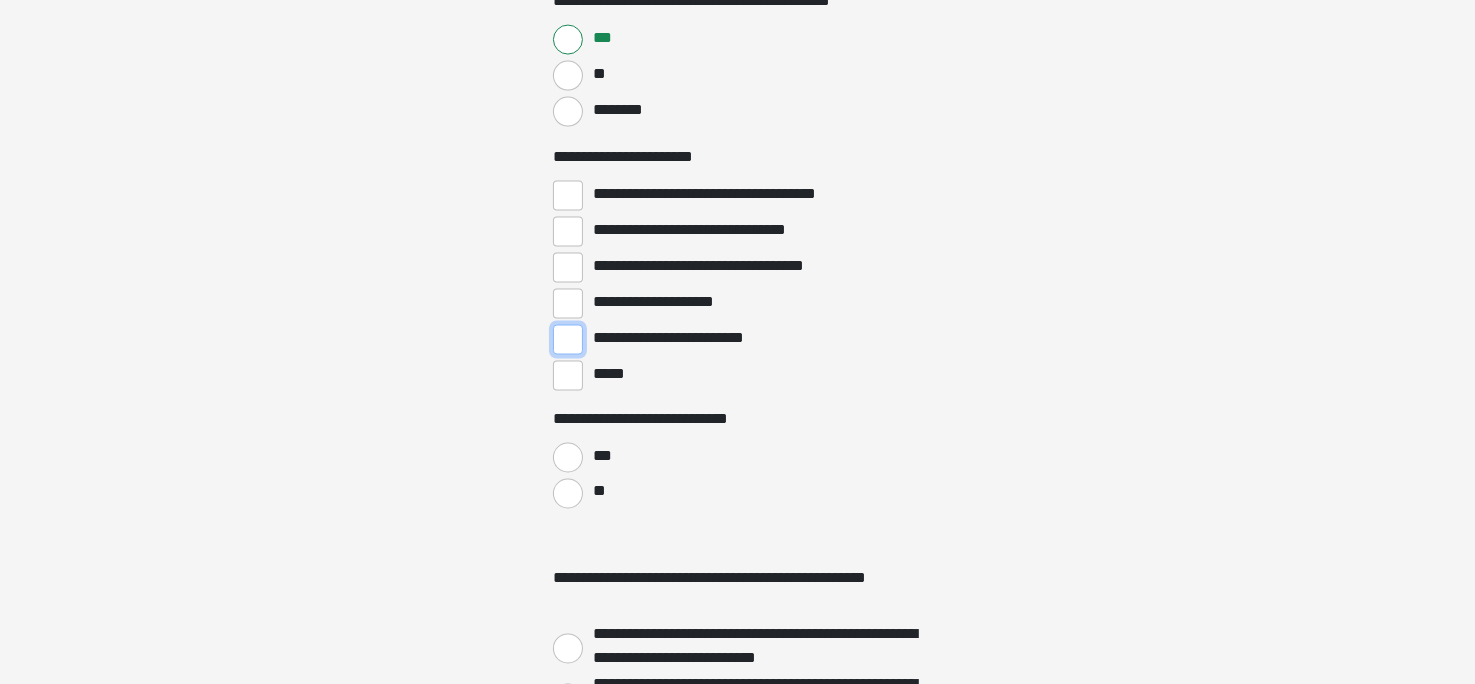 click on "**********" at bounding box center (568, 340) 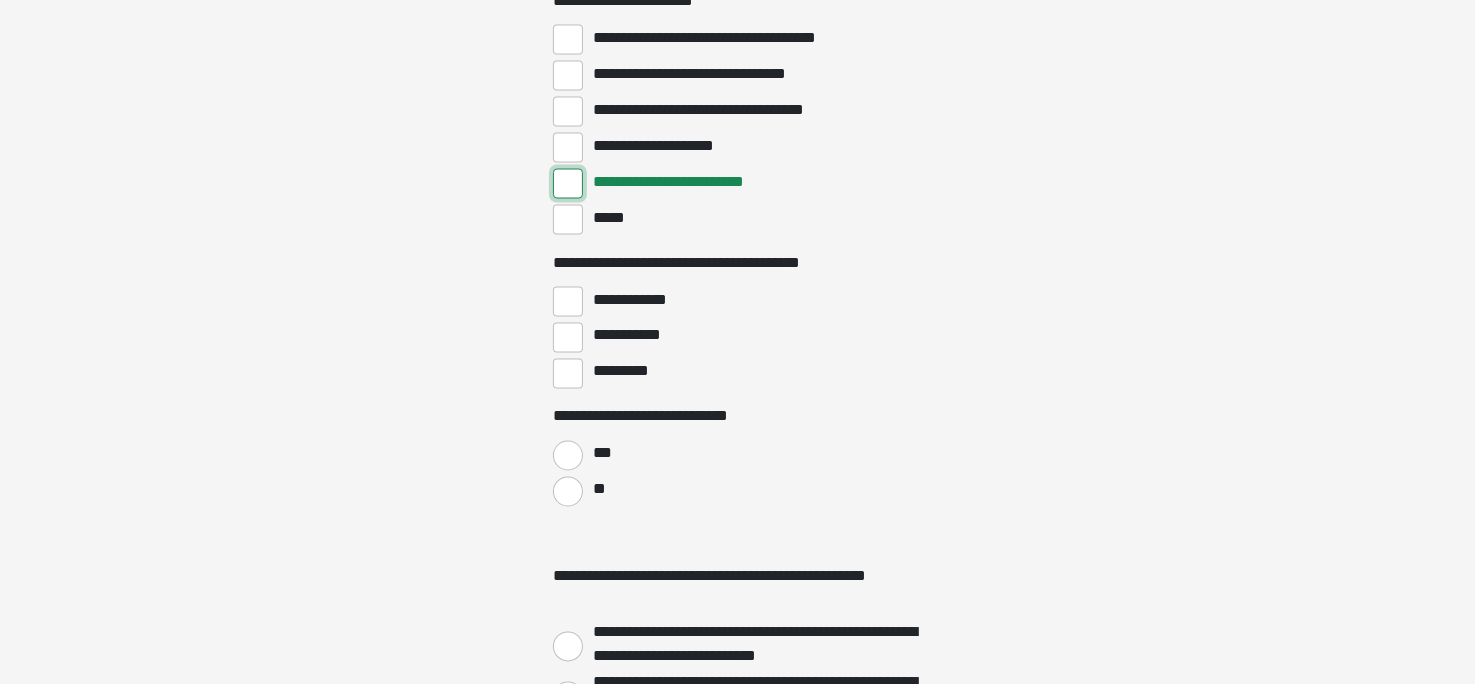 scroll, scrollTop: 3400, scrollLeft: 0, axis: vertical 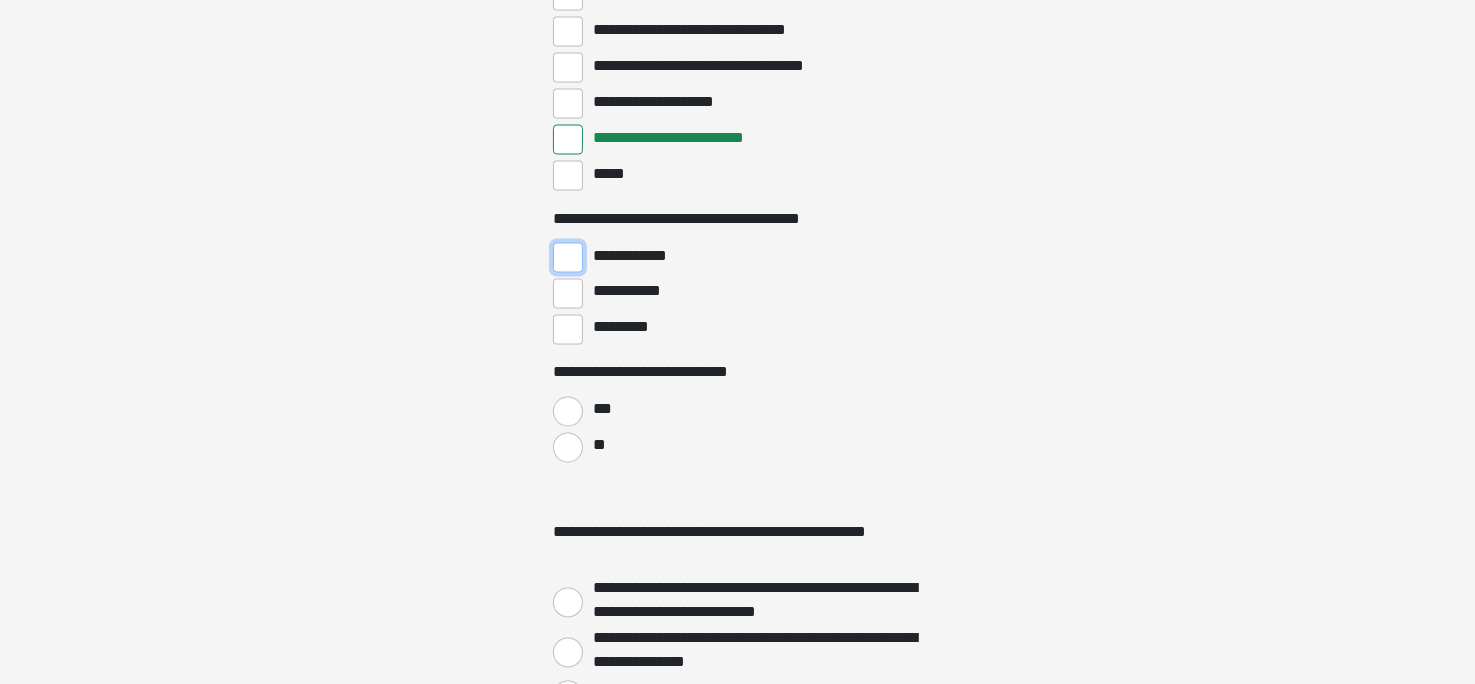 click on "**********" at bounding box center (568, 258) 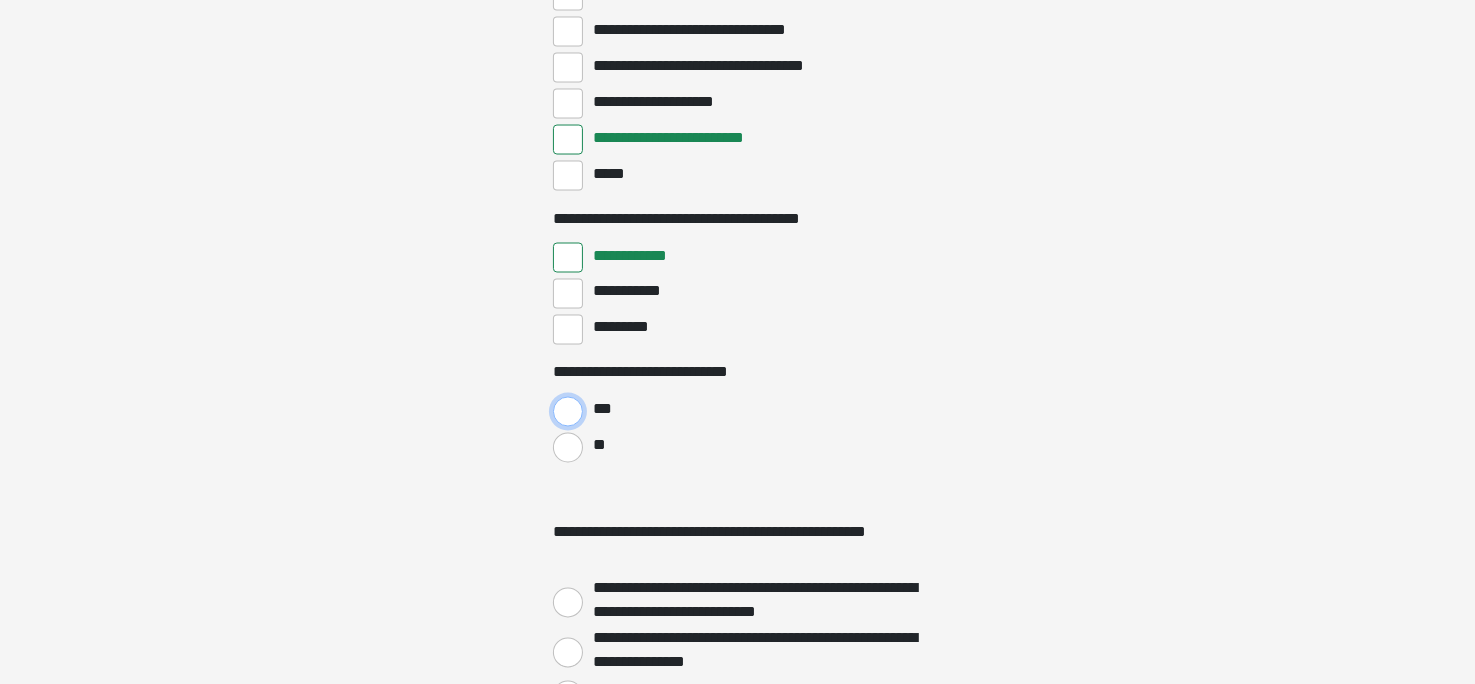 click on "***" at bounding box center (568, 412) 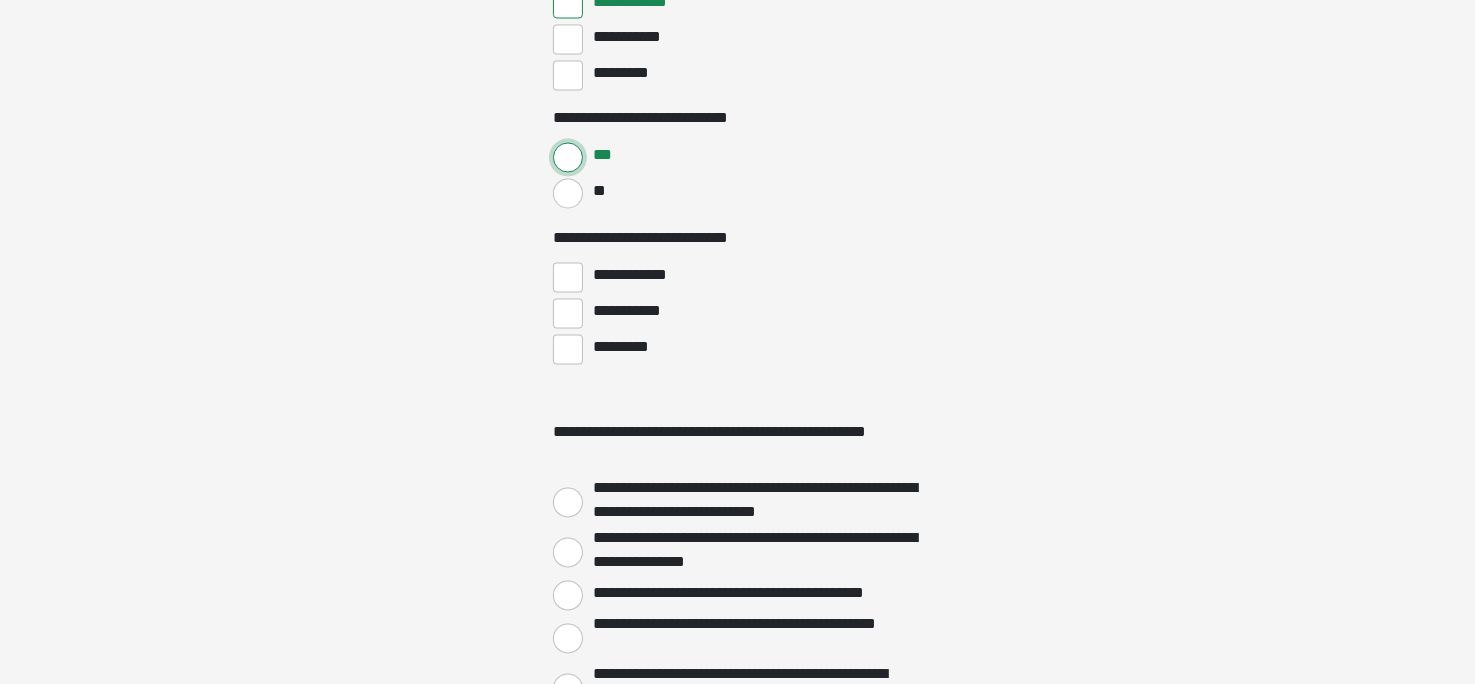 scroll, scrollTop: 3700, scrollLeft: 0, axis: vertical 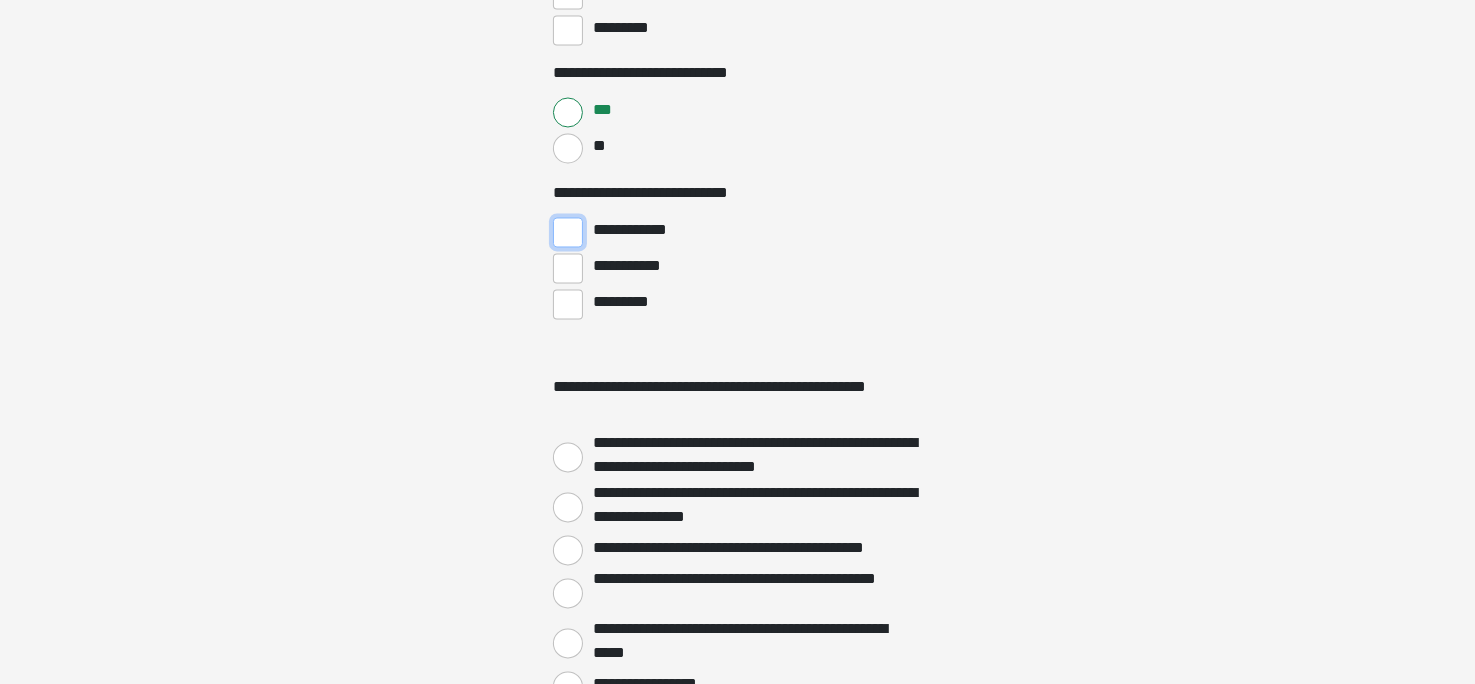 click on "**********" at bounding box center [568, 232] 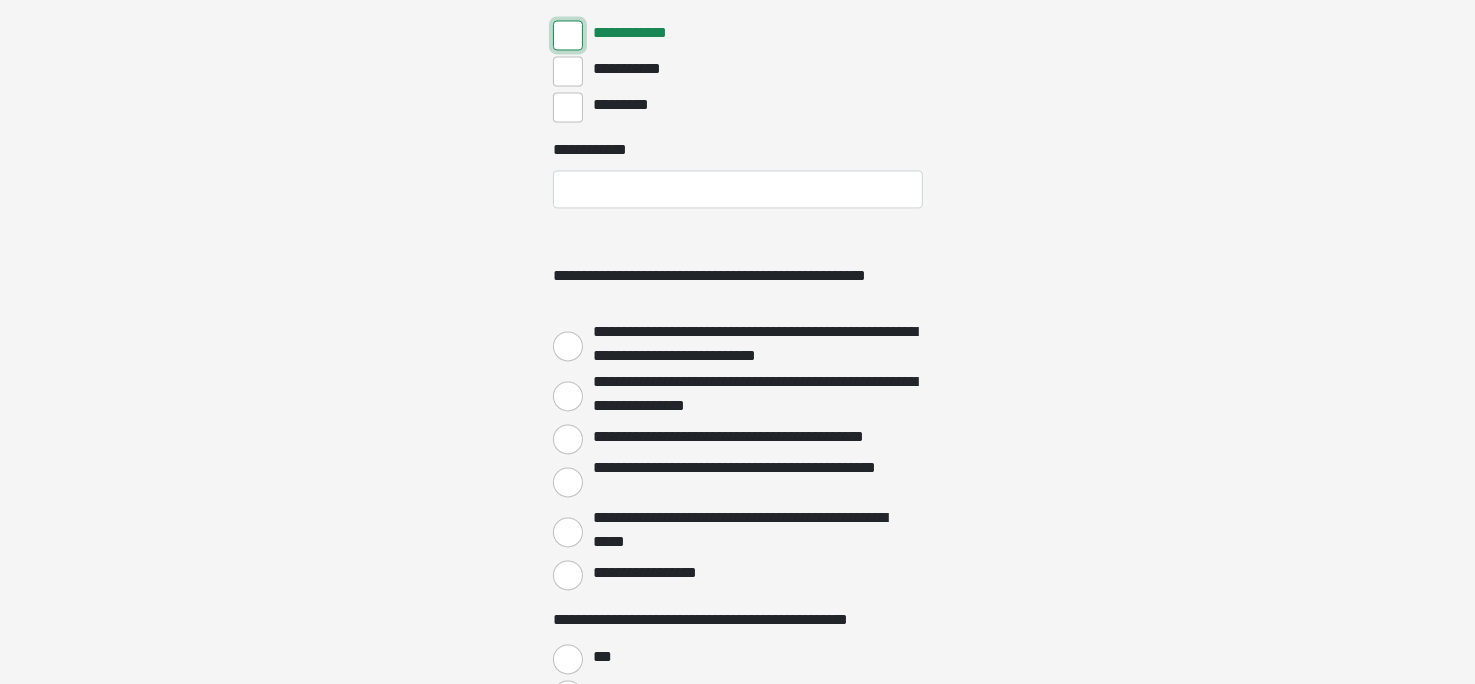 scroll, scrollTop: 3900, scrollLeft: 0, axis: vertical 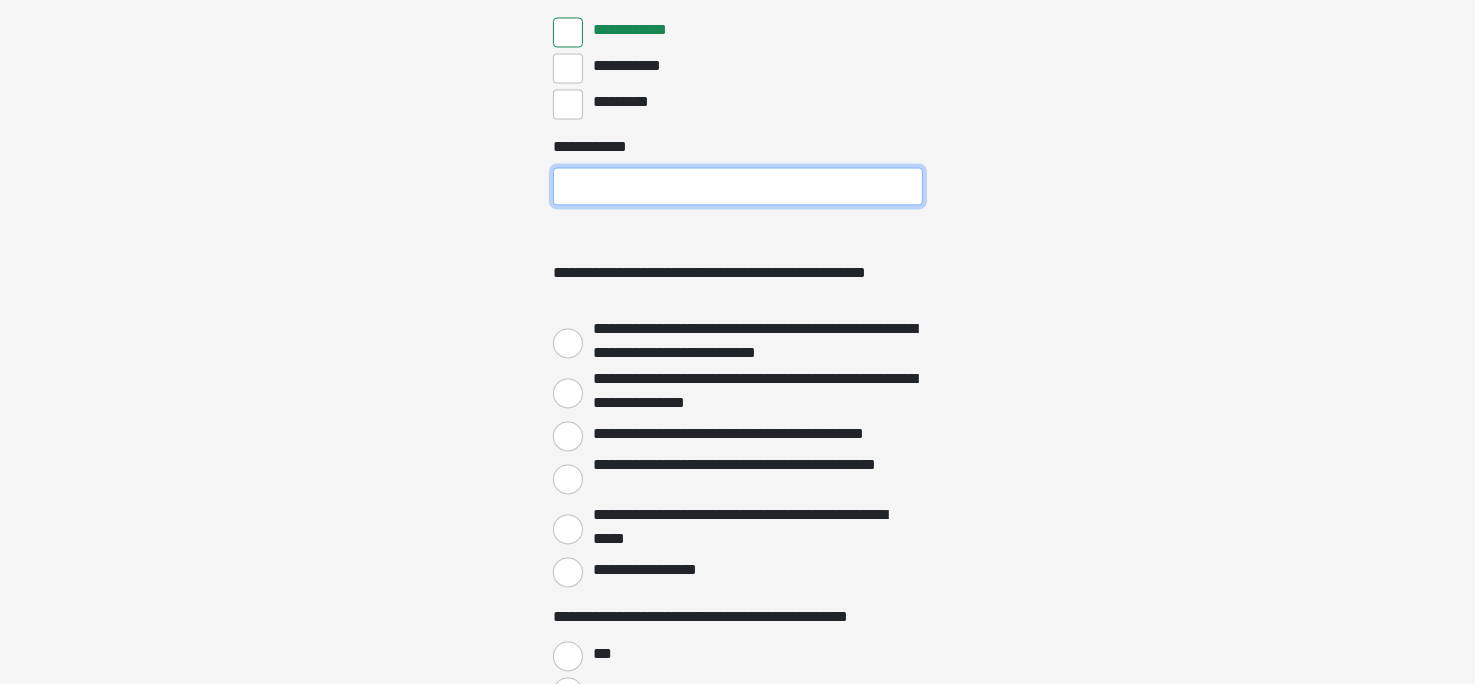 drag, startPoint x: 599, startPoint y: 176, endPoint x: 596, endPoint y: 165, distance: 11.401754 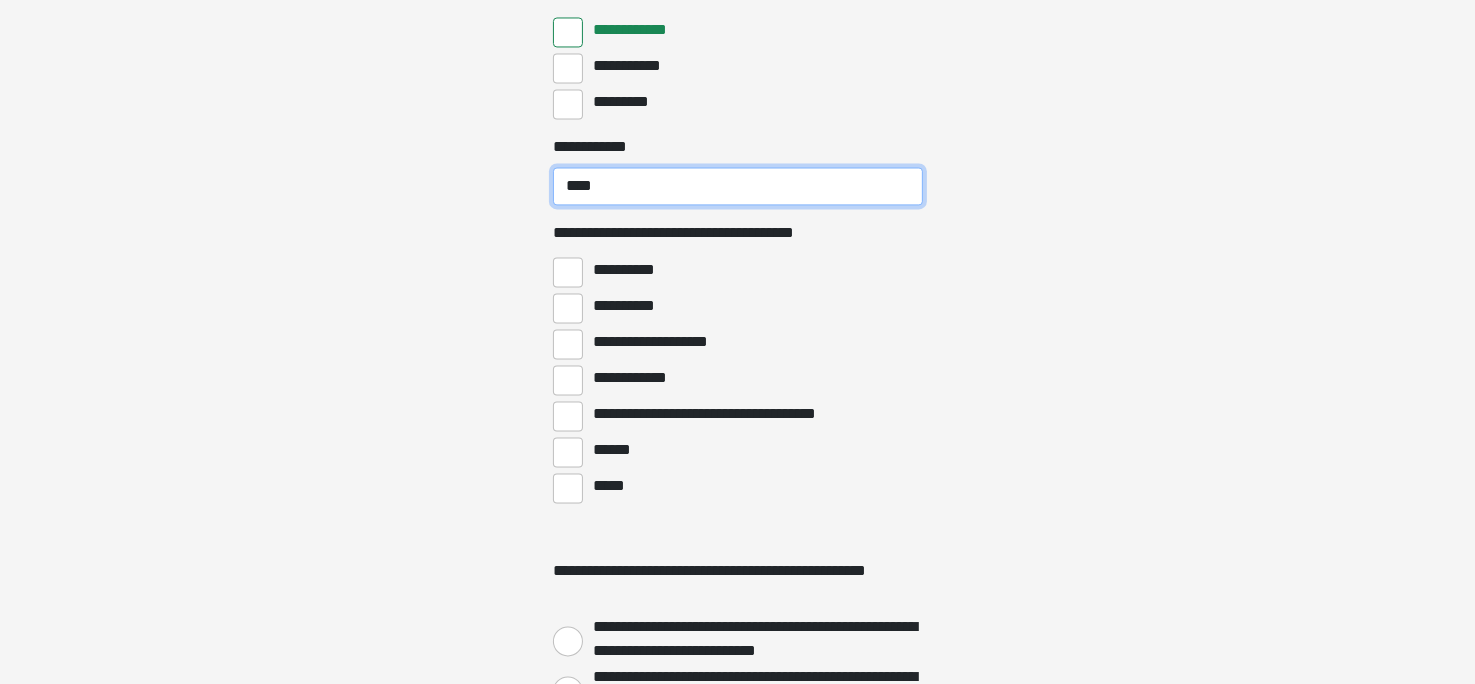 type on "****" 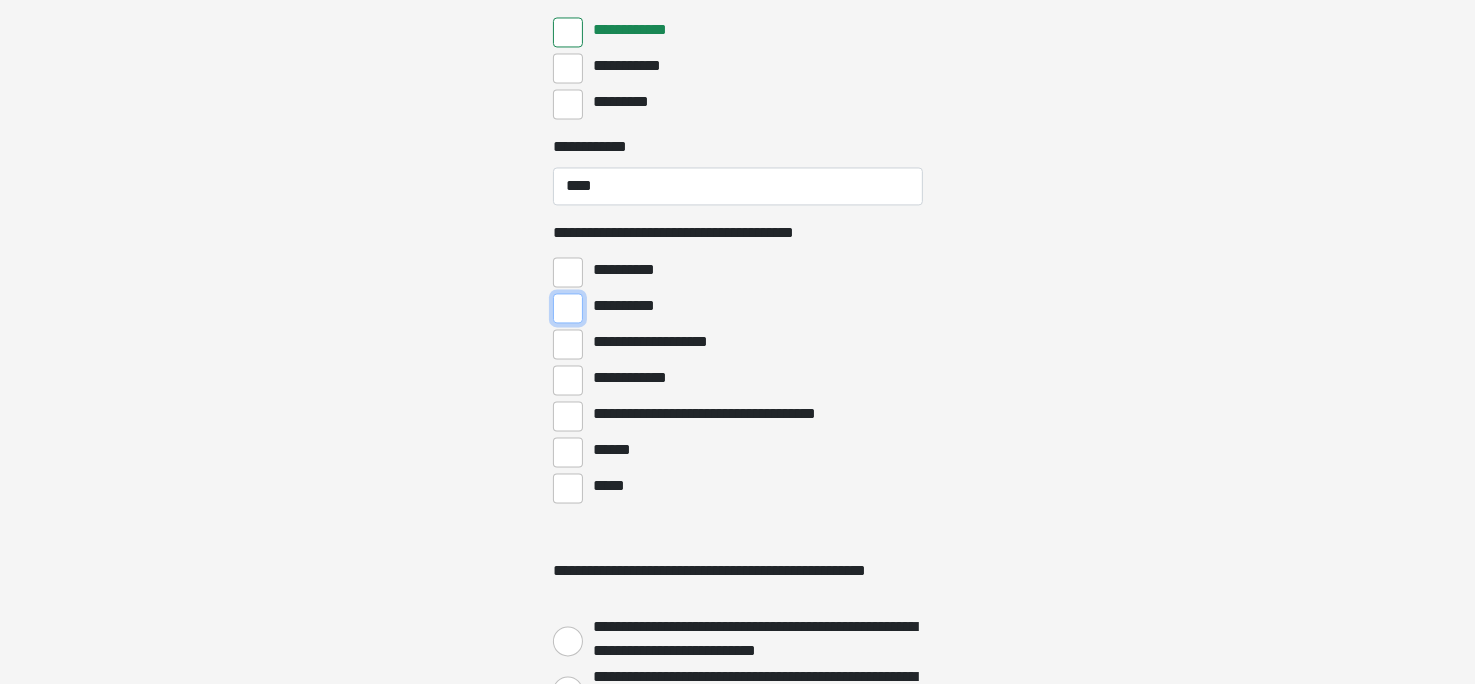 click on "**********" at bounding box center (568, 308) 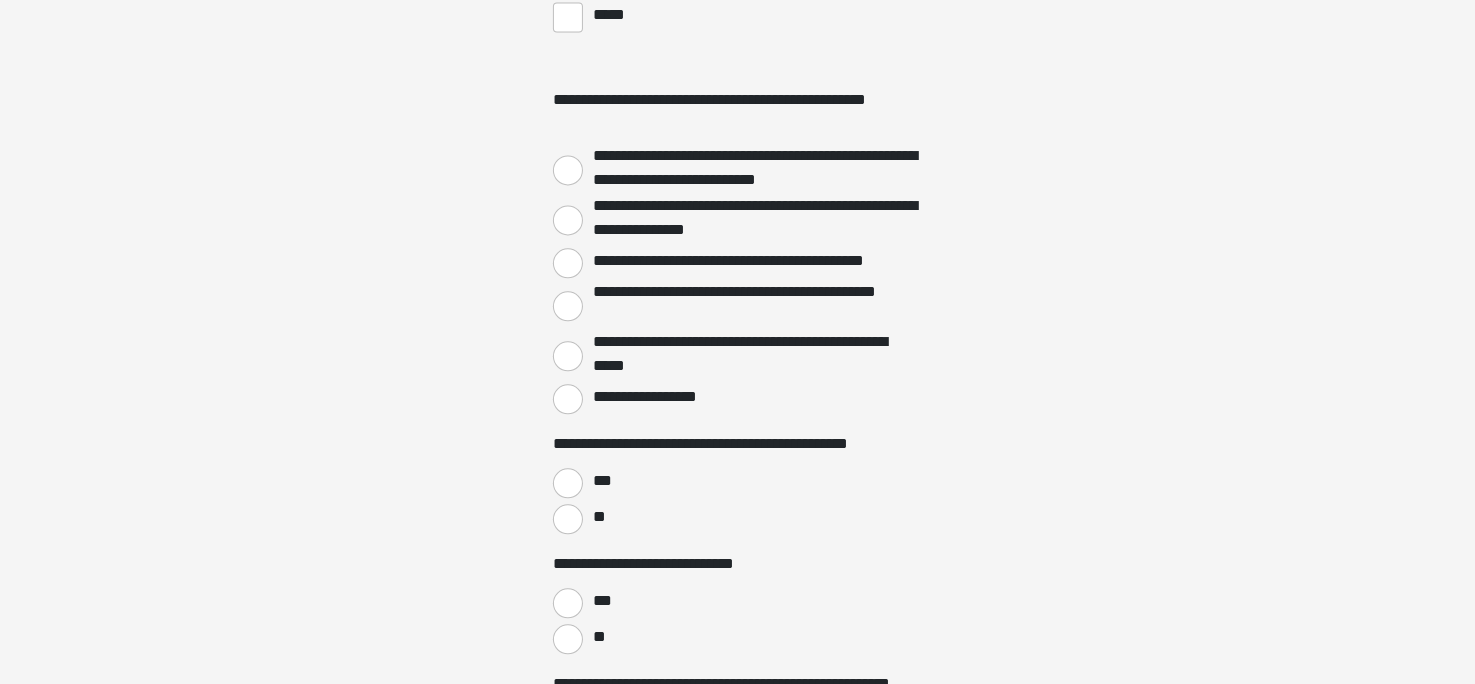 scroll, scrollTop: 4400, scrollLeft: 0, axis: vertical 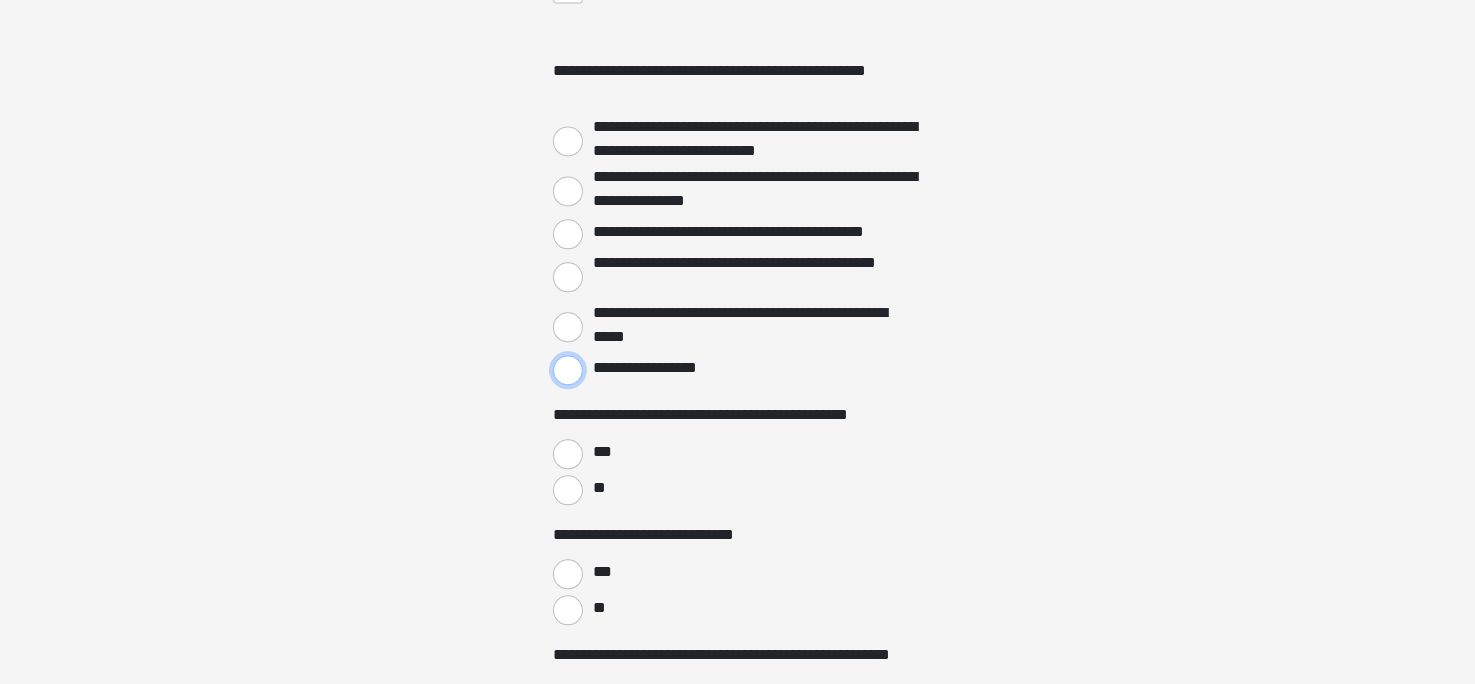click on "**********" at bounding box center (568, 370) 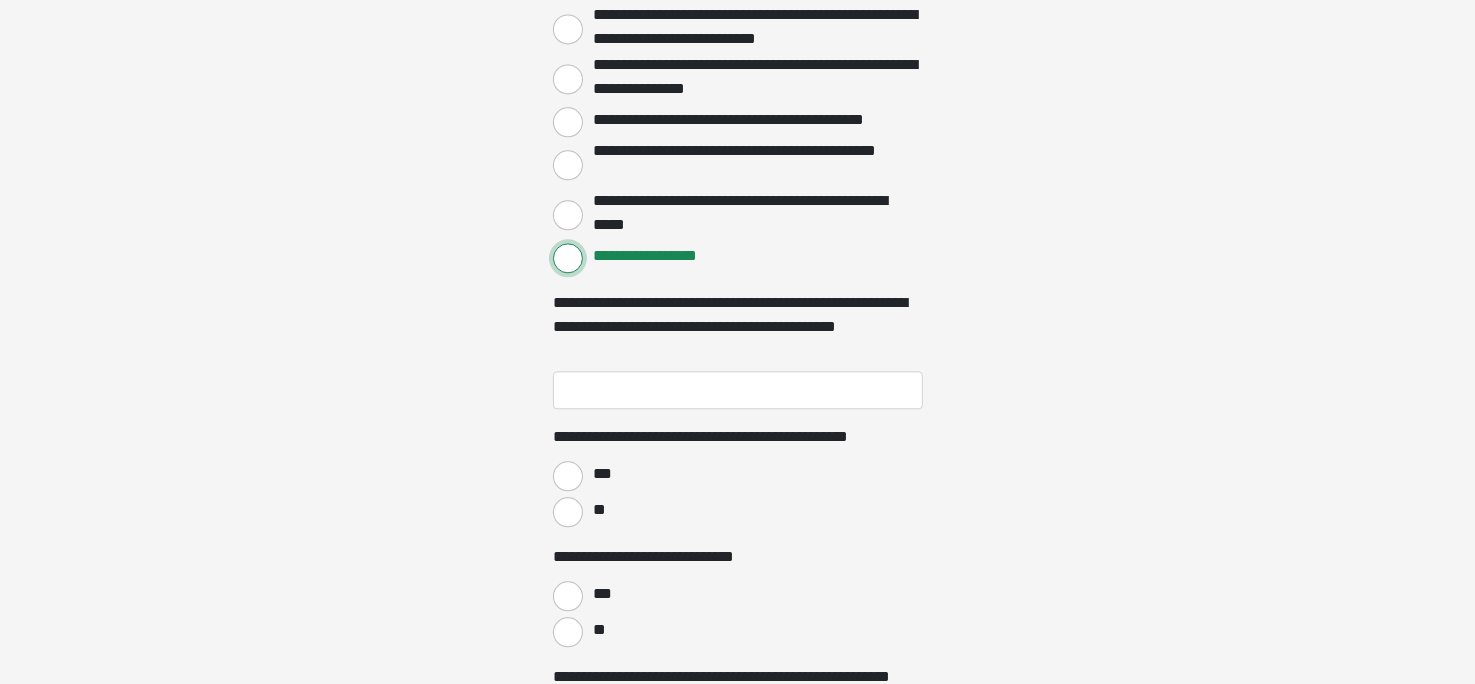 scroll, scrollTop: 4600, scrollLeft: 0, axis: vertical 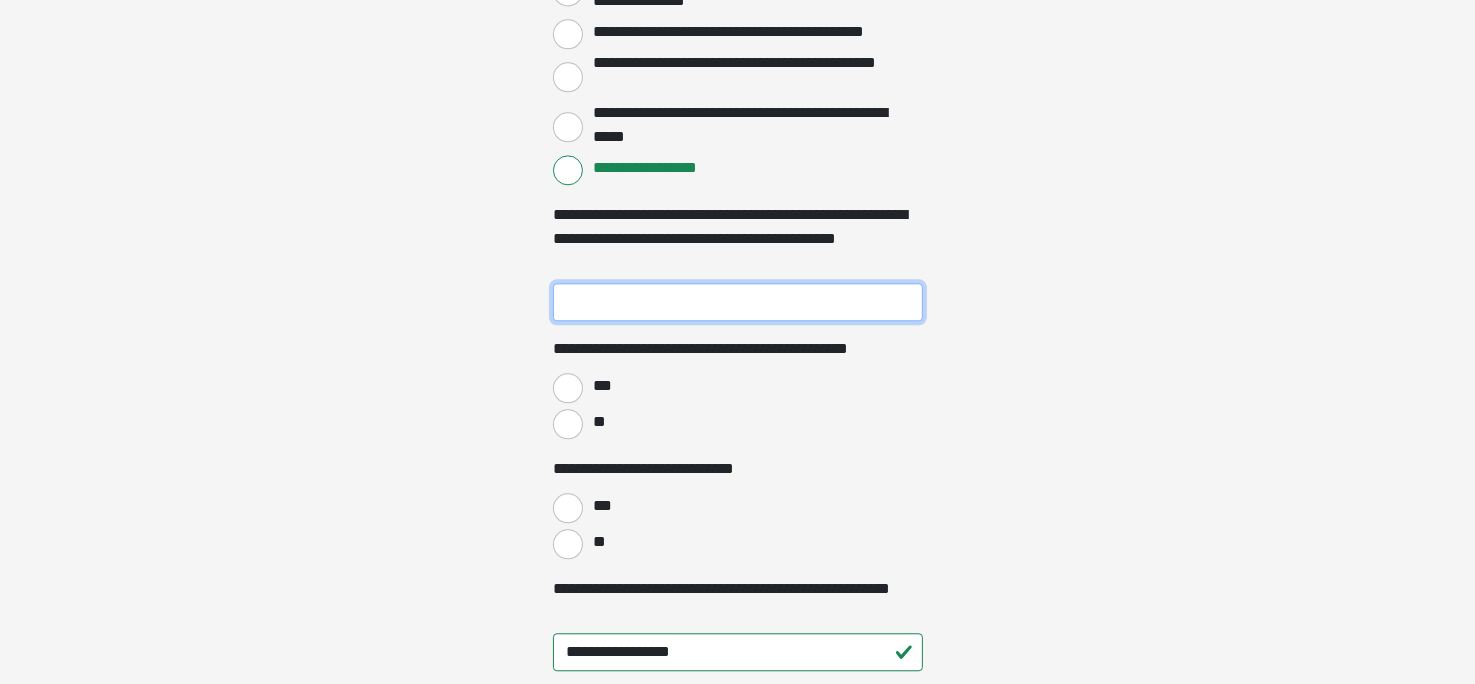 click on "**********" at bounding box center (738, 302) 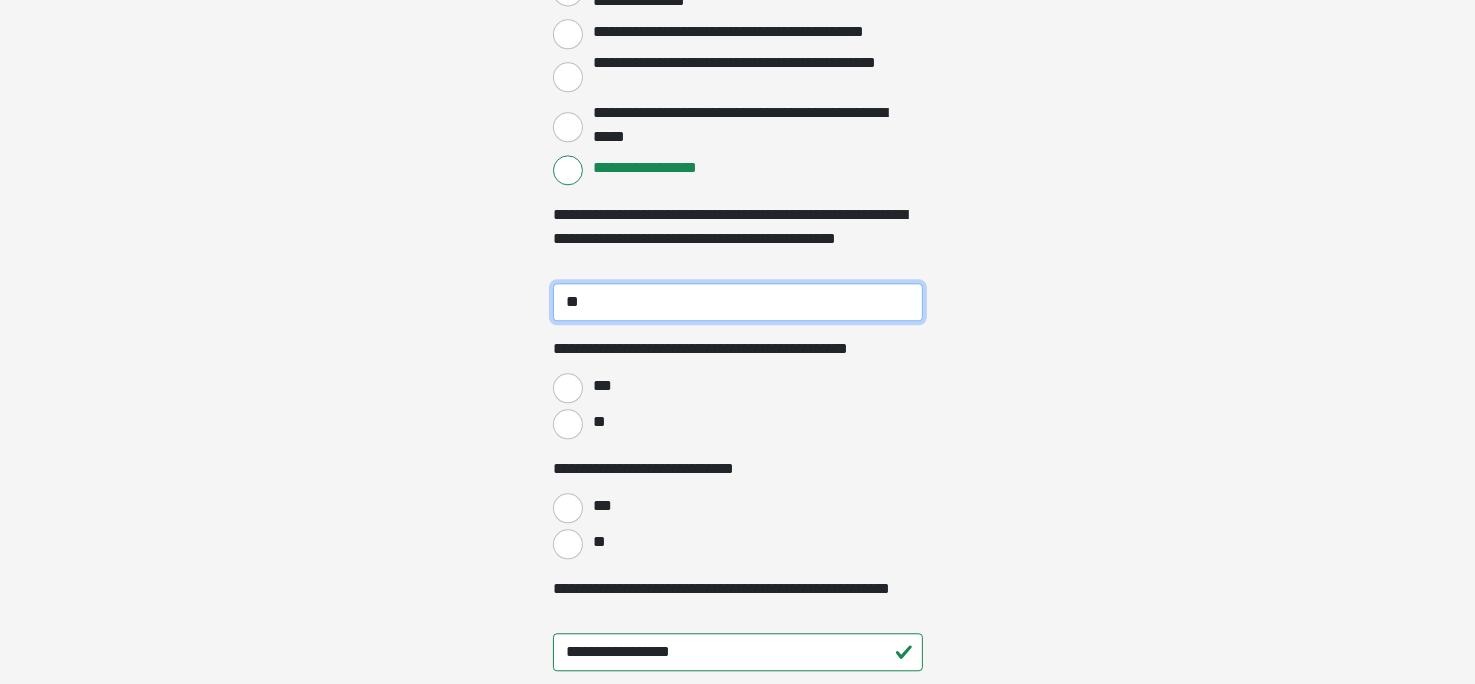 type on "*" 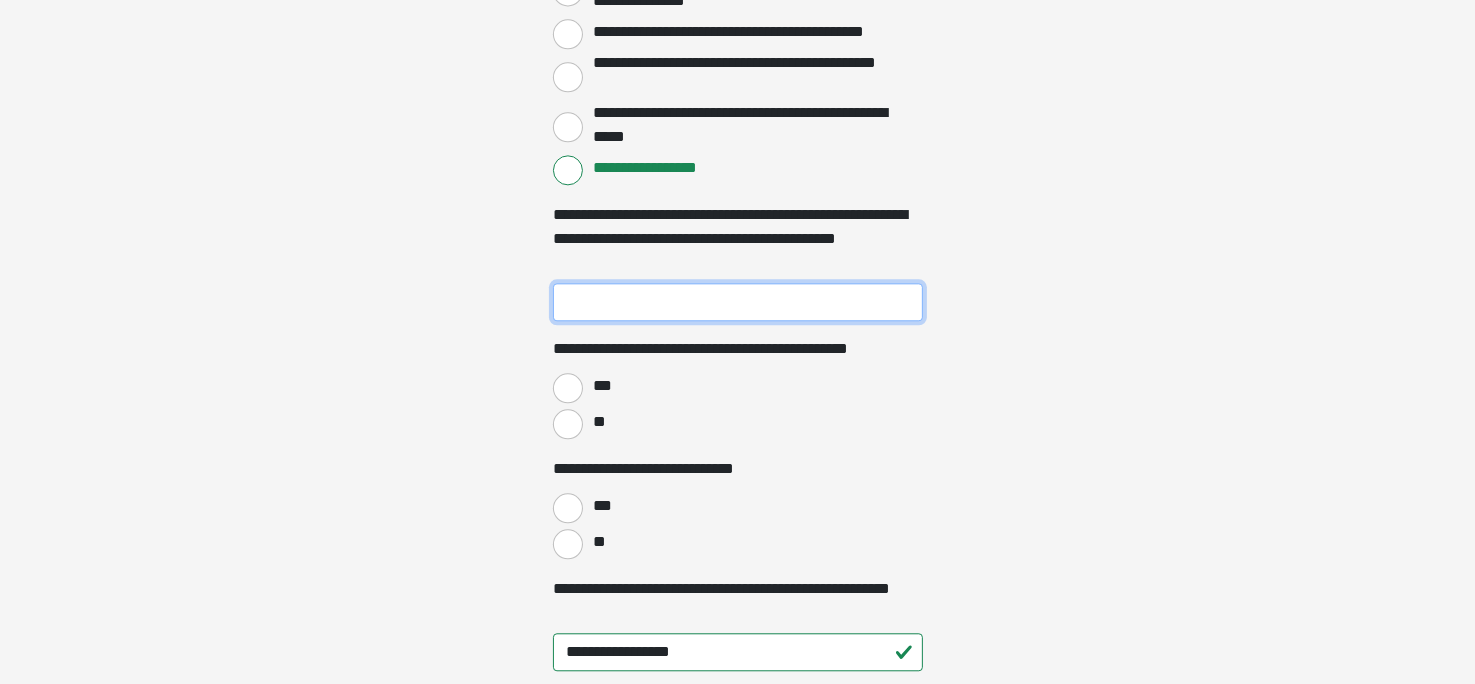 click on "**********" at bounding box center [738, 302] 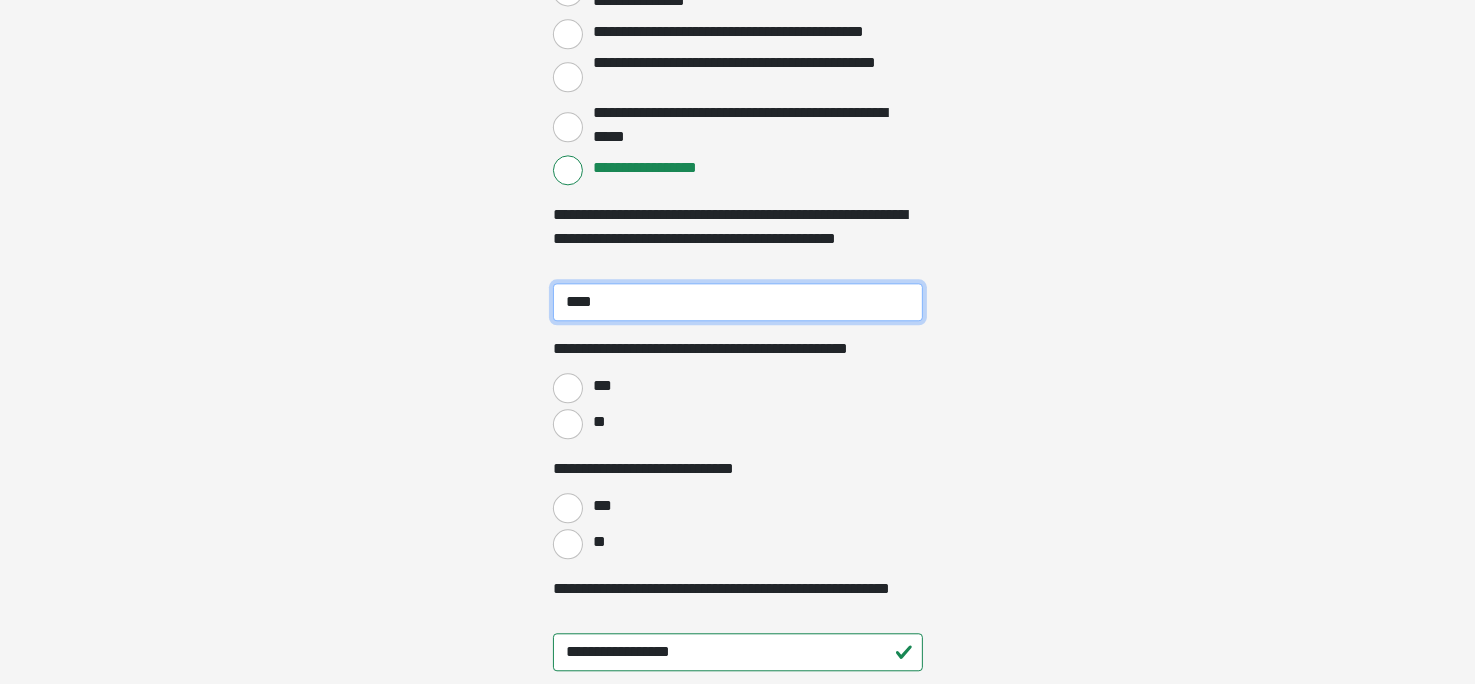type on "****" 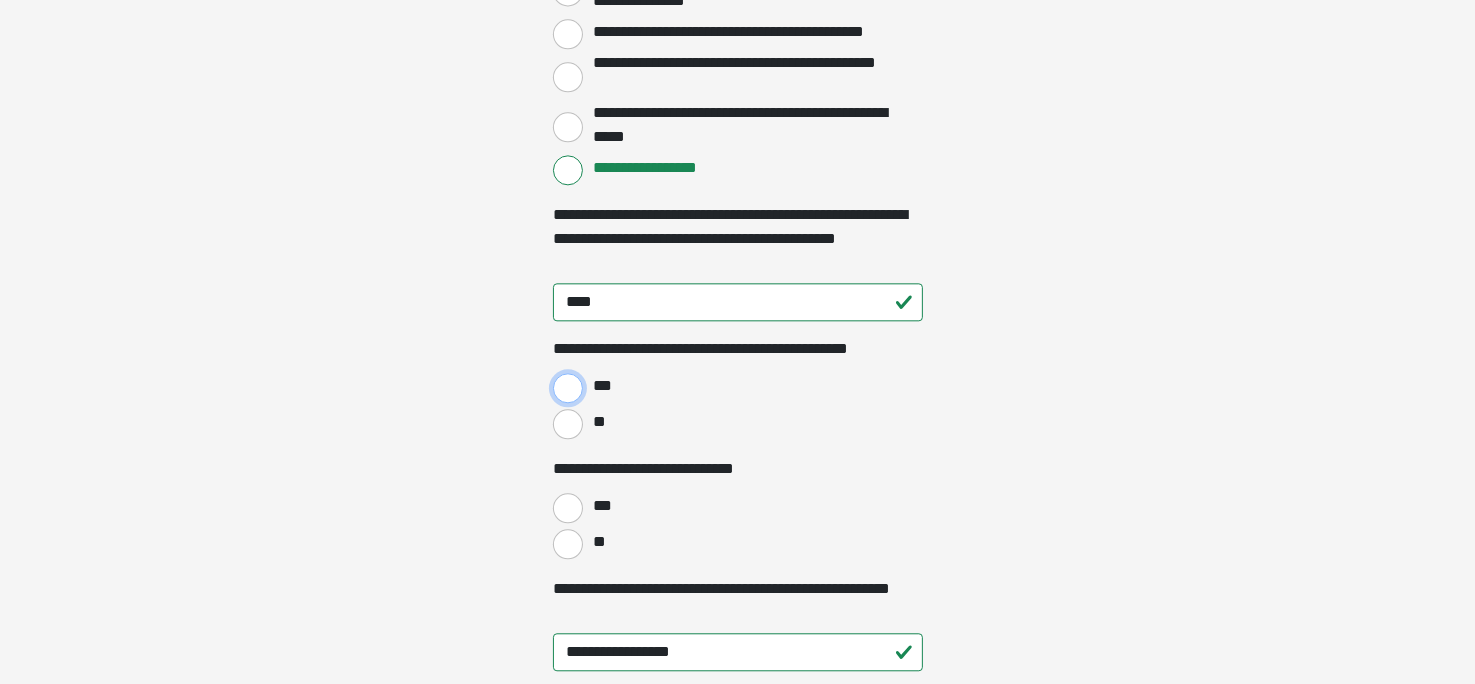click on "***" at bounding box center [568, 388] 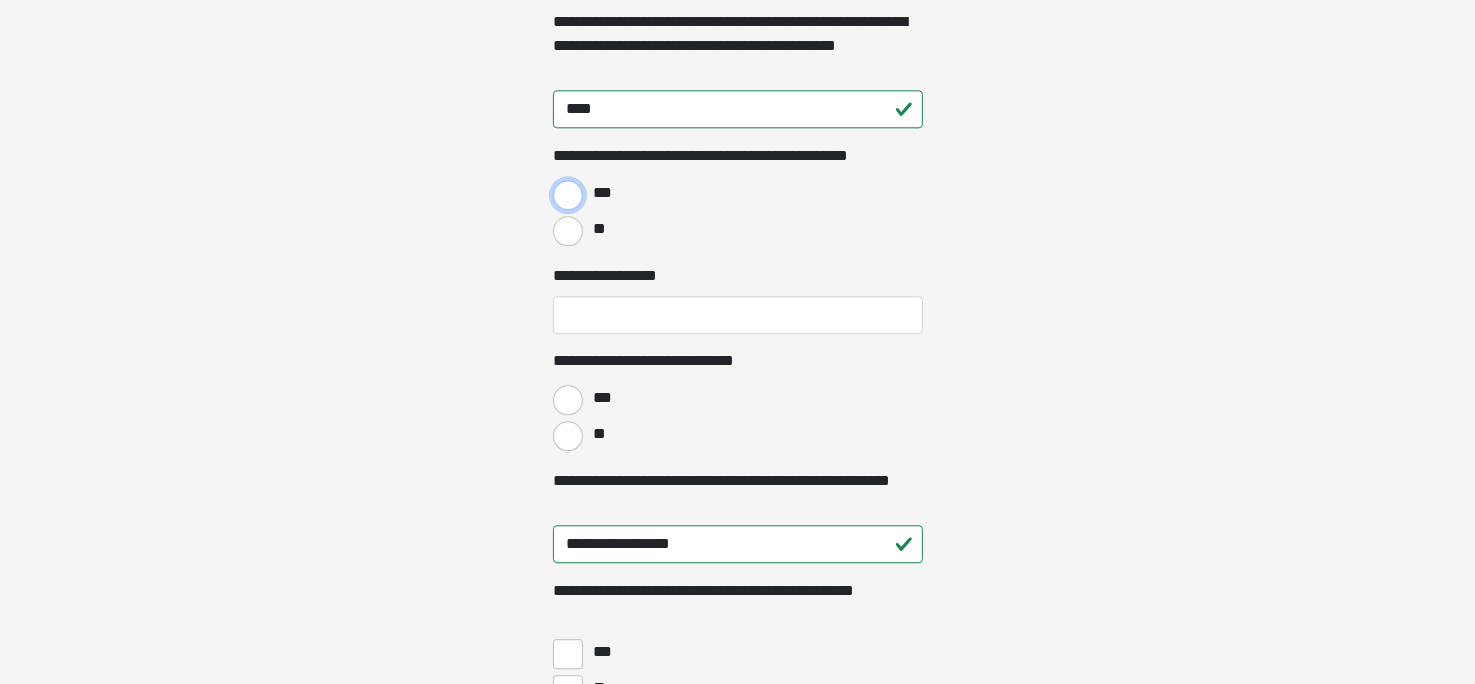 scroll, scrollTop: 4900, scrollLeft: 0, axis: vertical 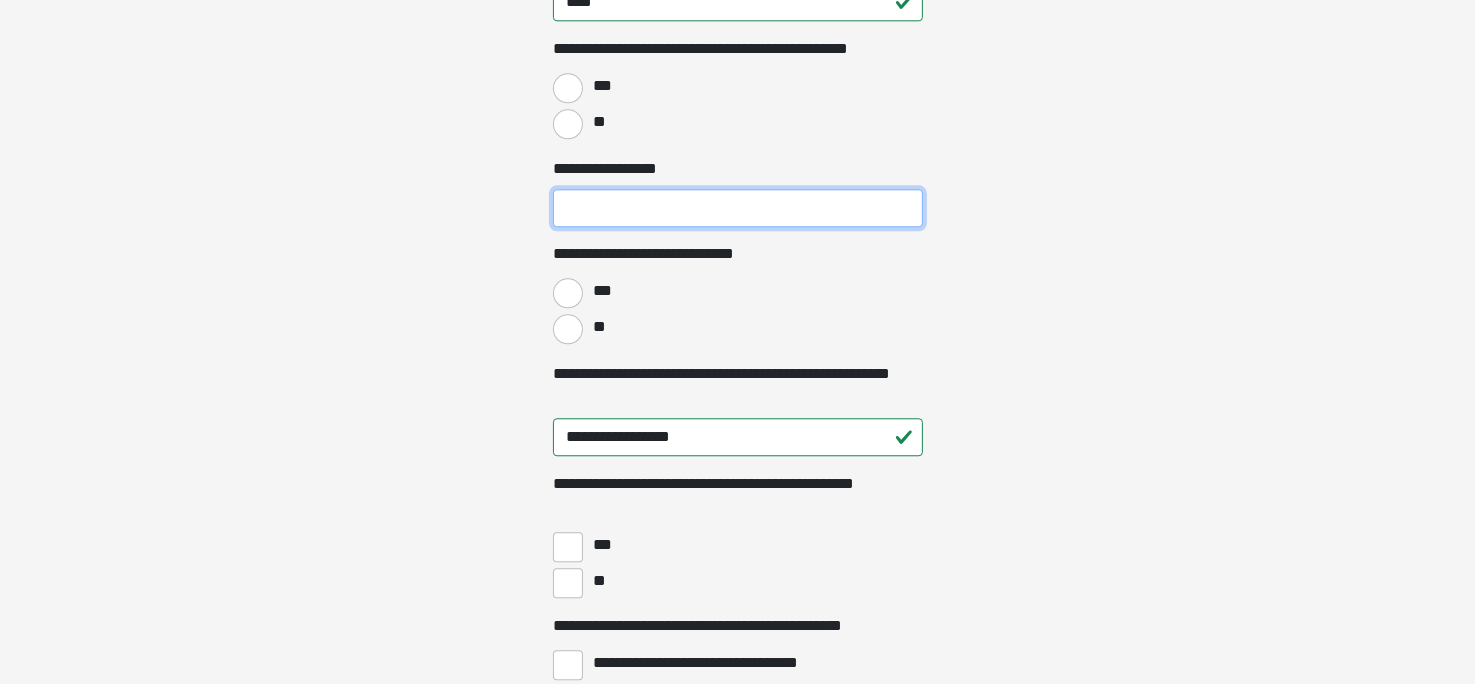 click on "**********" at bounding box center (738, 208) 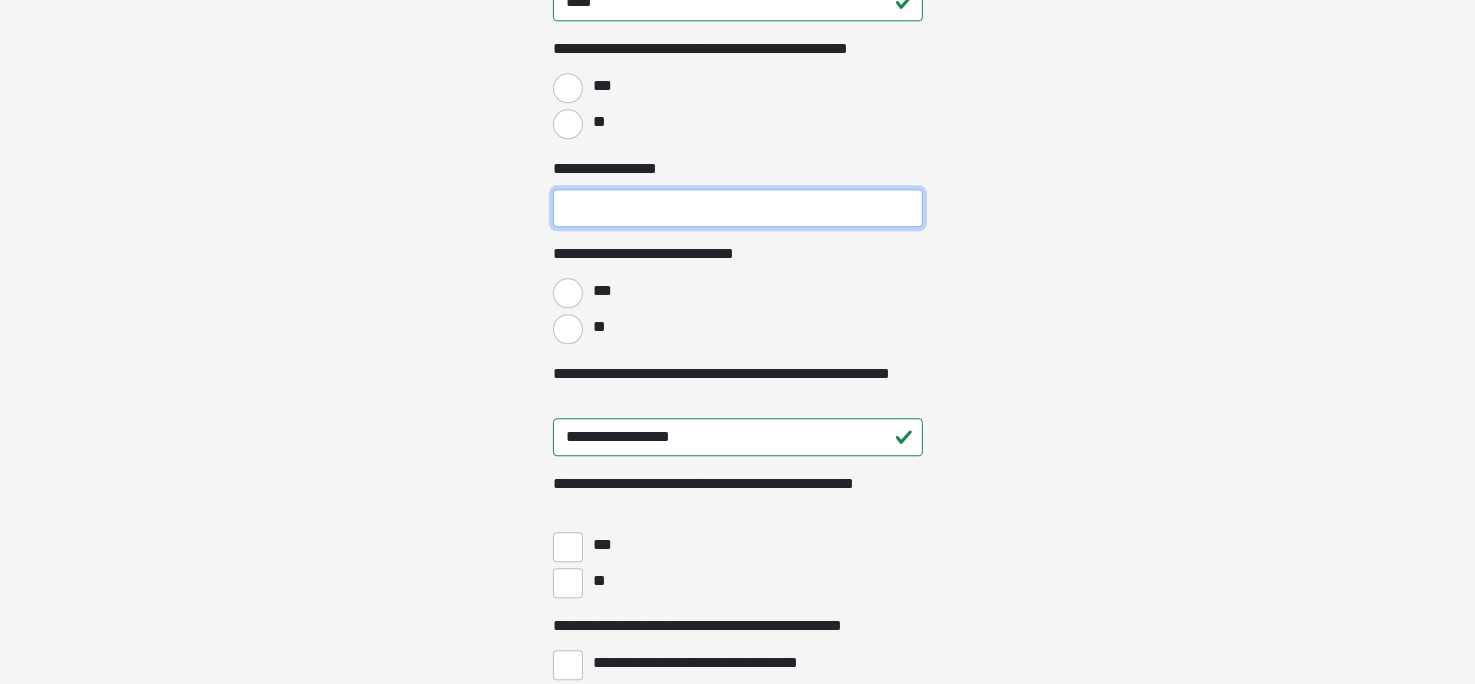 type on "**" 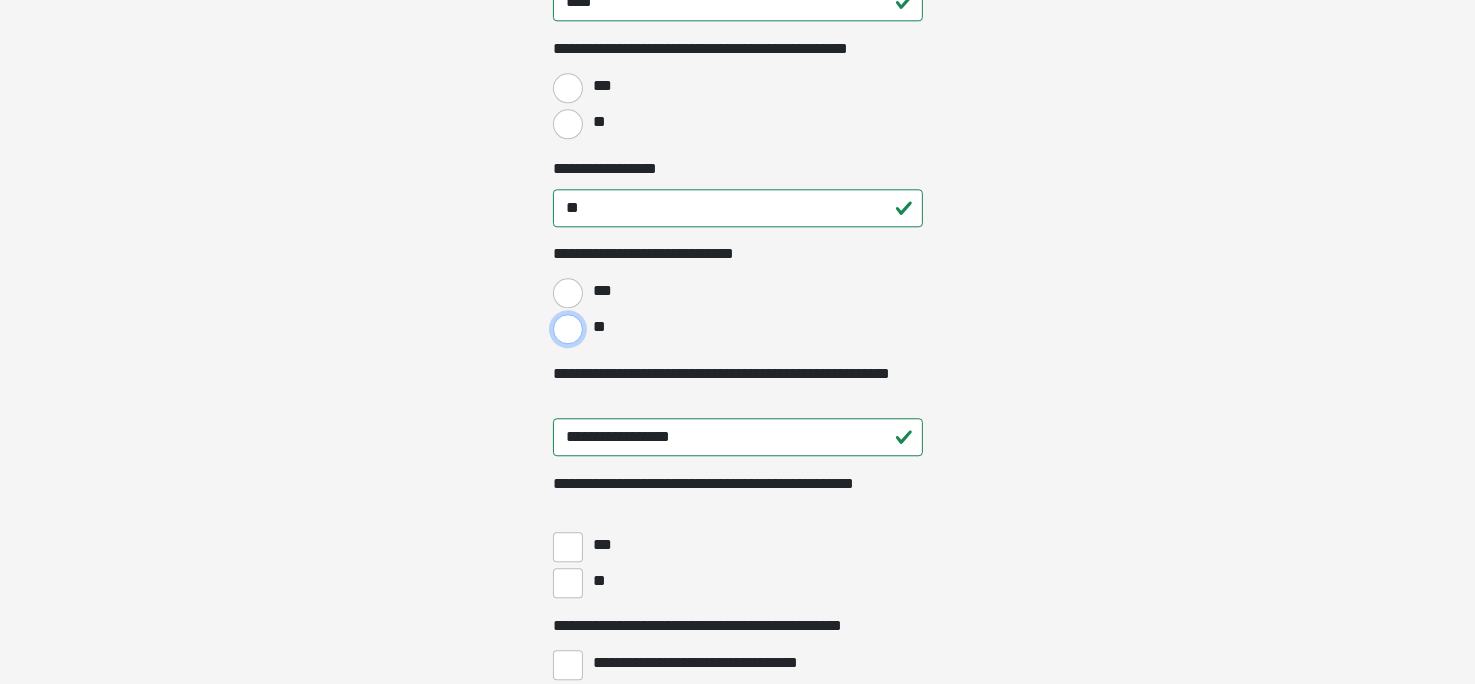 click on "**" at bounding box center (568, 329) 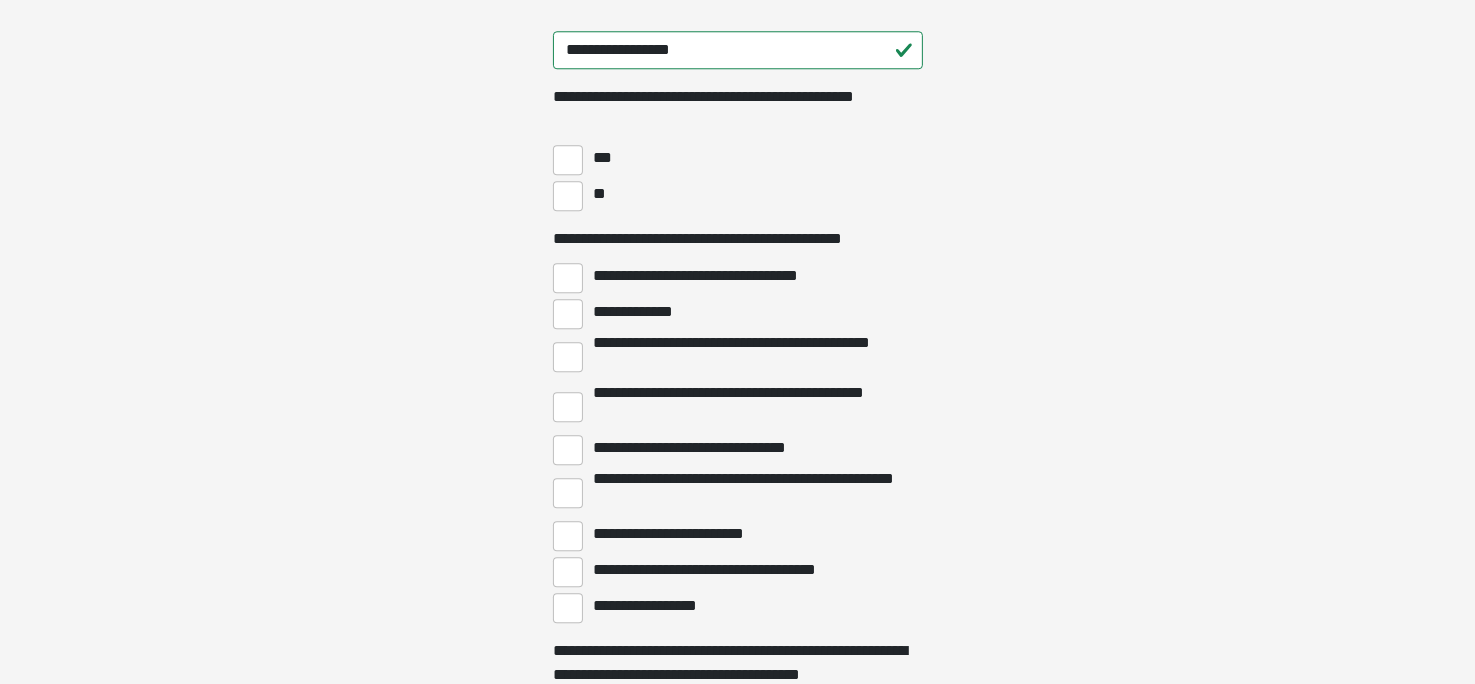 scroll, scrollTop: 5300, scrollLeft: 0, axis: vertical 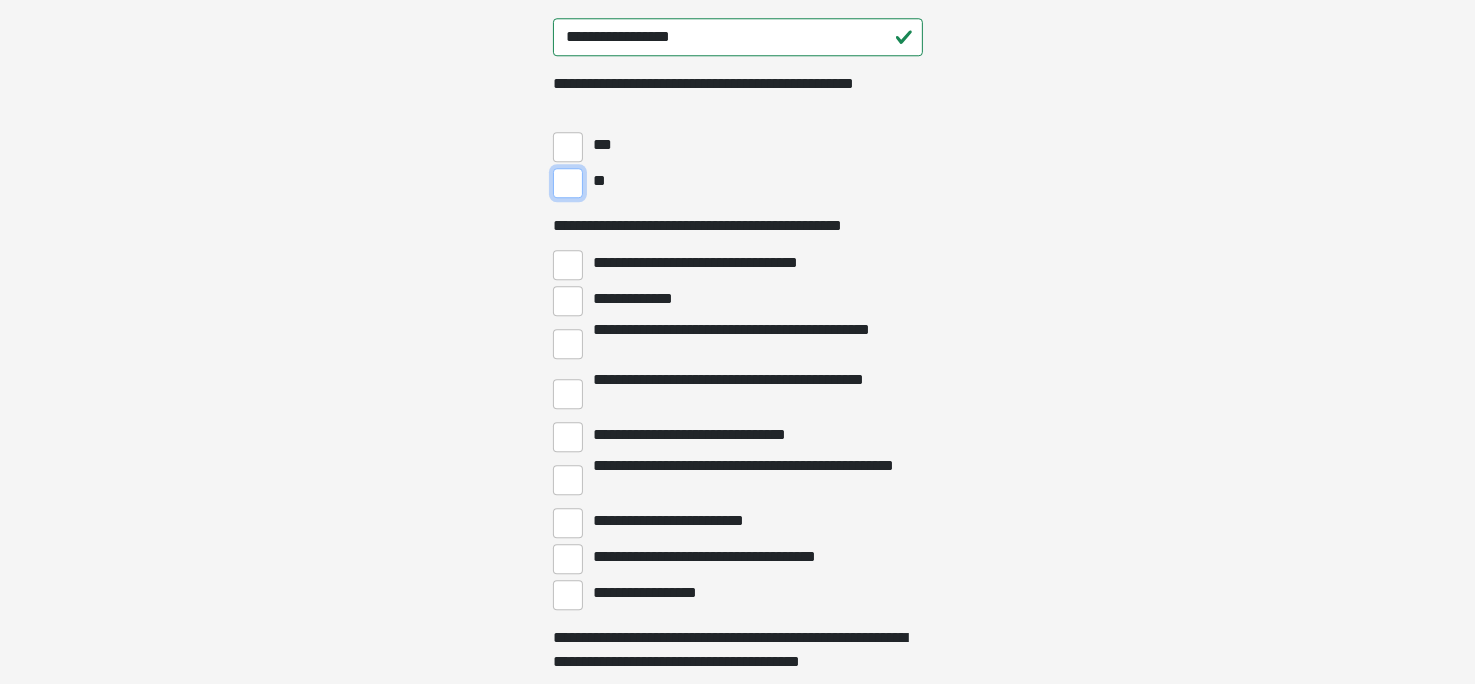 click on "**" at bounding box center [568, 183] 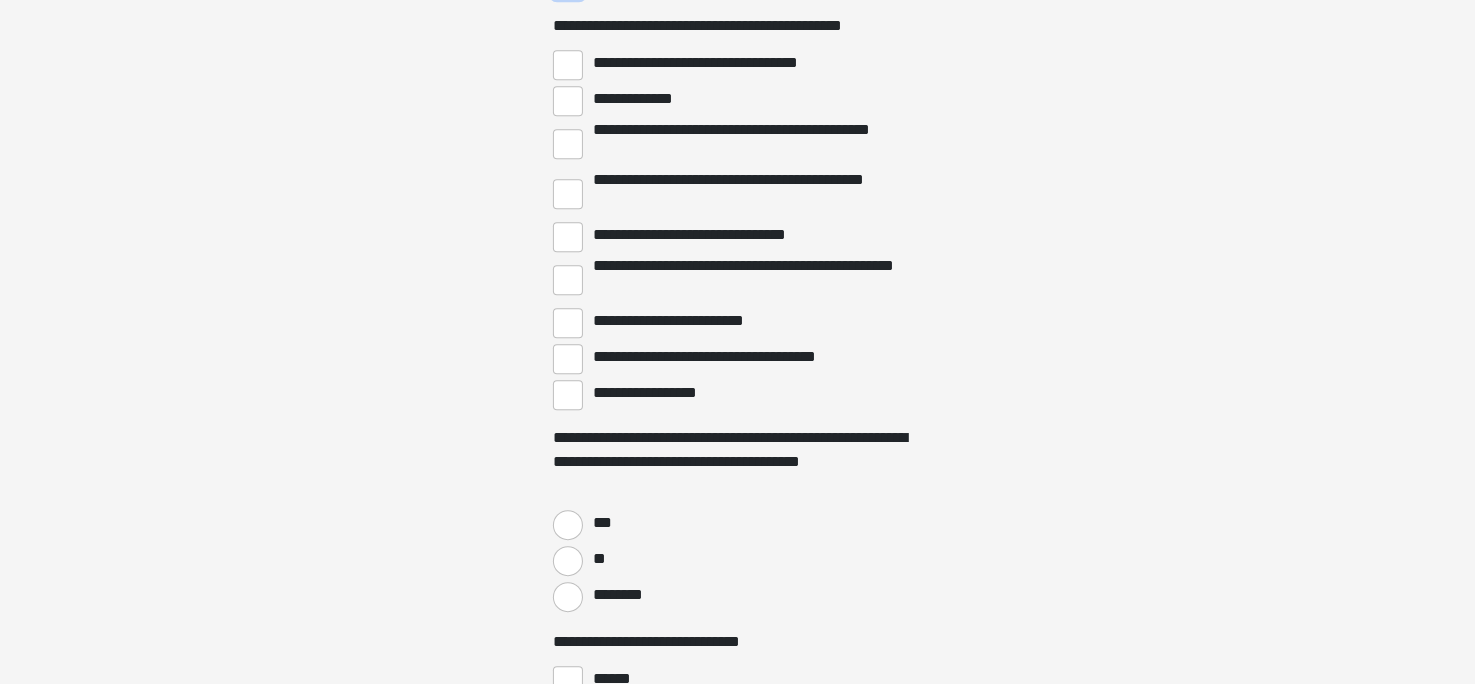 scroll, scrollTop: 5600, scrollLeft: 0, axis: vertical 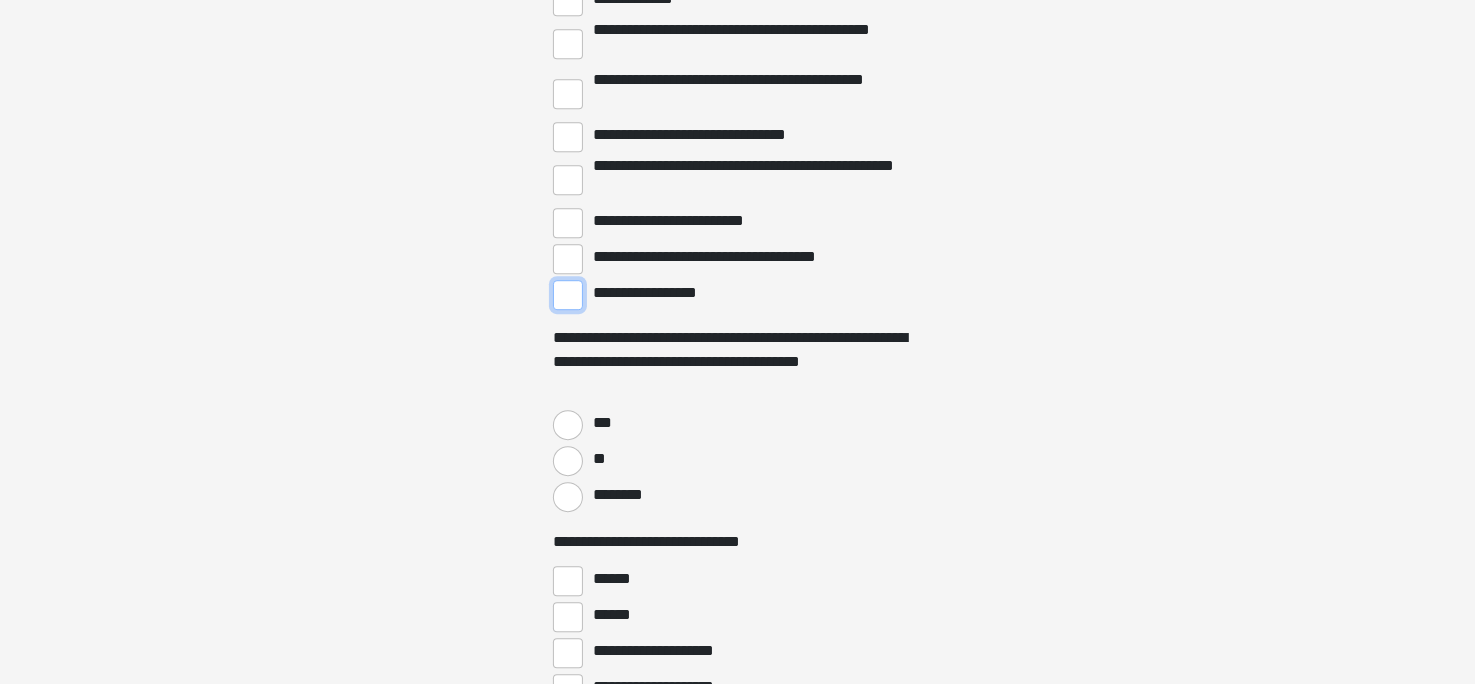 click on "**********" at bounding box center (568, 295) 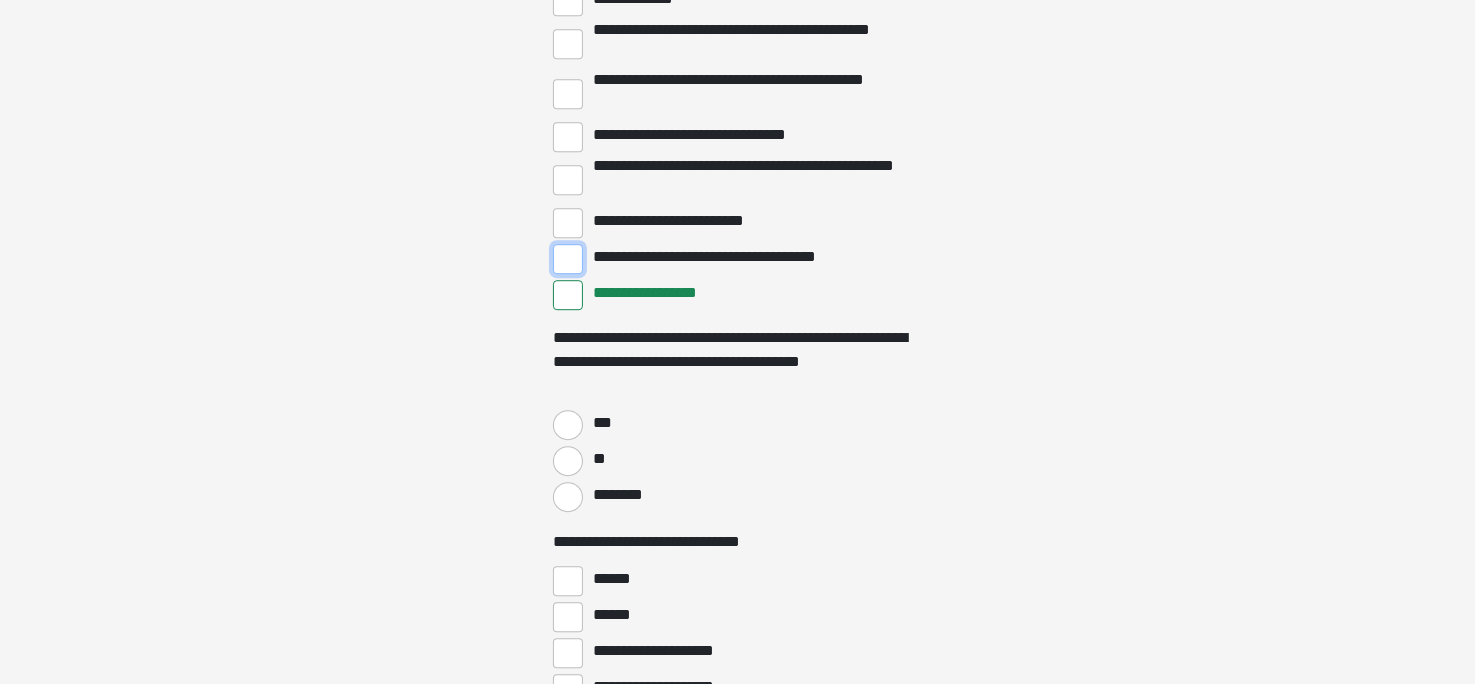 click on "**********" at bounding box center [568, 259] 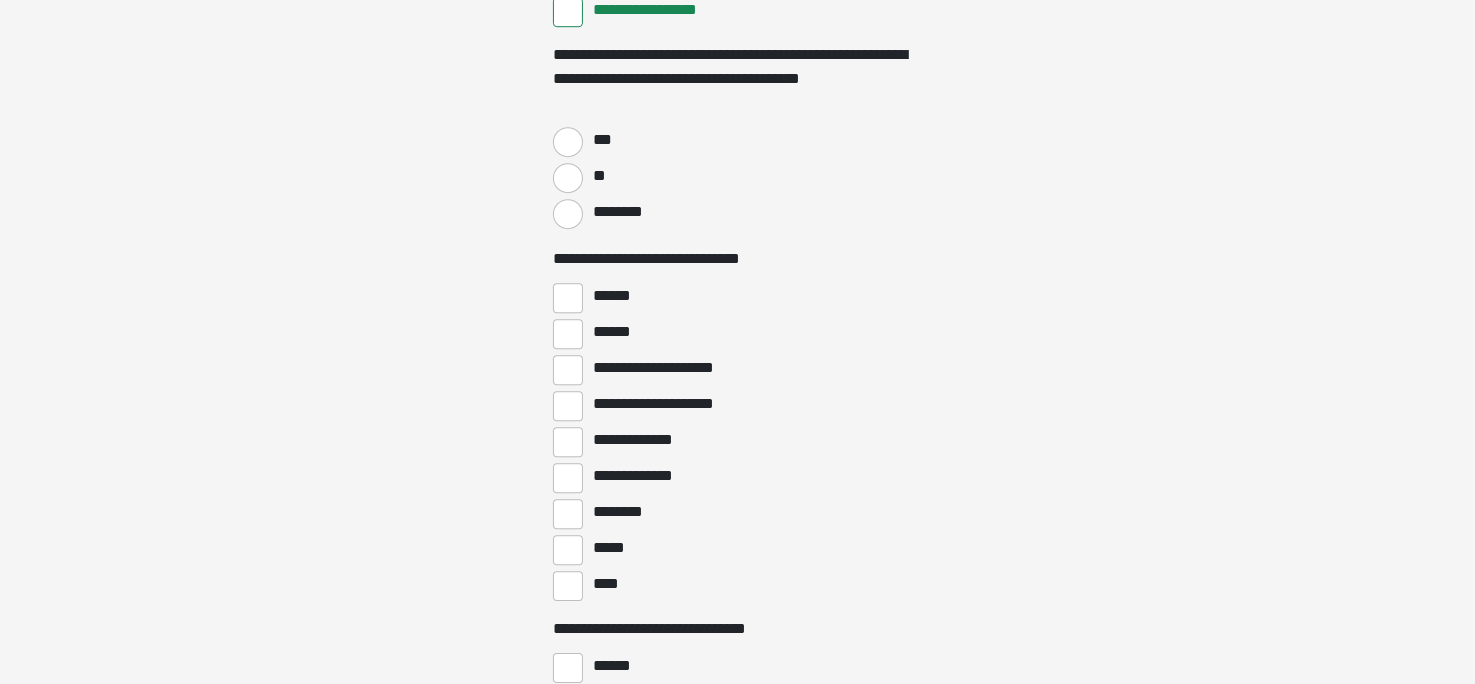 scroll, scrollTop: 5900, scrollLeft: 0, axis: vertical 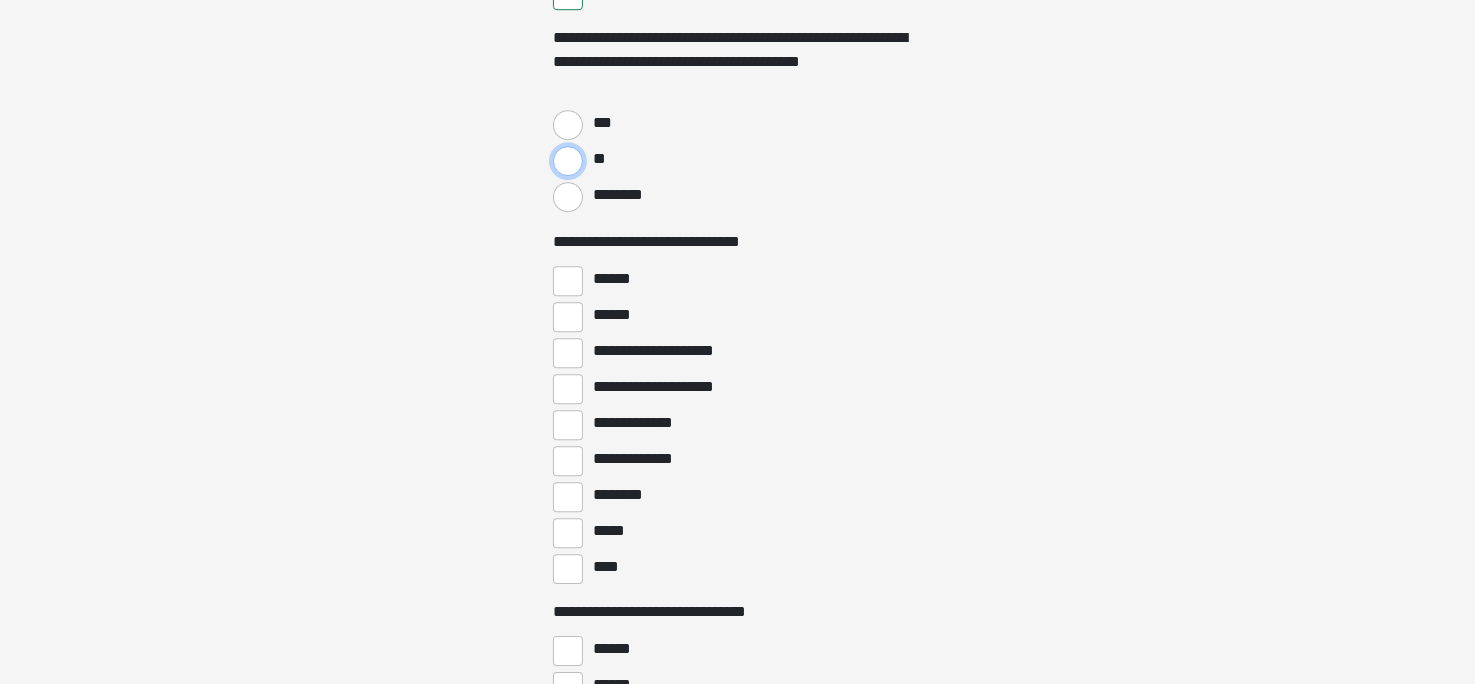 click on "**" at bounding box center [568, 161] 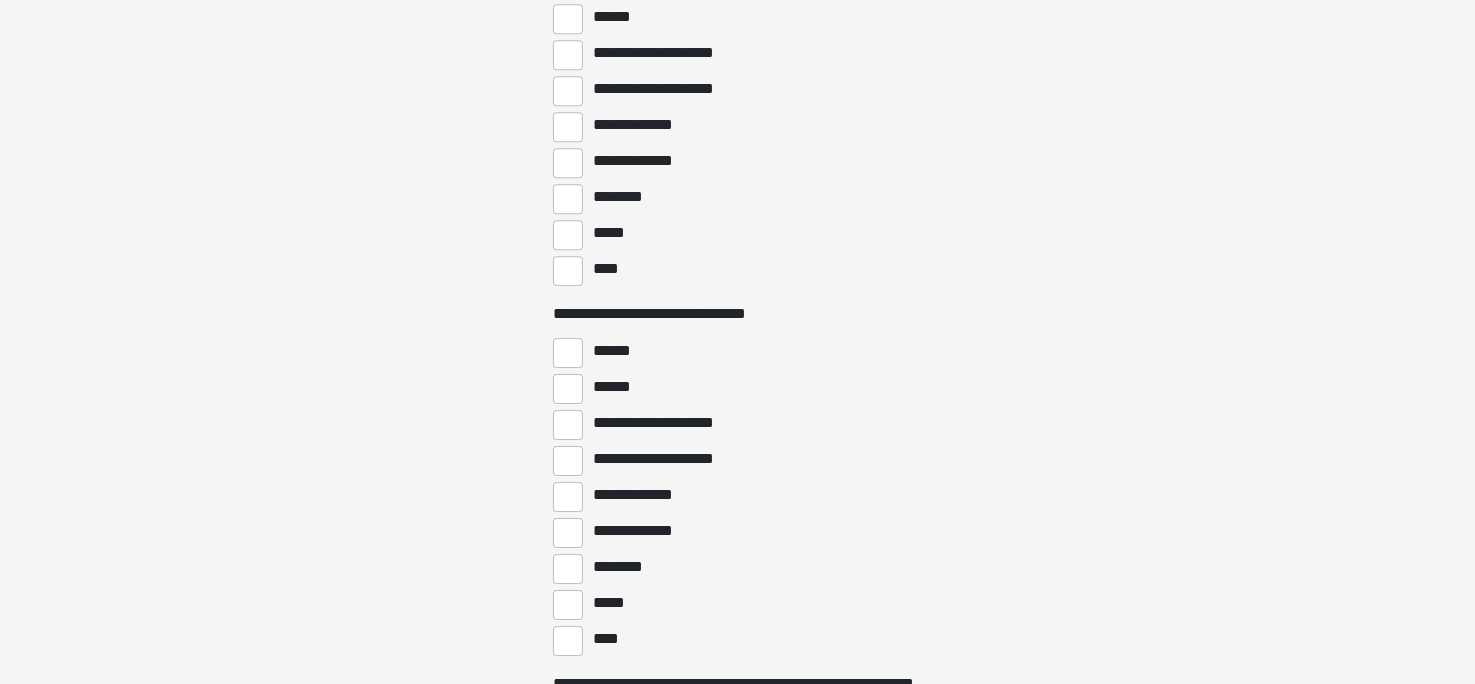 scroll, scrollTop: 6200, scrollLeft: 0, axis: vertical 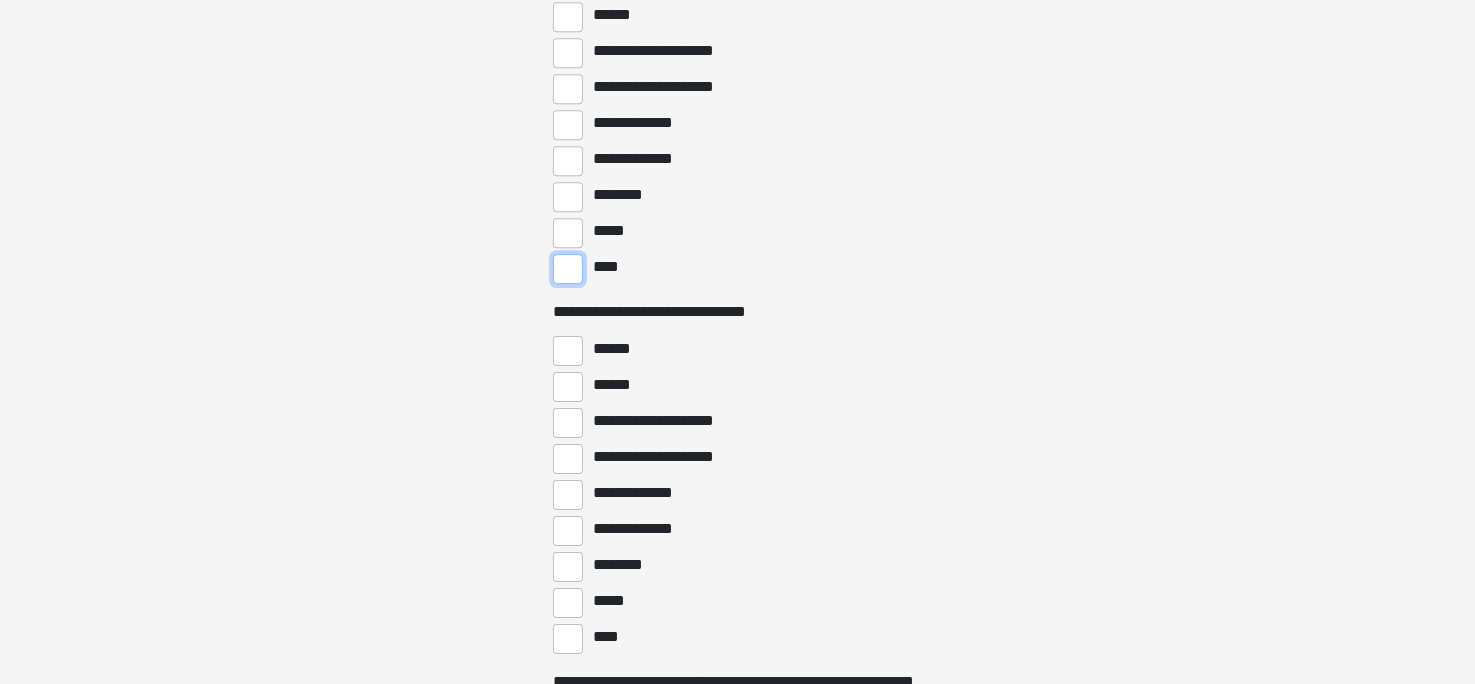 drag, startPoint x: 564, startPoint y: 271, endPoint x: 607, endPoint y: 268, distance: 43.104523 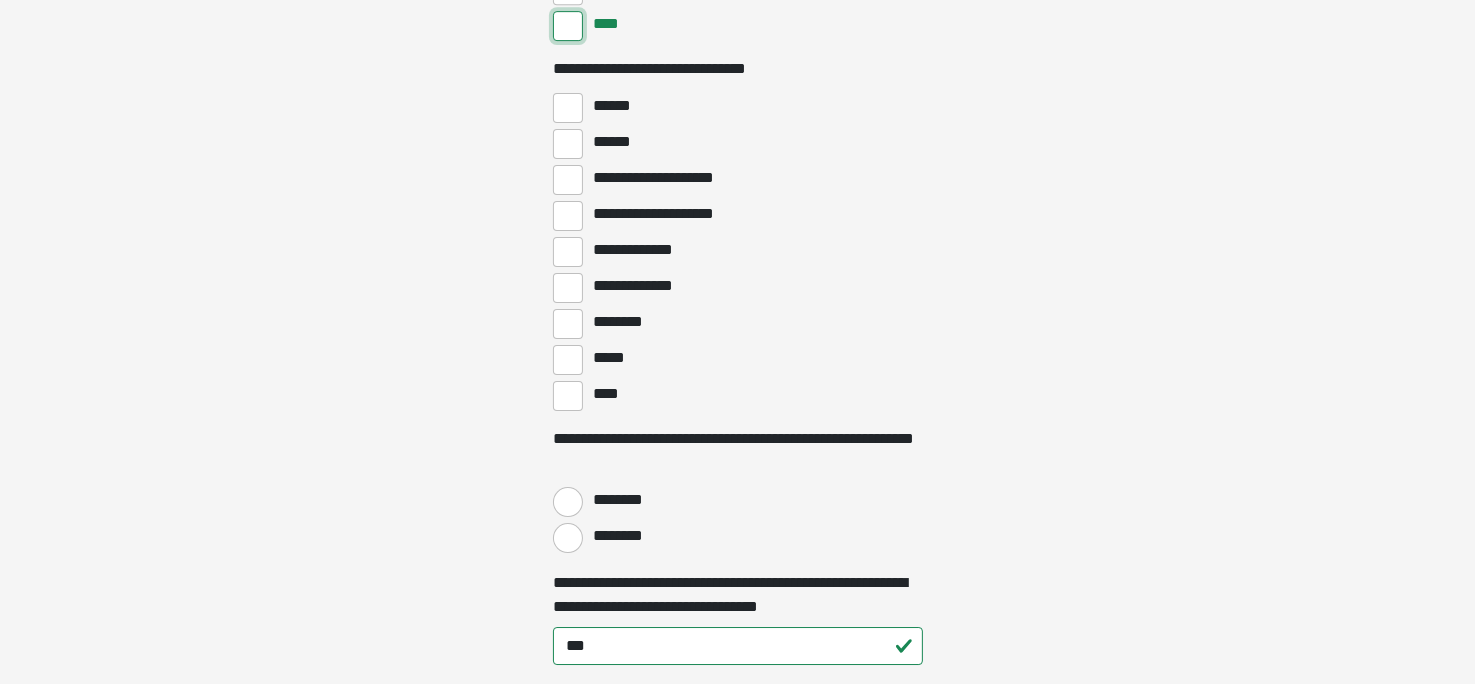 scroll, scrollTop: 6600, scrollLeft: 0, axis: vertical 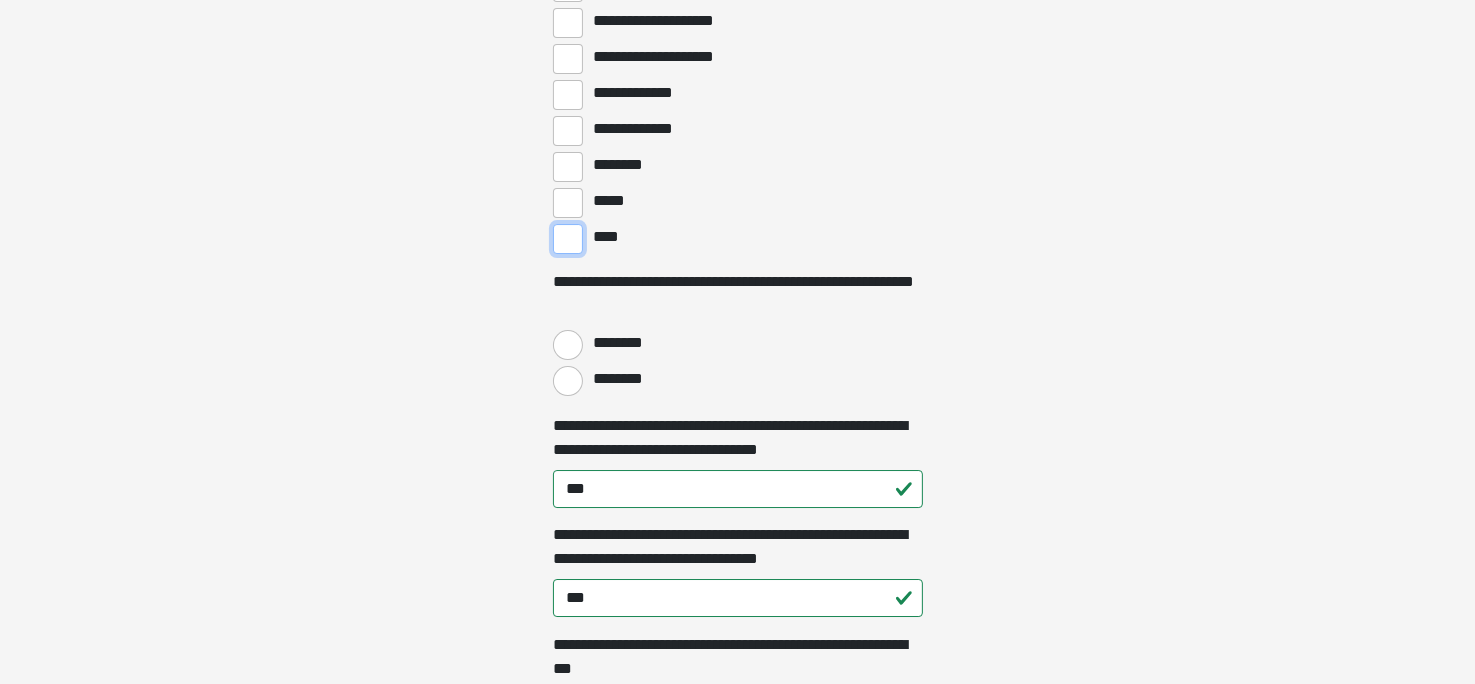 click on "****" at bounding box center [568, 239] 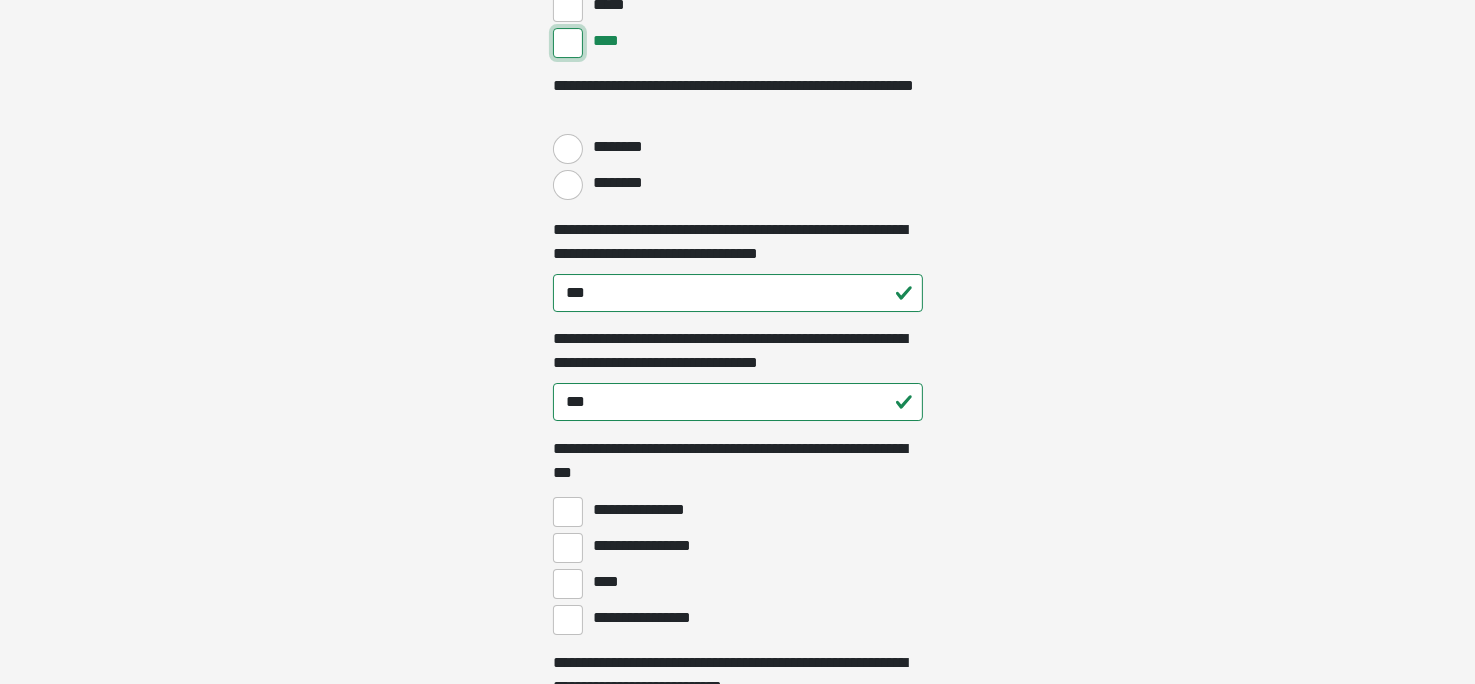 scroll, scrollTop: 6800, scrollLeft: 0, axis: vertical 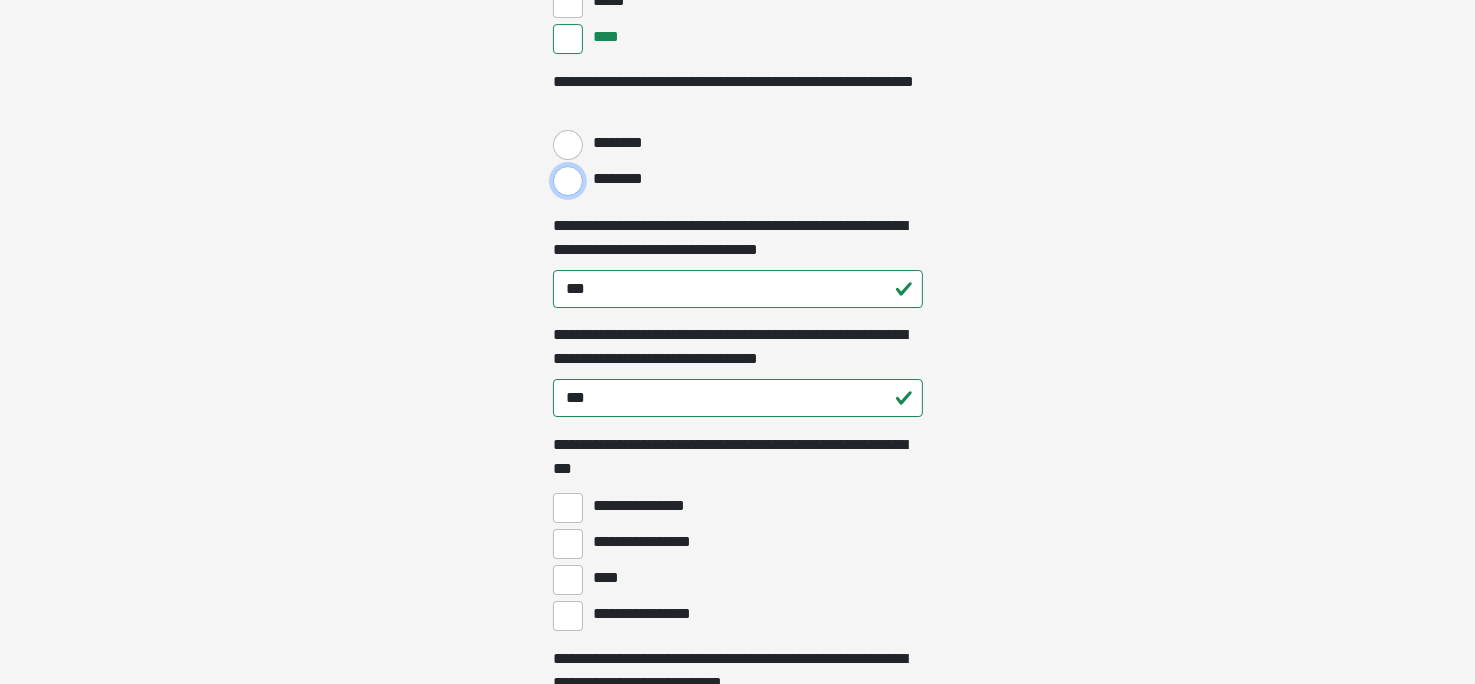 click on "********" at bounding box center (568, 181) 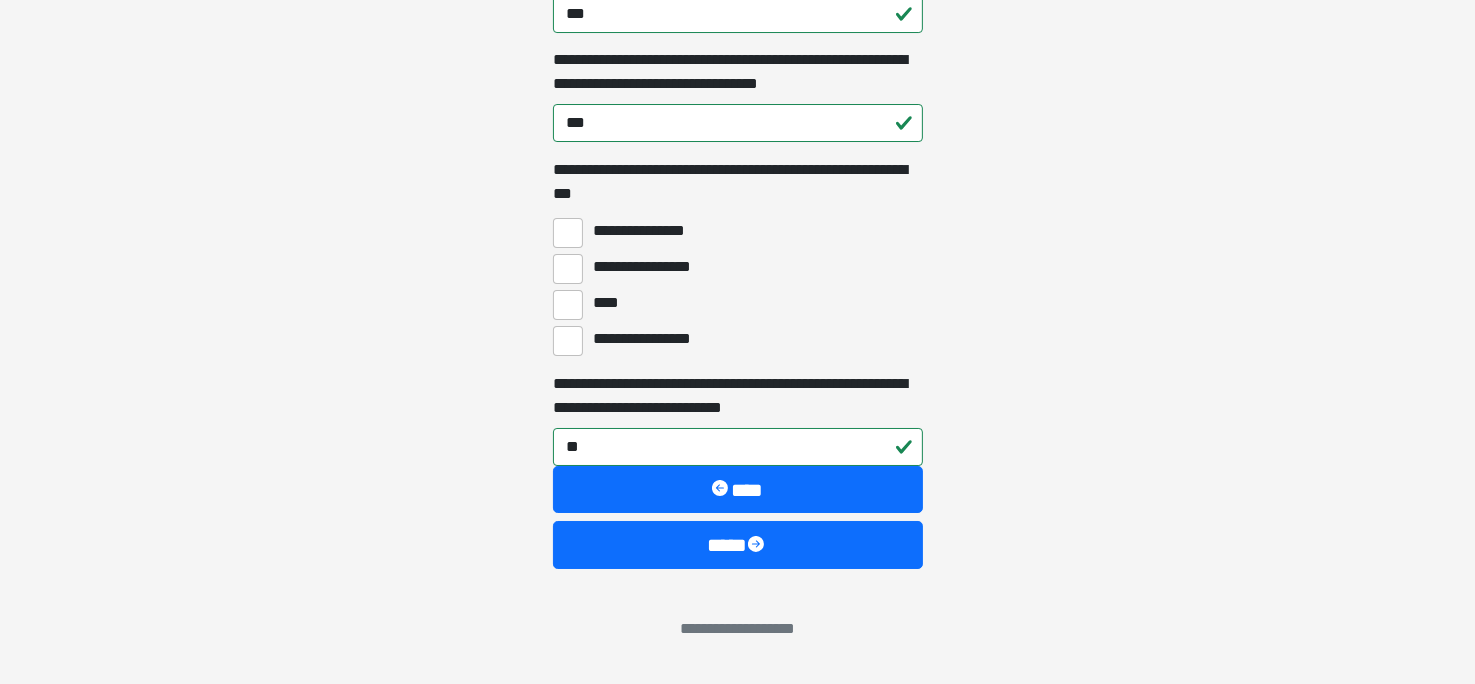 scroll, scrollTop: 7079, scrollLeft: 0, axis: vertical 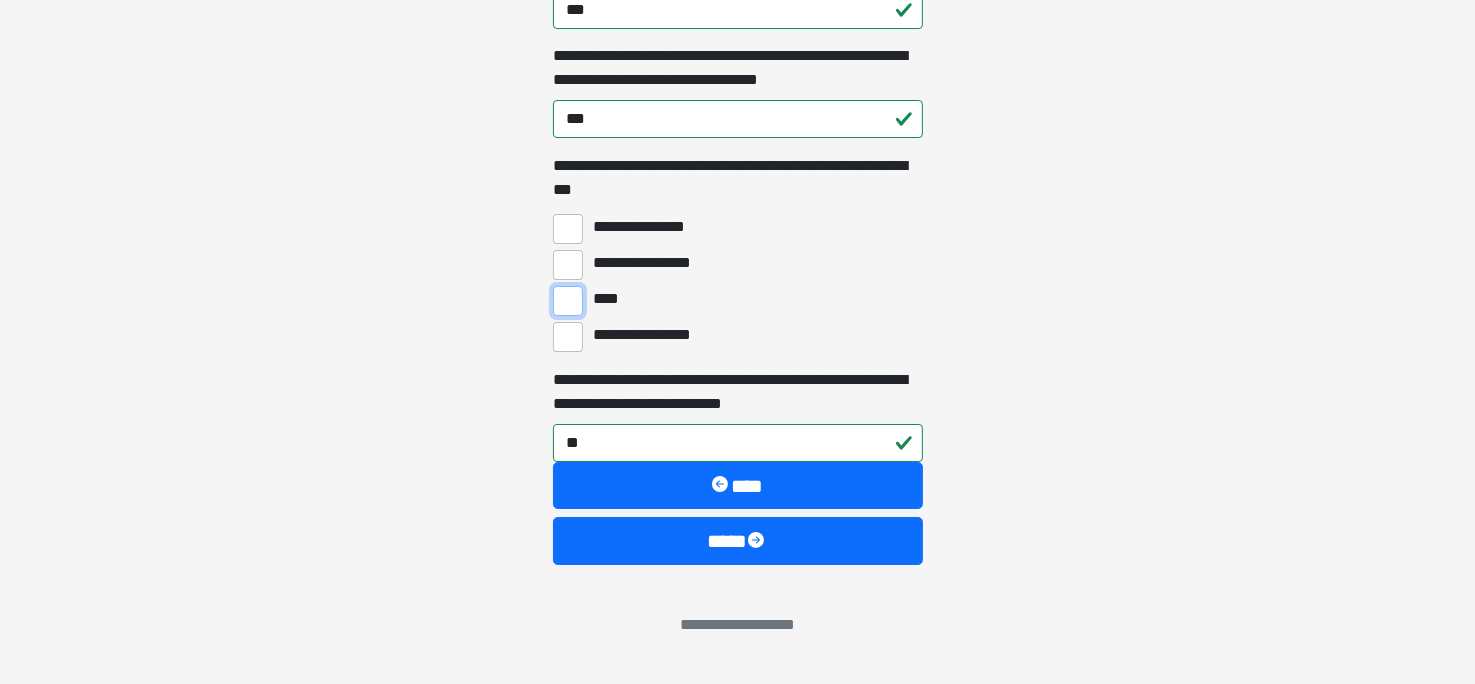 click on "****" at bounding box center [568, 301] 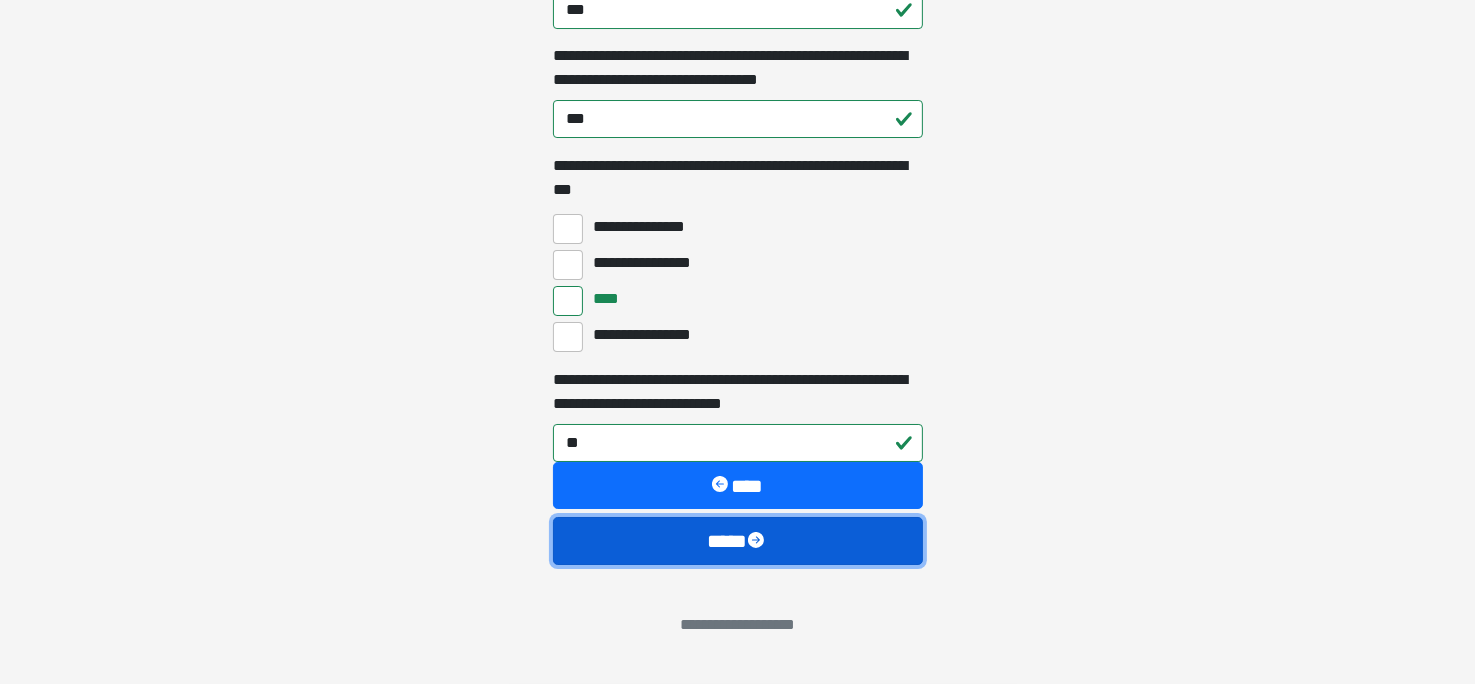 click at bounding box center (758, 542) 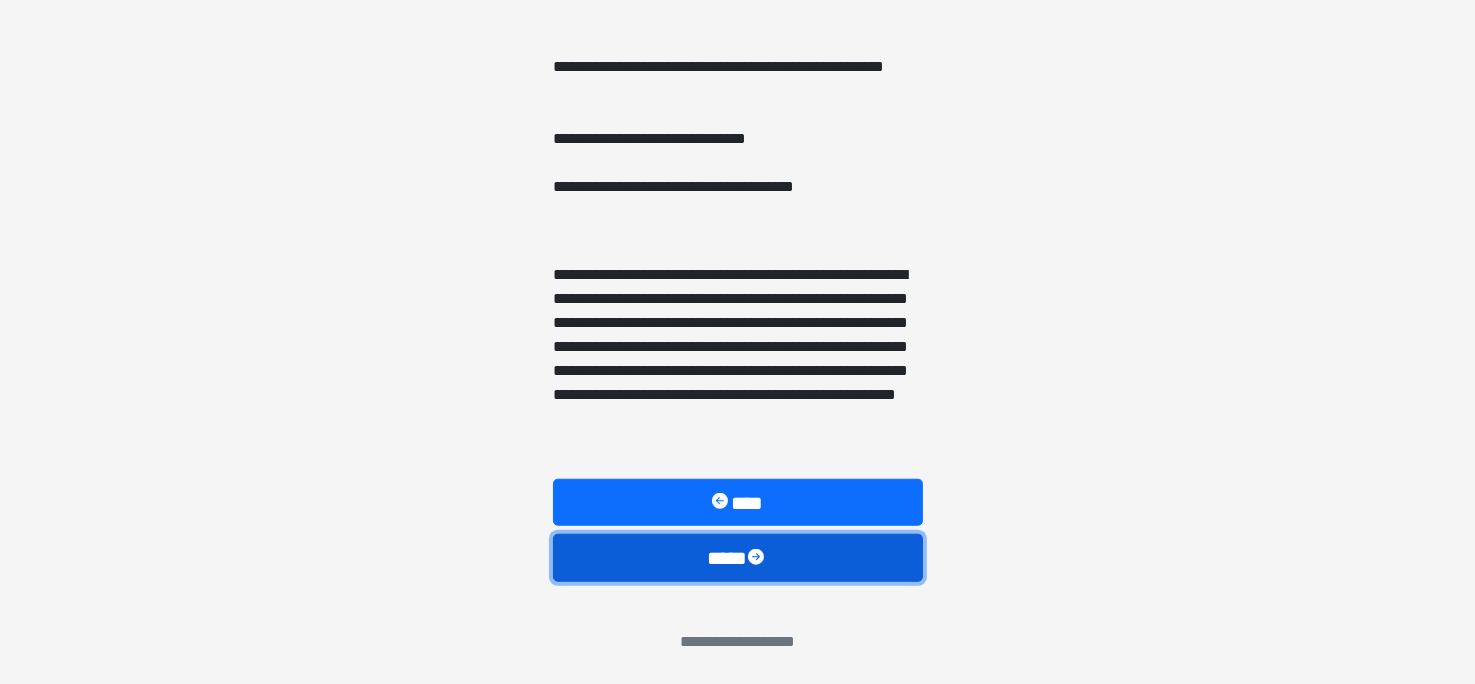 scroll, scrollTop: 1544, scrollLeft: 0, axis: vertical 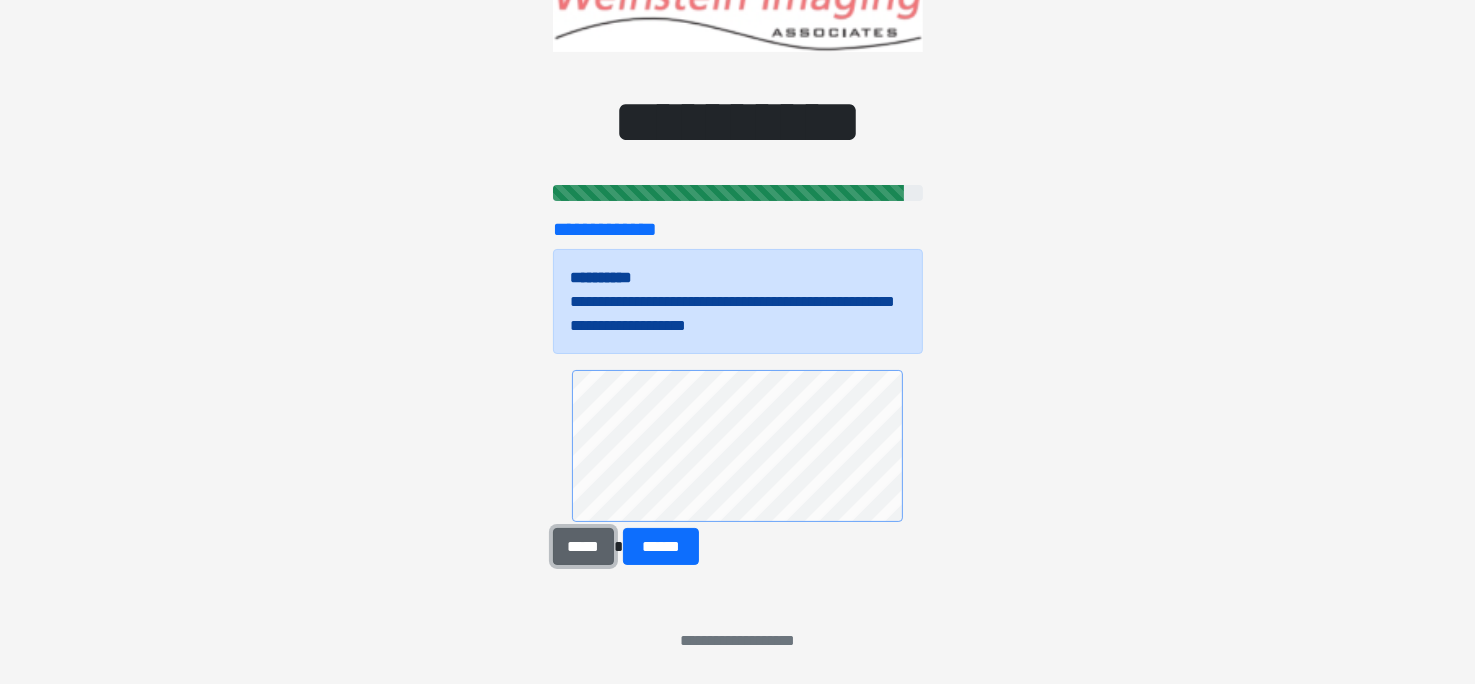 click on "*****" at bounding box center [583, 547] 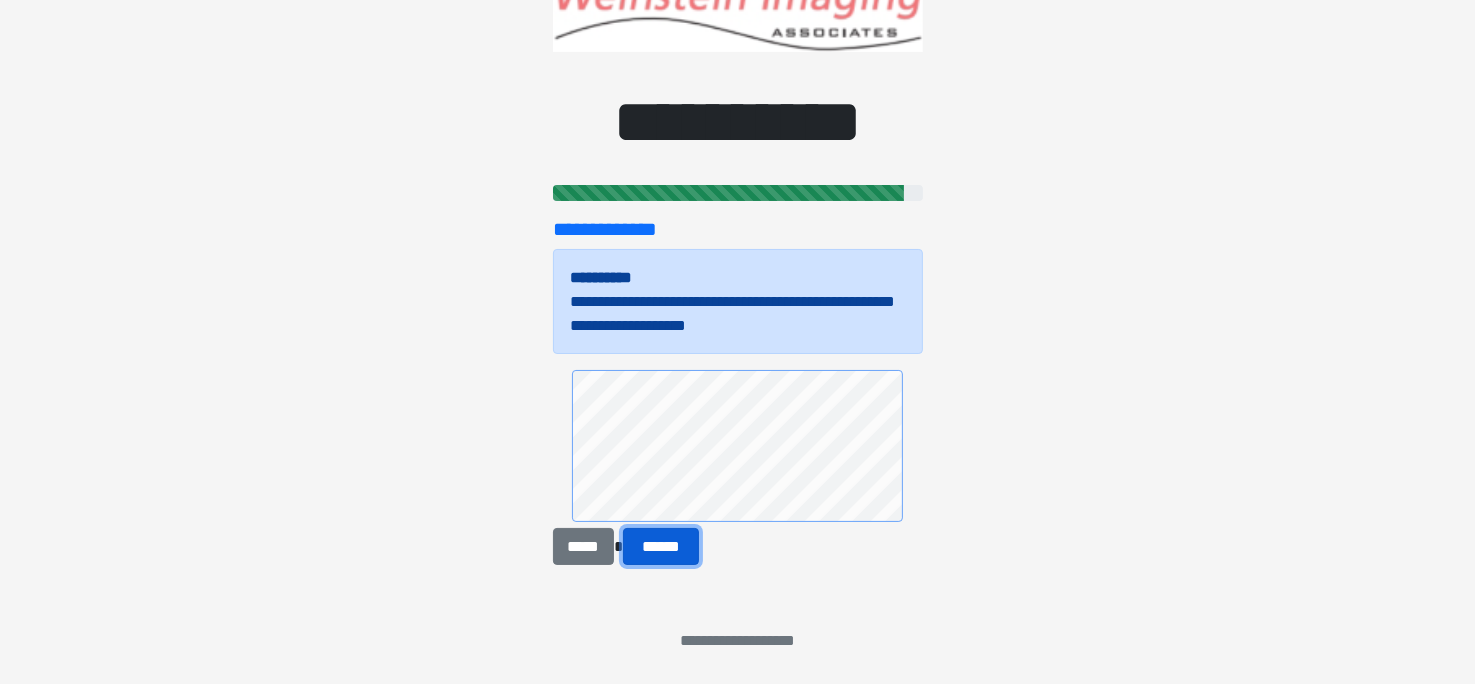click on "******" at bounding box center (661, 547) 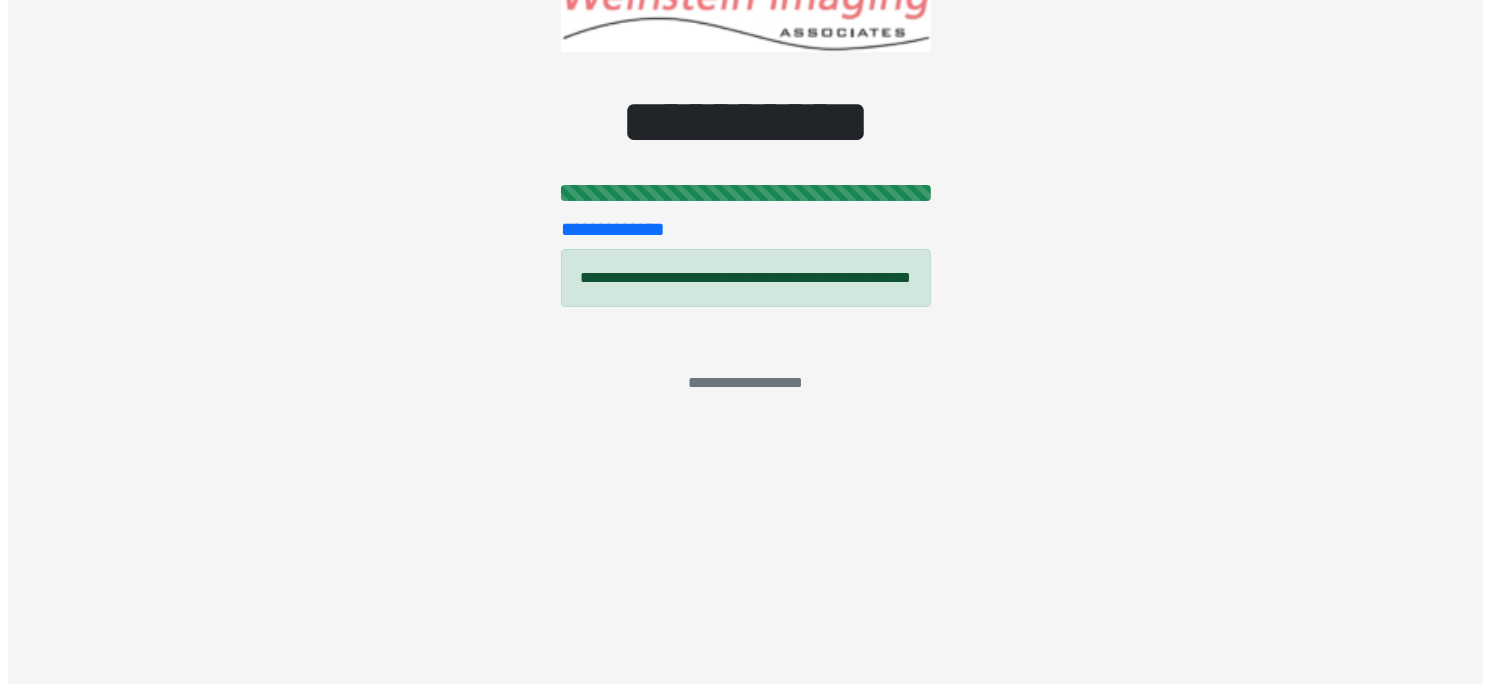 scroll, scrollTop: 0, scrollLeft: 0, axis: both 